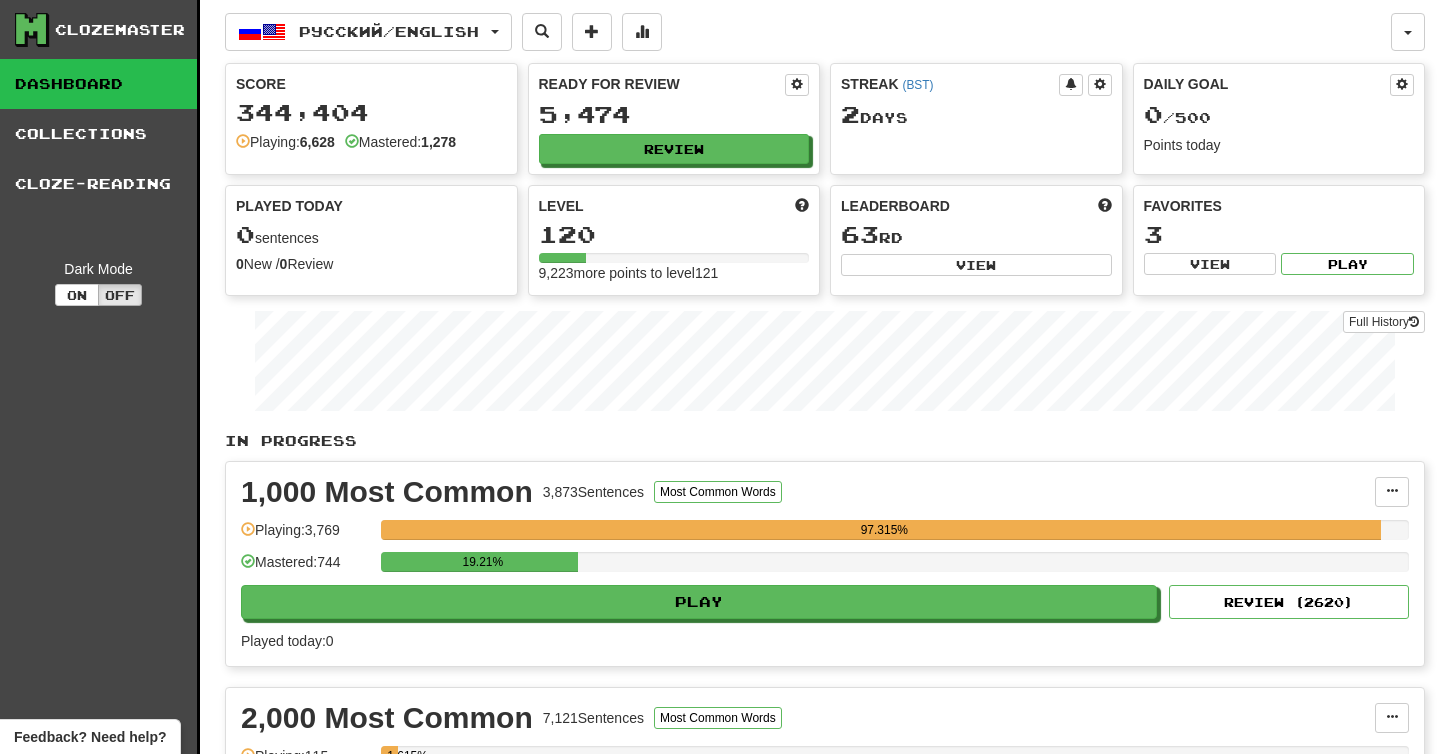 scroll, scrollTop: 0, scrollLeft: 0, axis: both 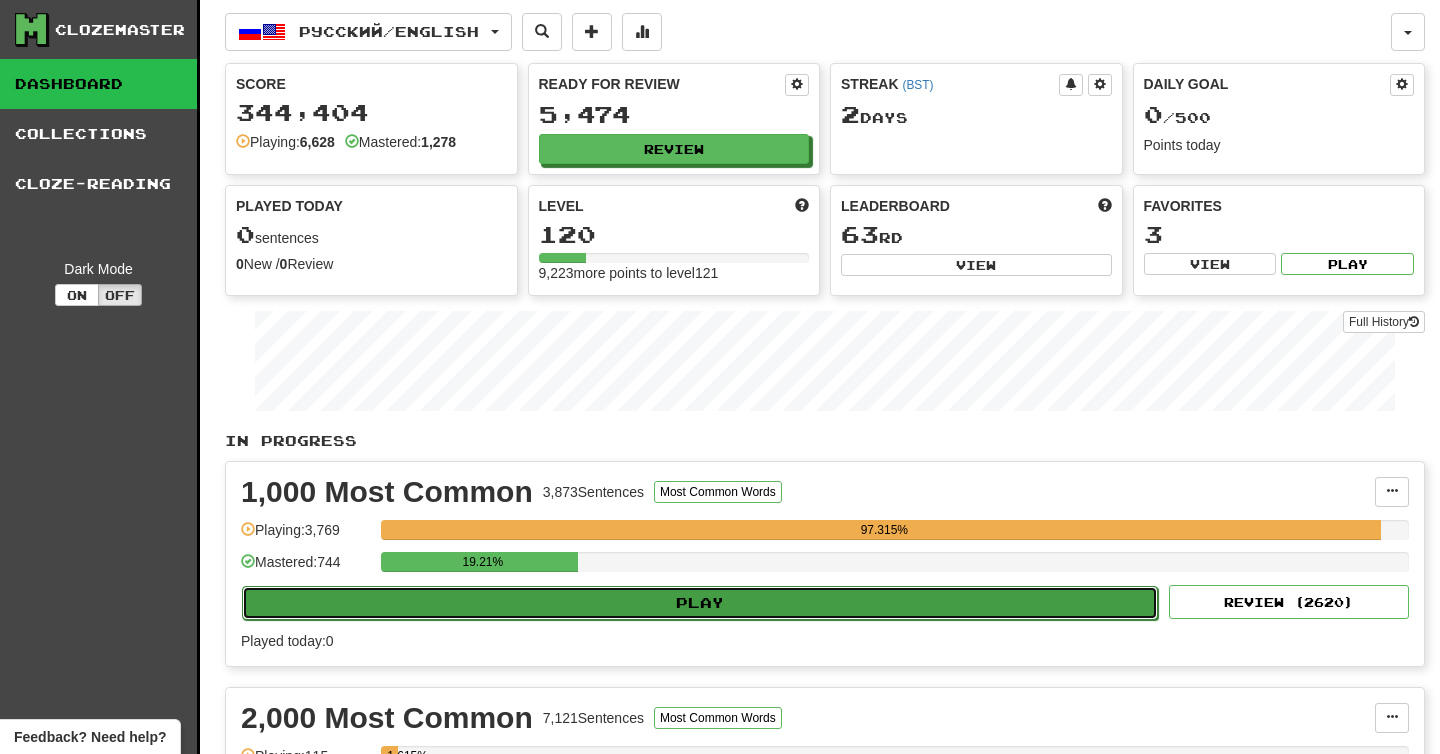 click on "Play" at bounding box center [700, 603] 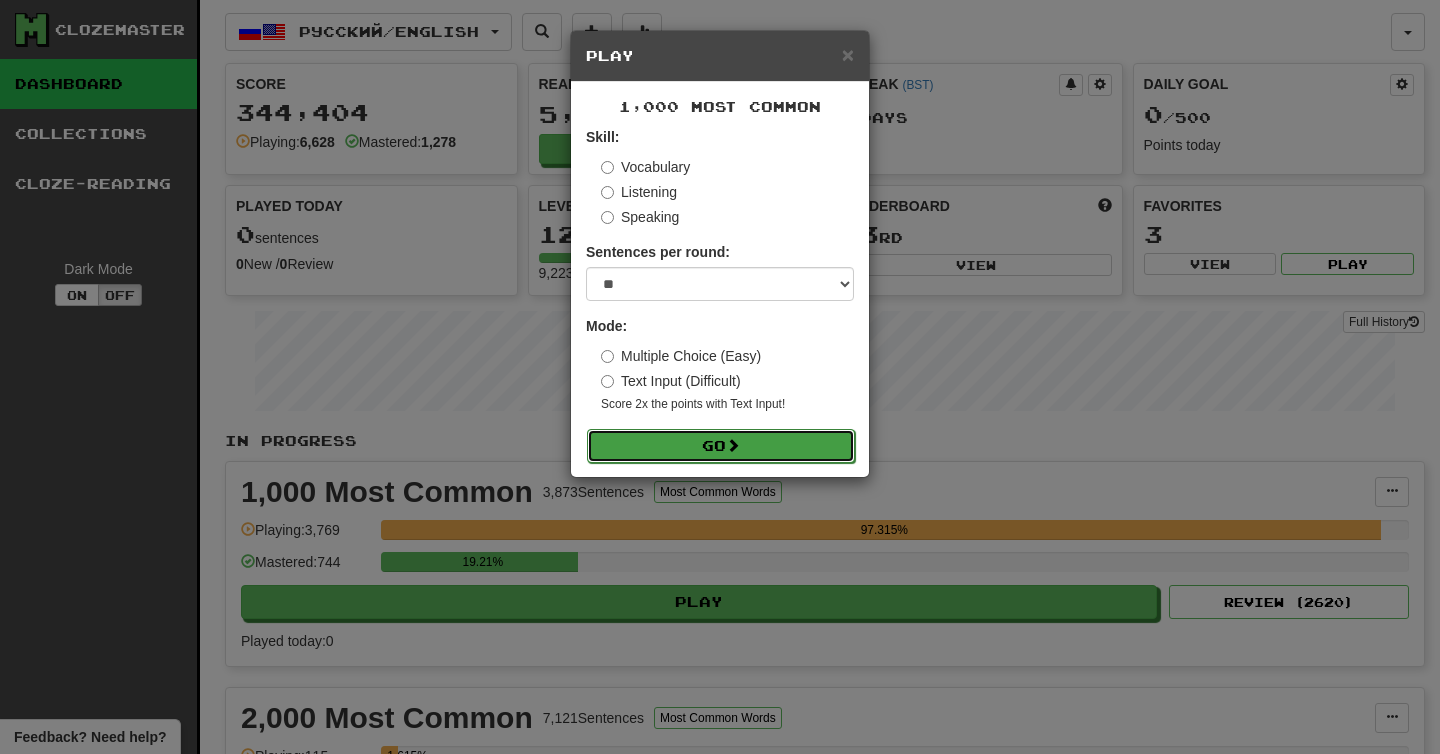 click on "Go" at bounding box center (721, 446) 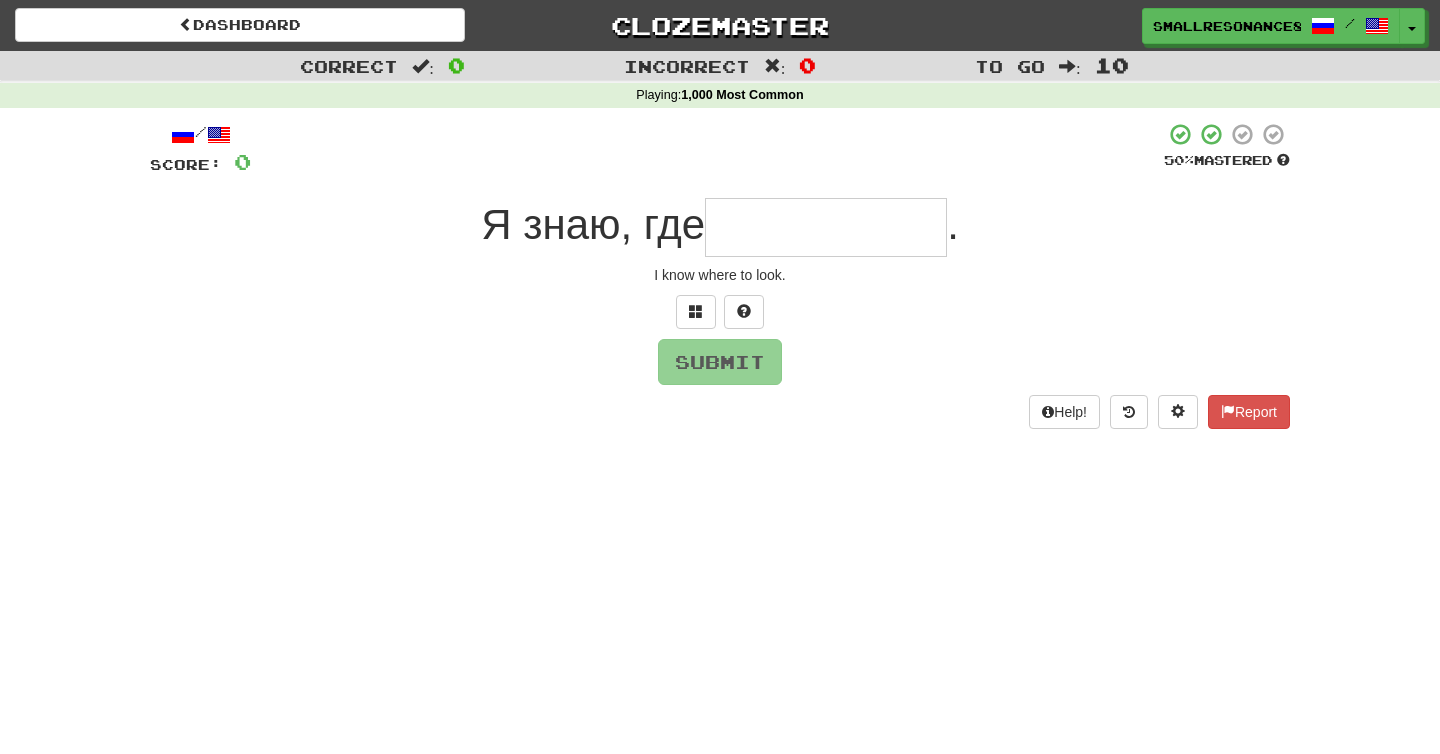 scroll, scrollTop: 0, scrollLeft: 0, axis: both 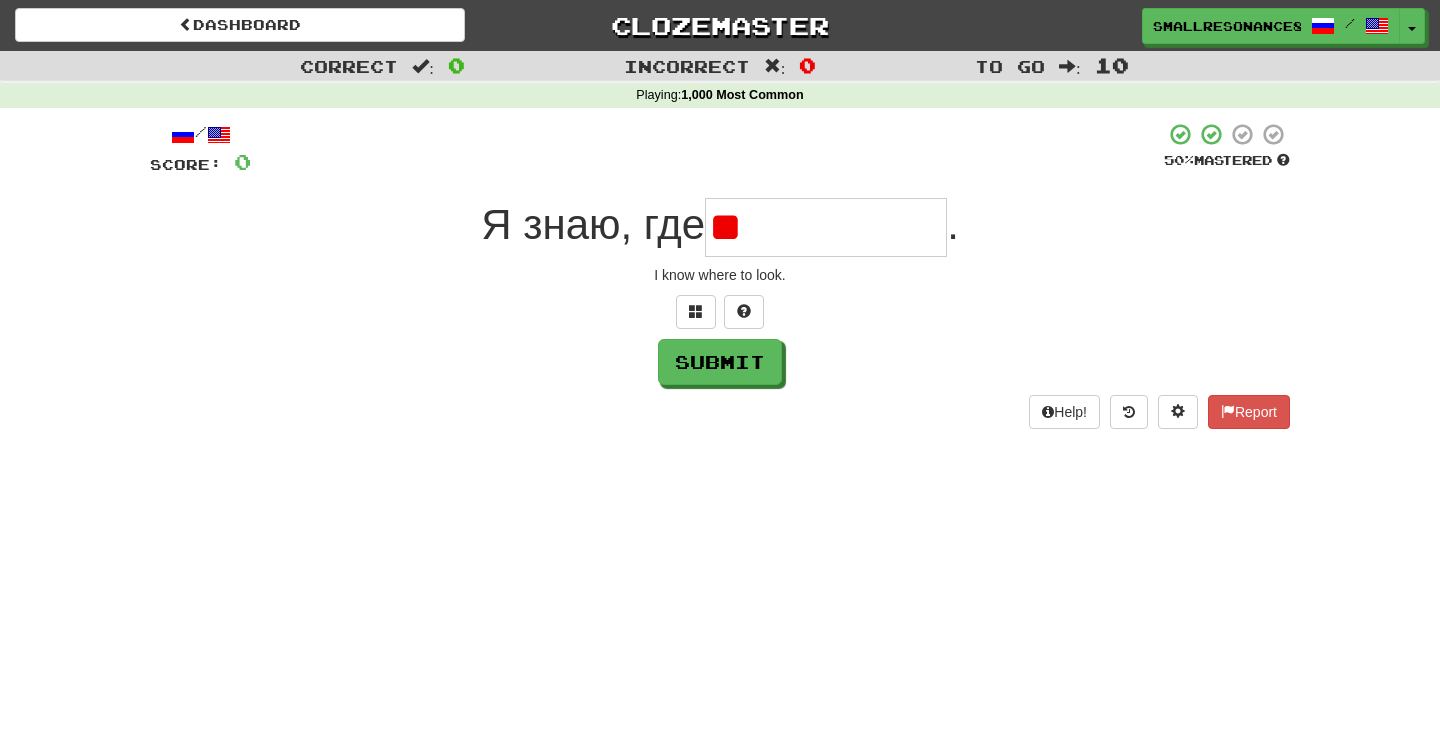 type on "*" 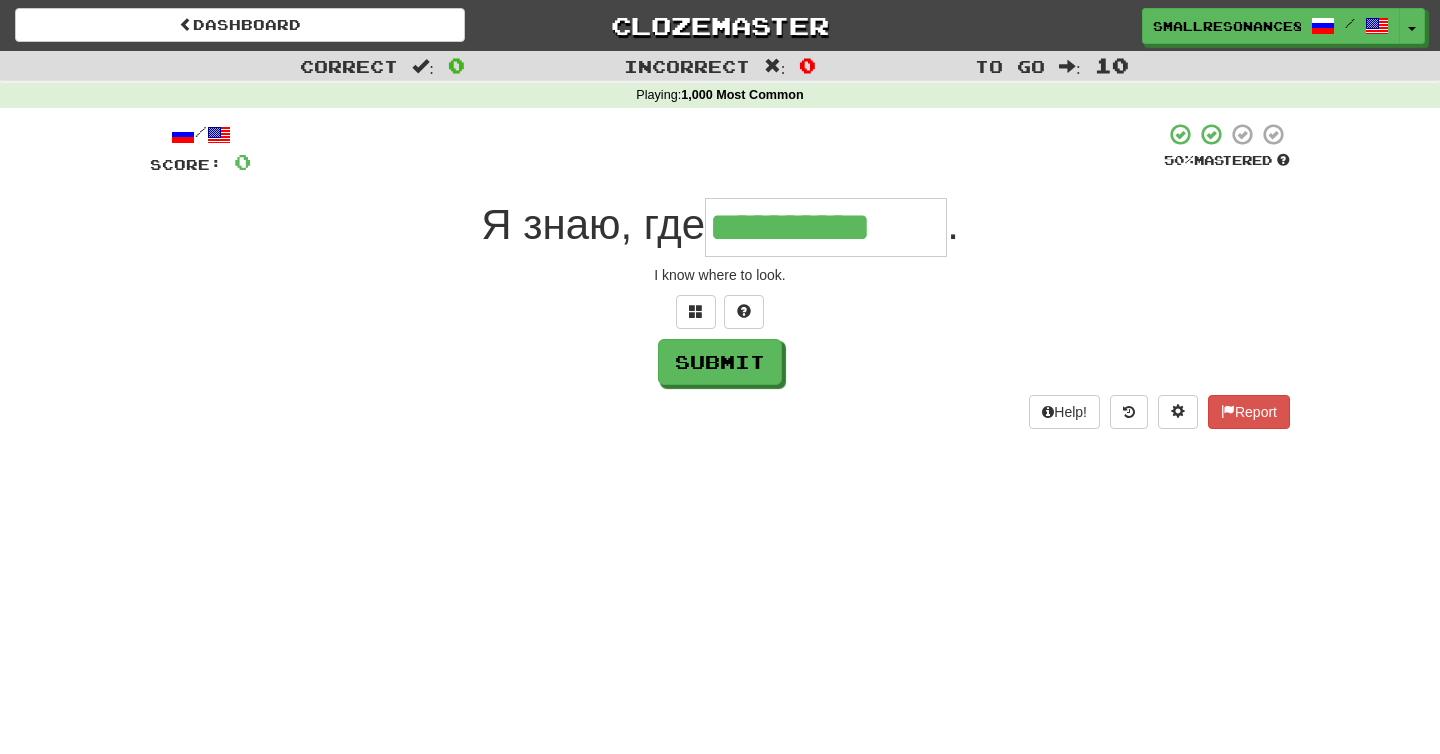 type on "**********" 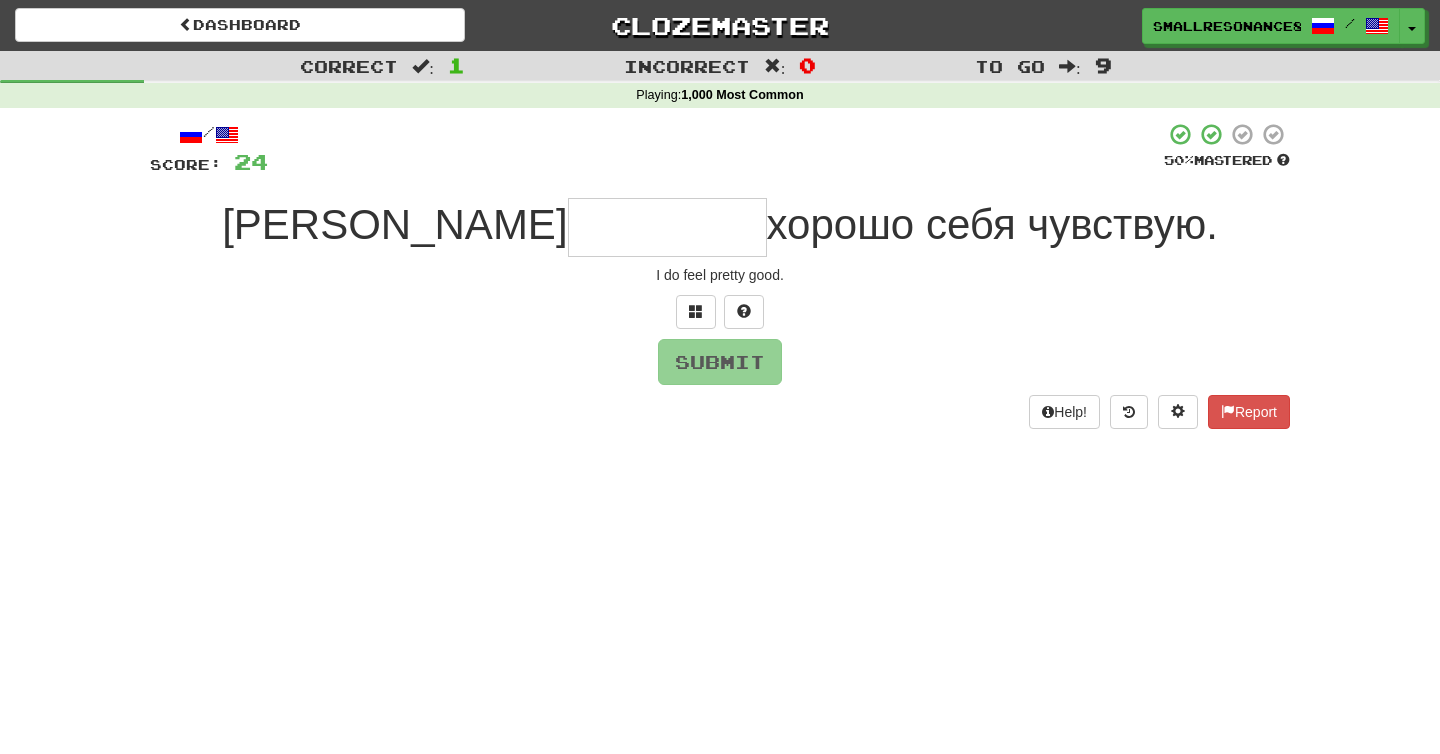 type on "*" 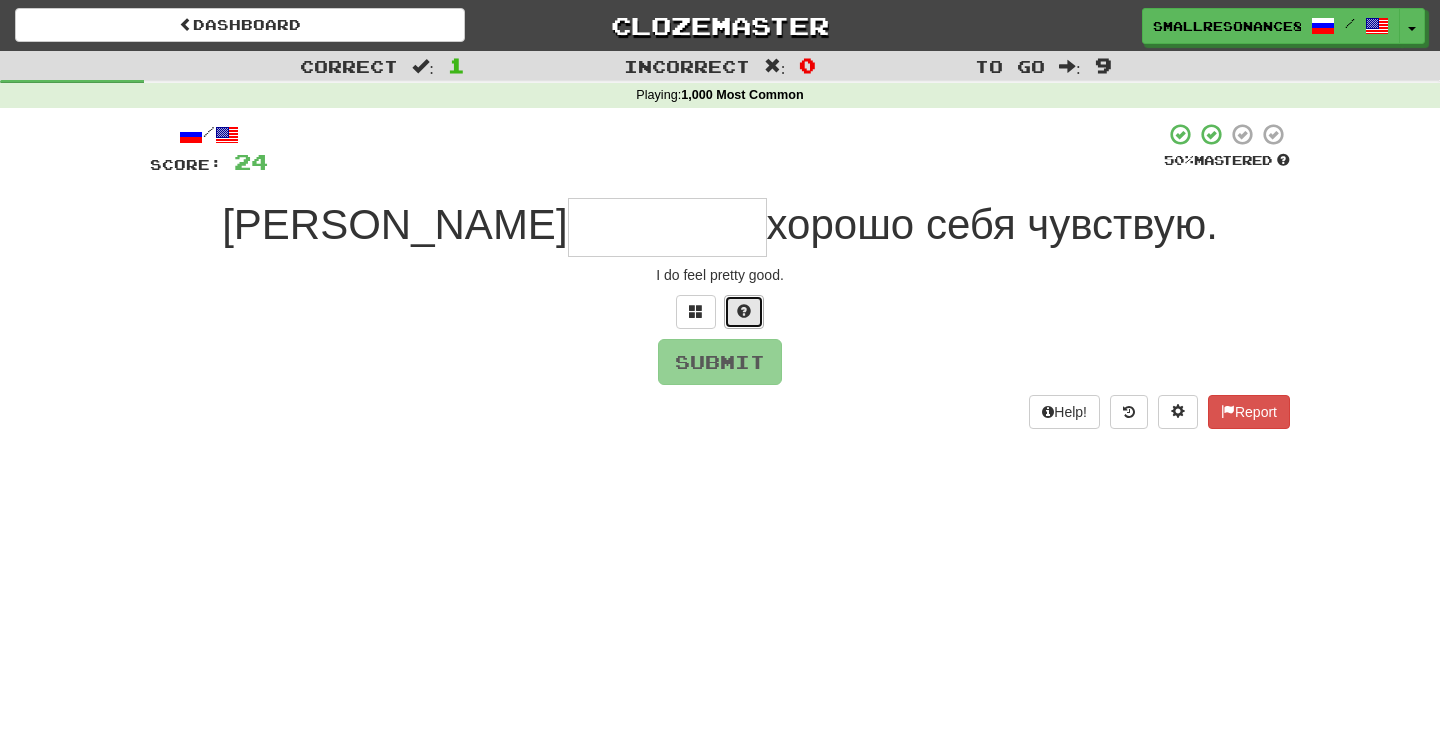 click at bounding box center (744, 311) 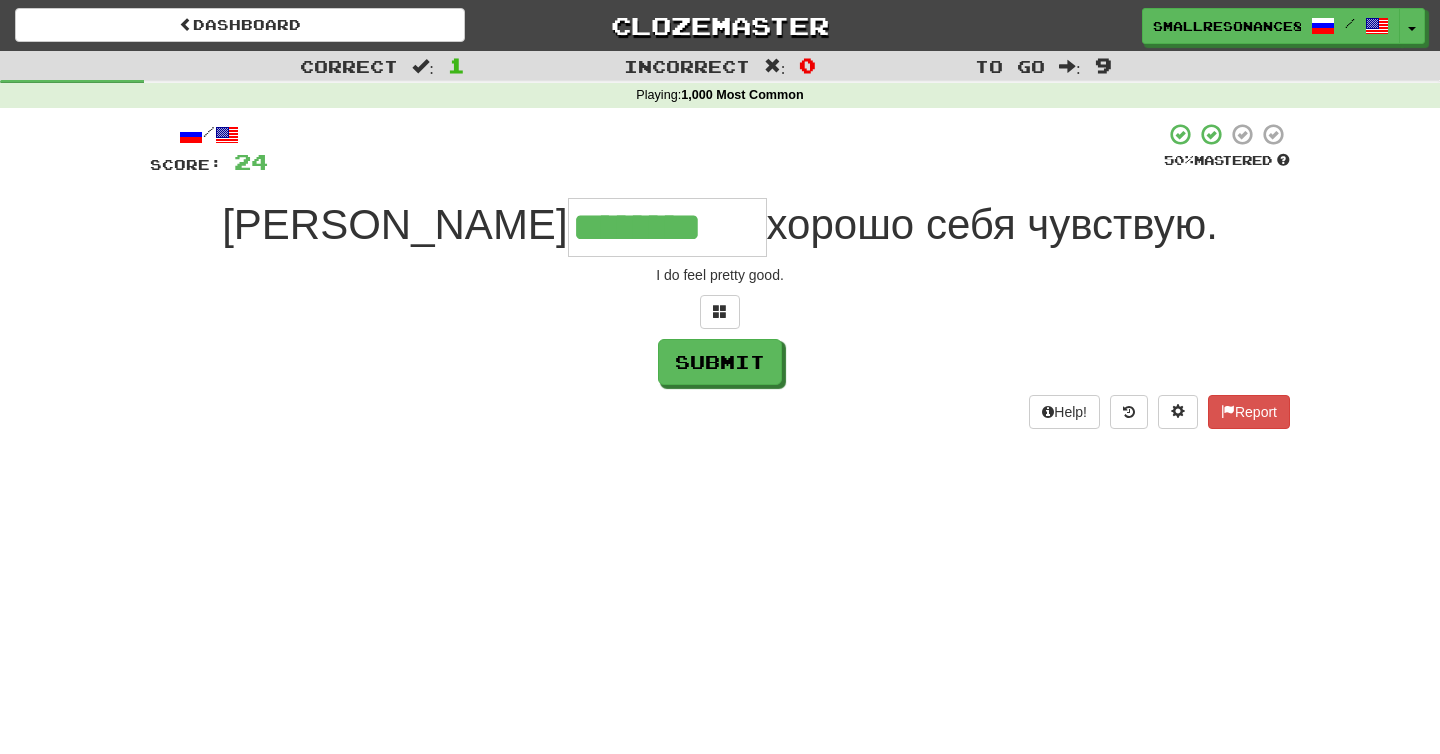 type on "********" 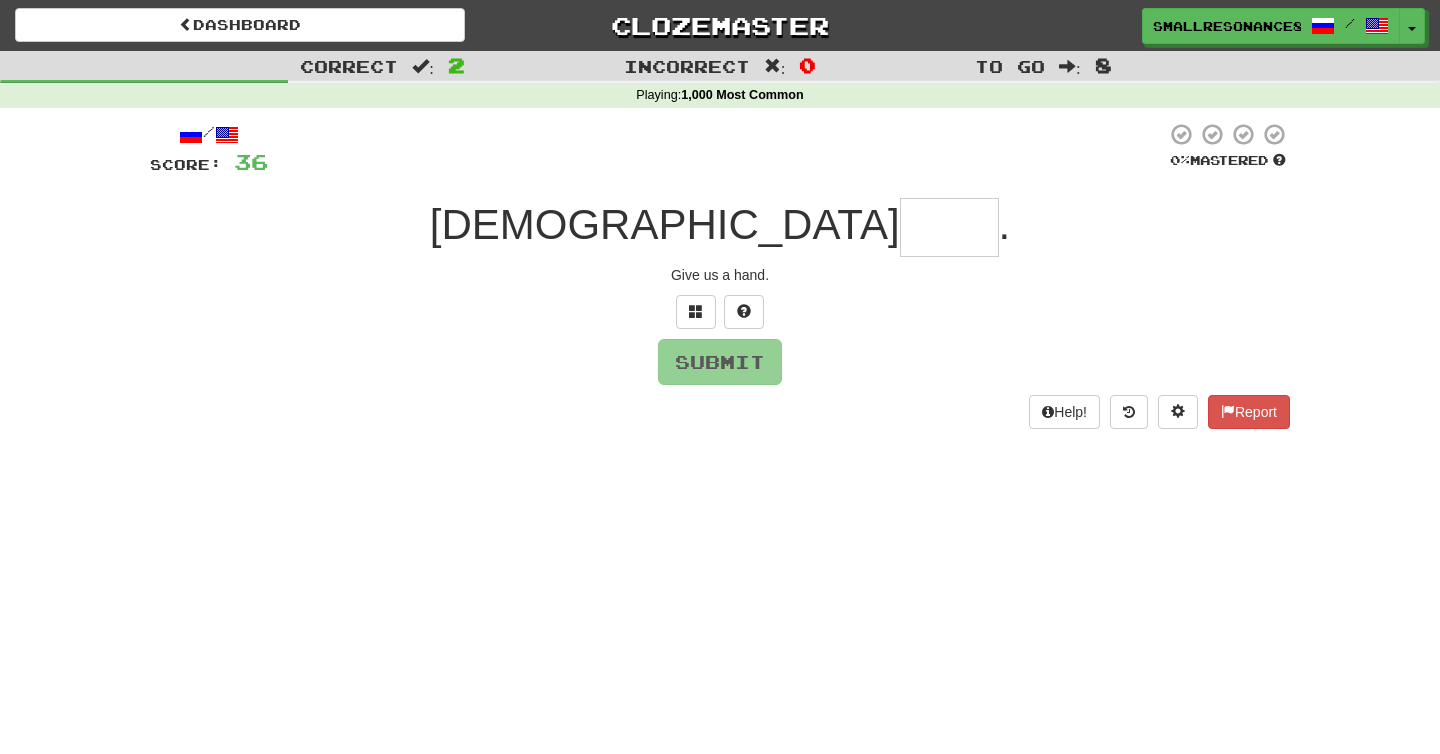 type on "*" 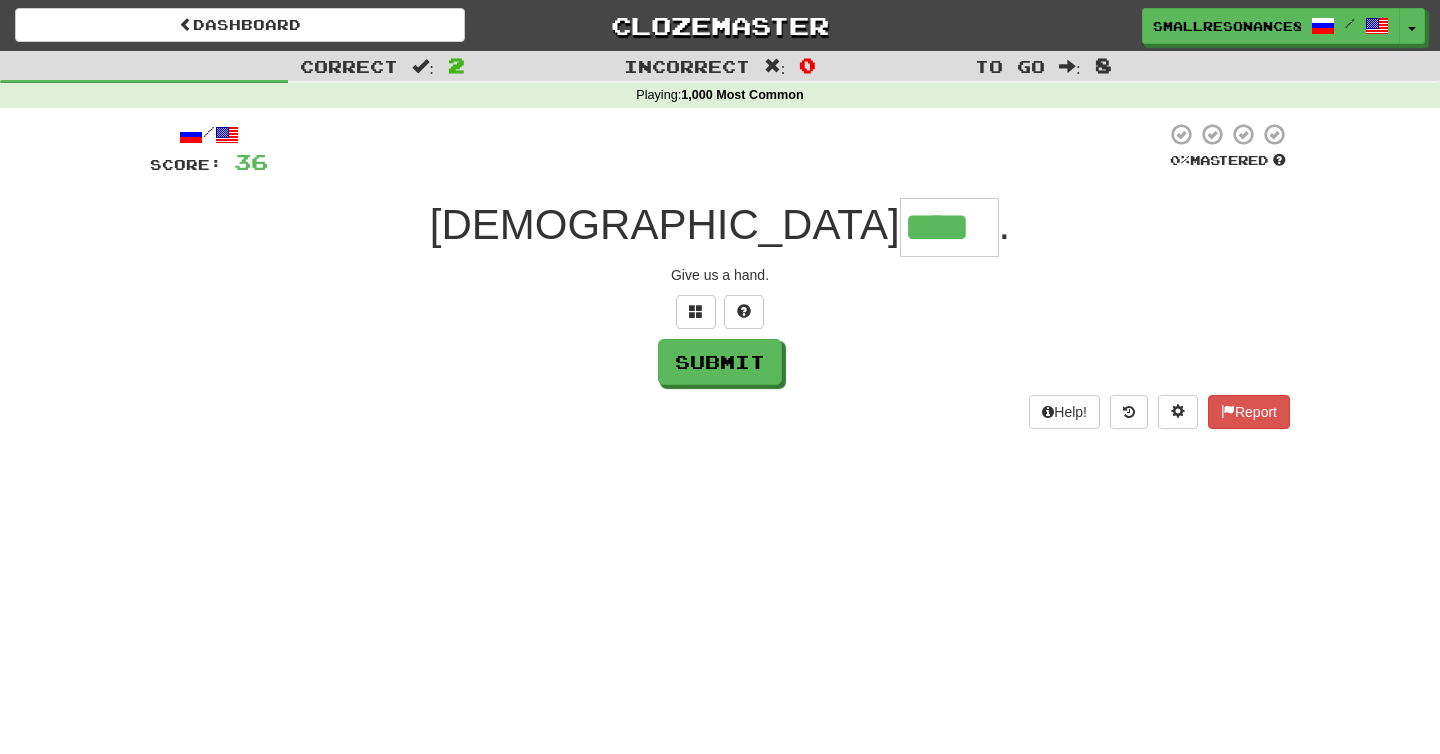 type on "****" 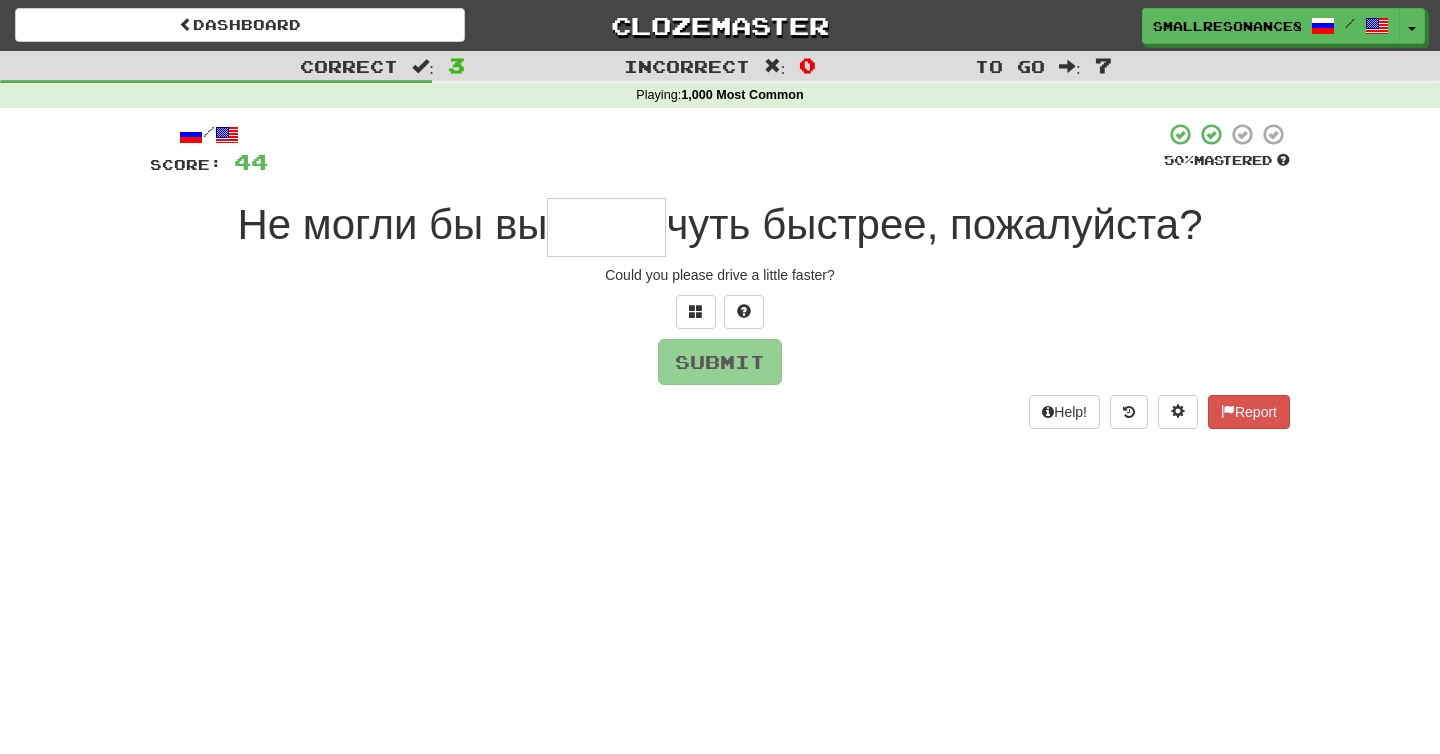 type on "*" 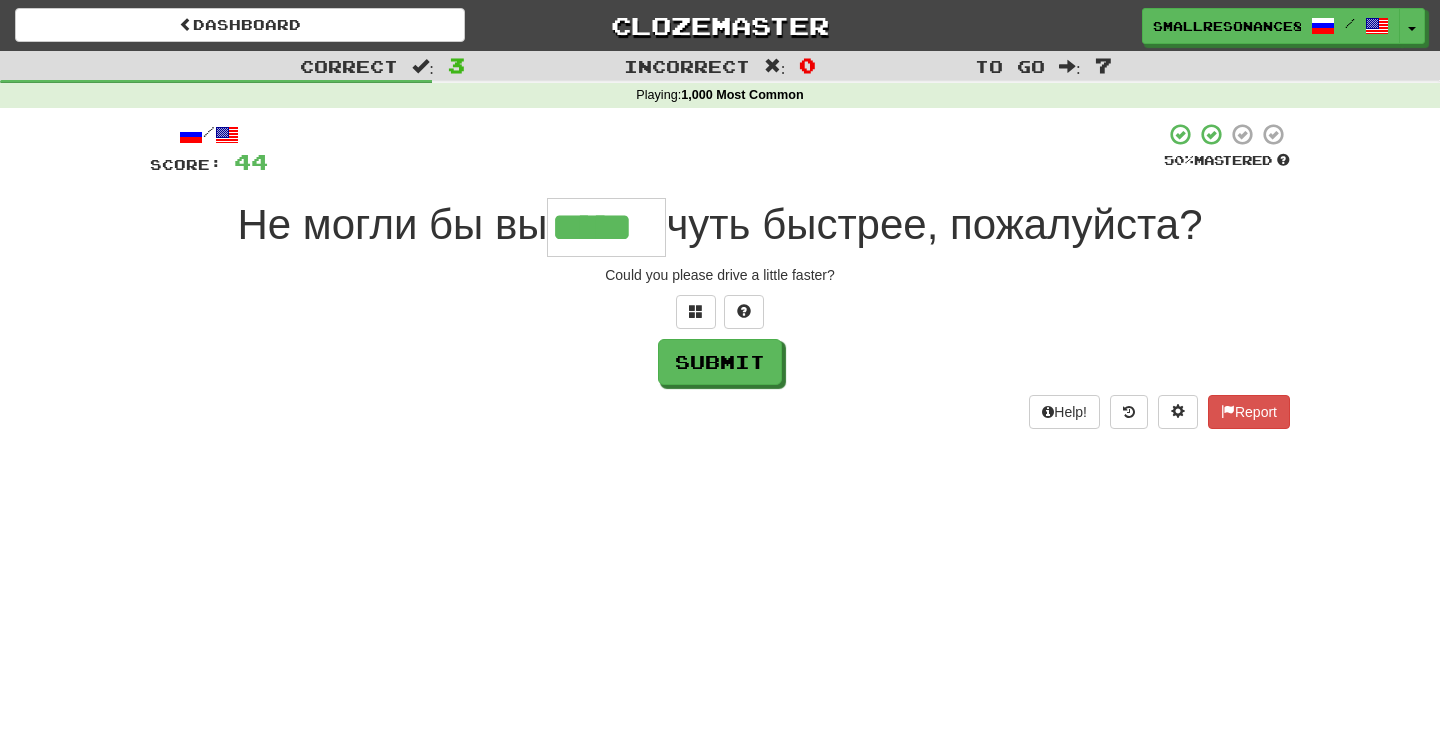 type on "*****" 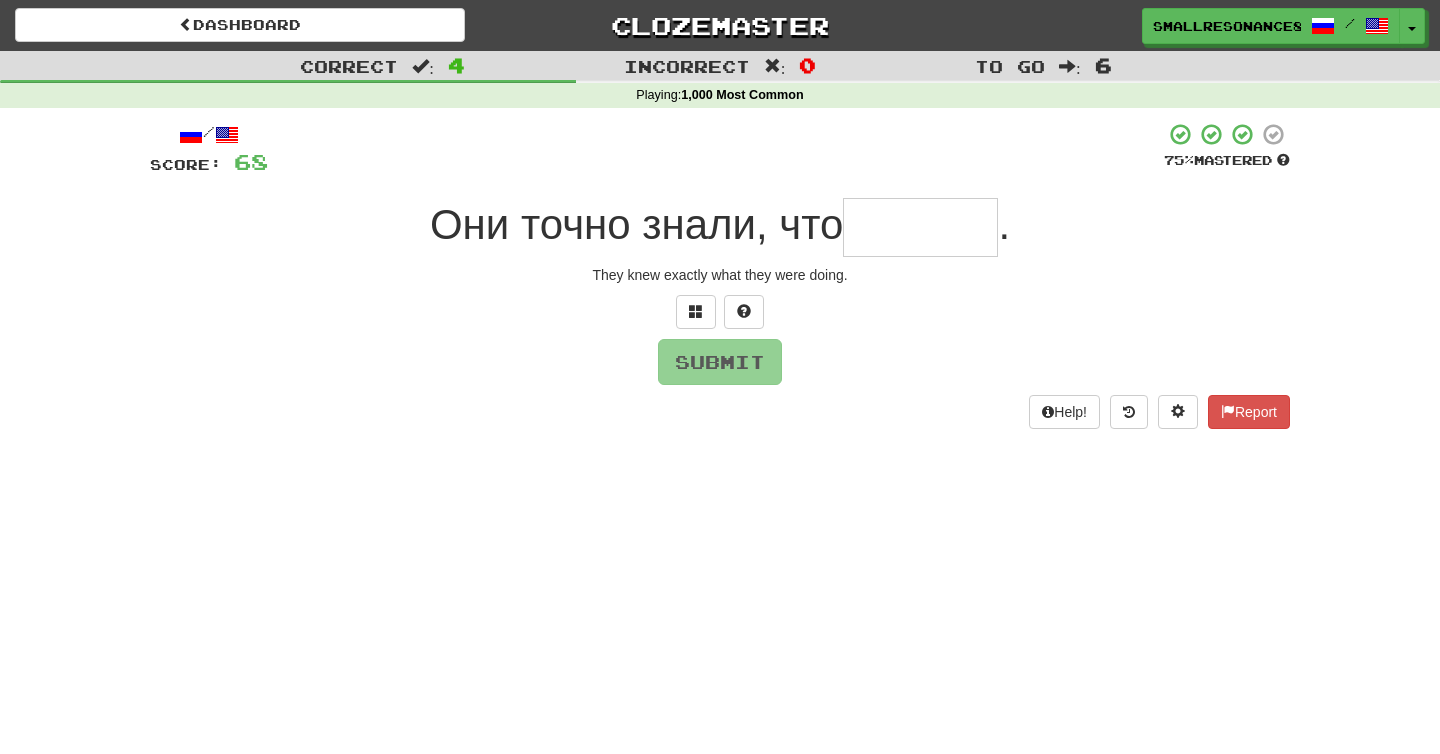 type on "*" 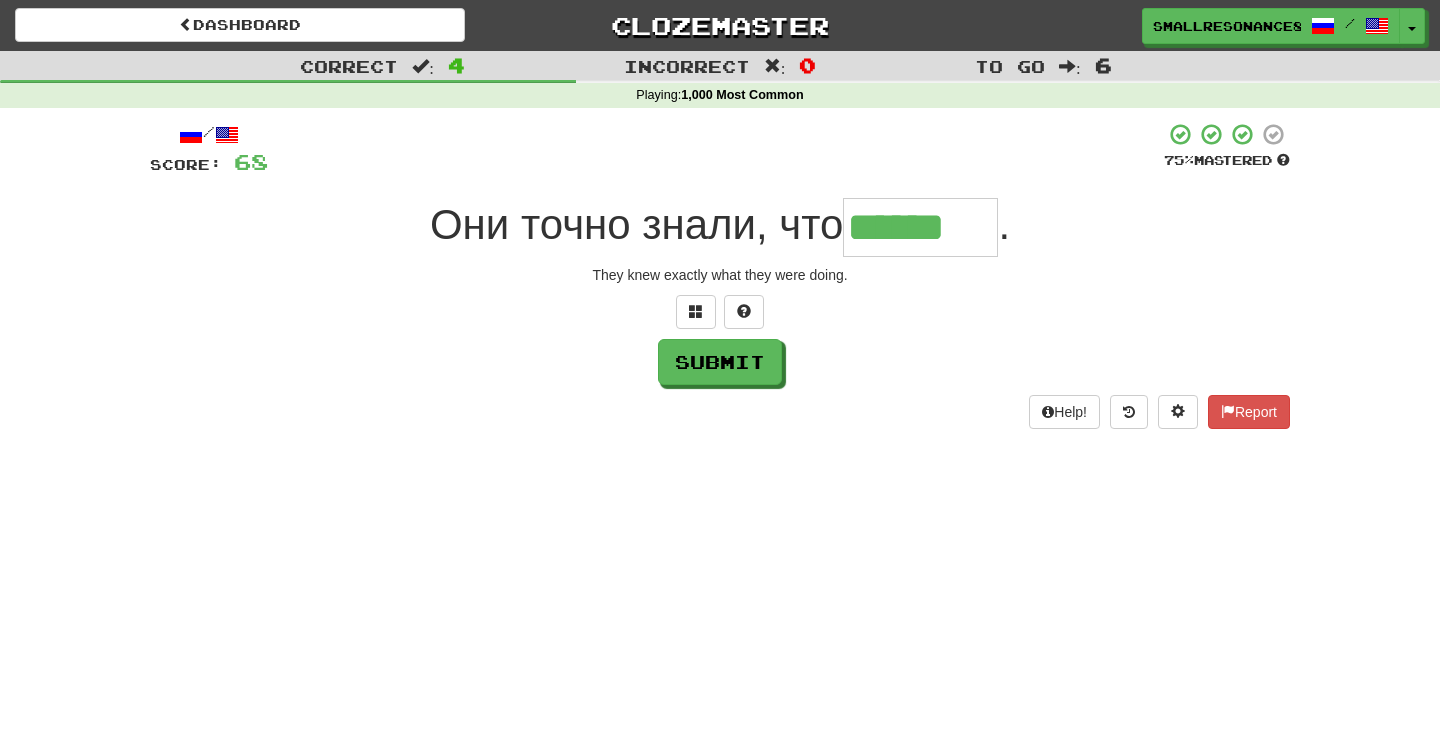 type on "******" 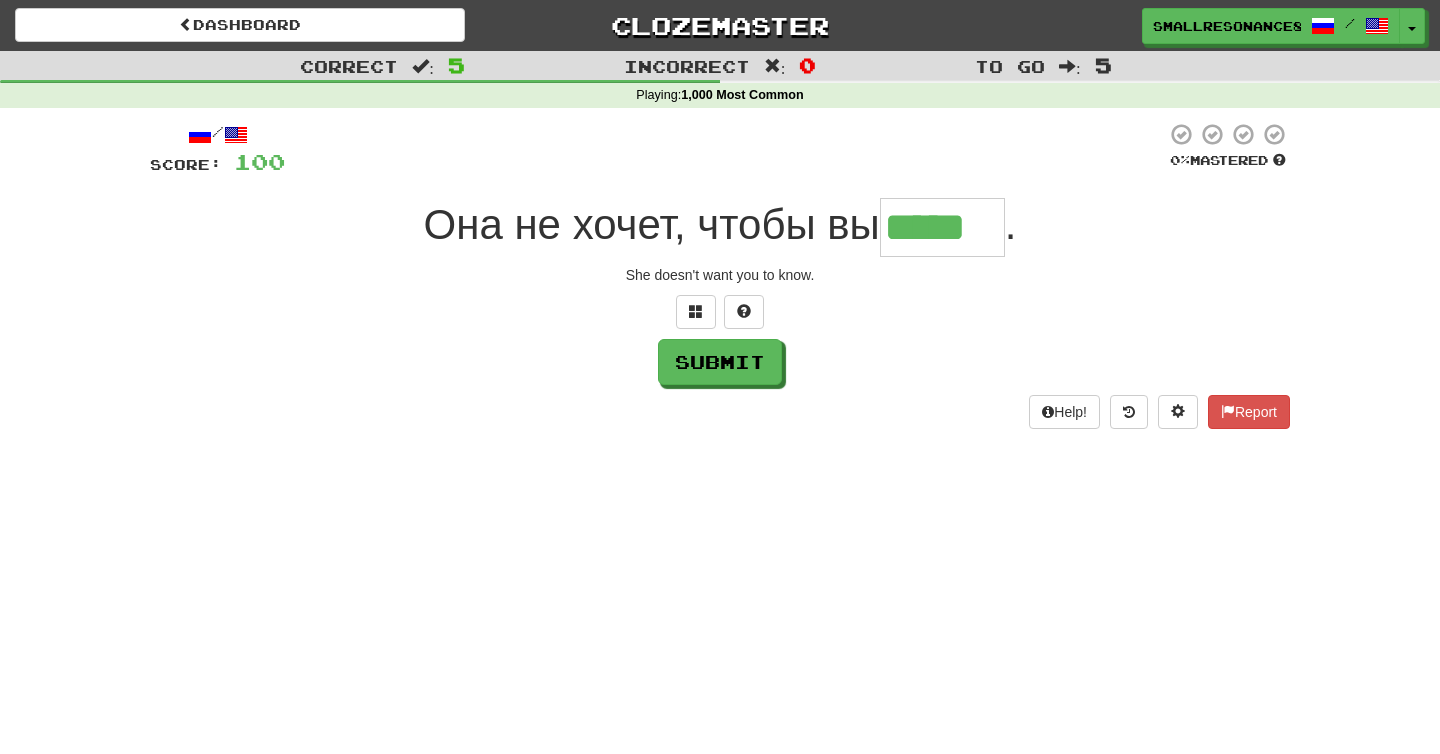type on "*****" 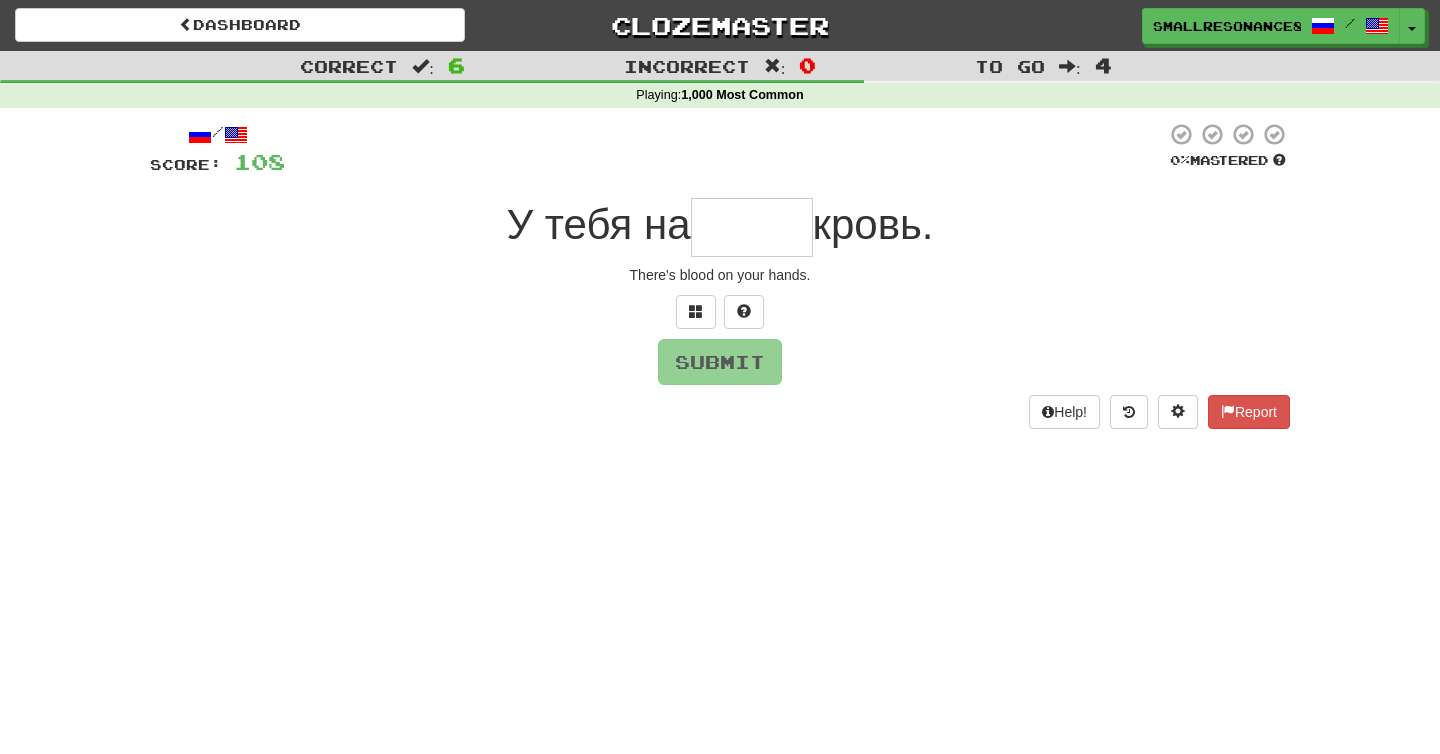 type on "*" 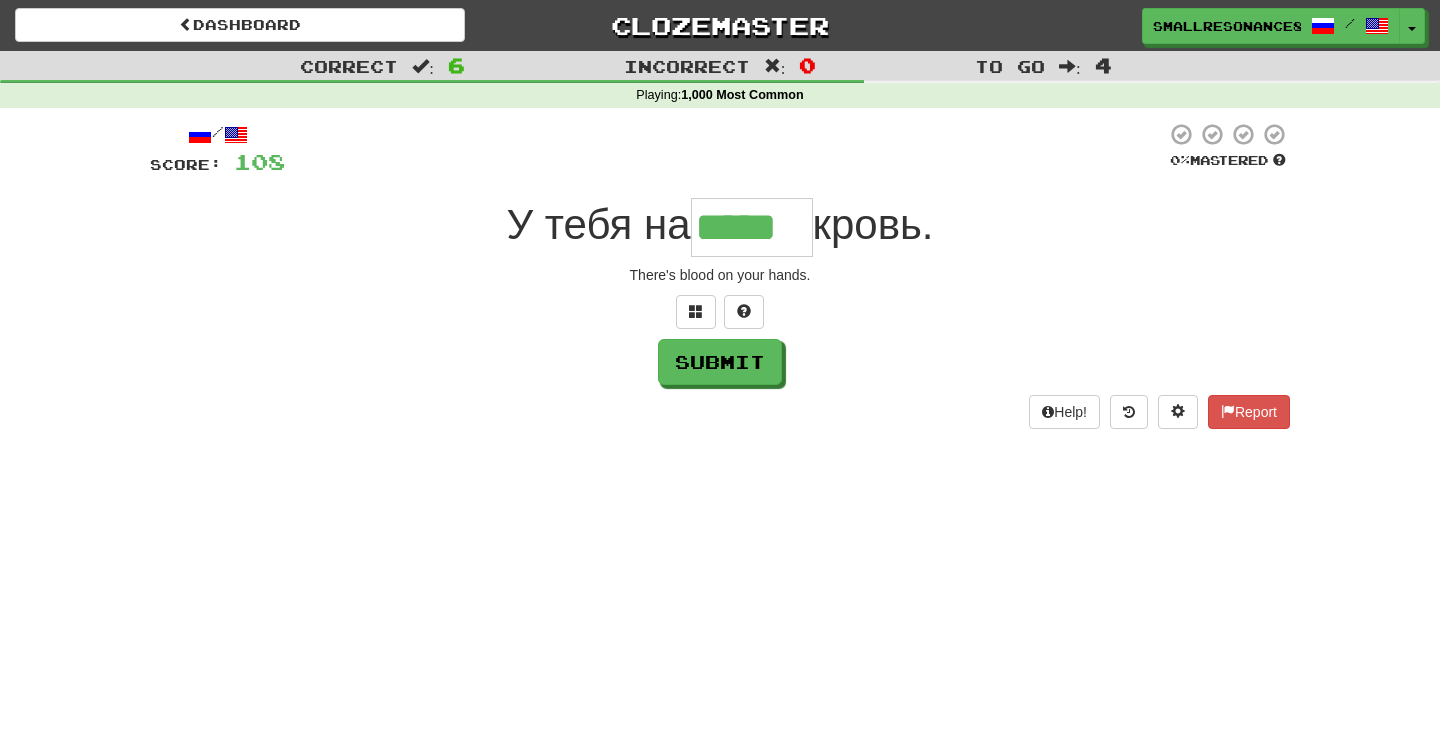 type on "*****" 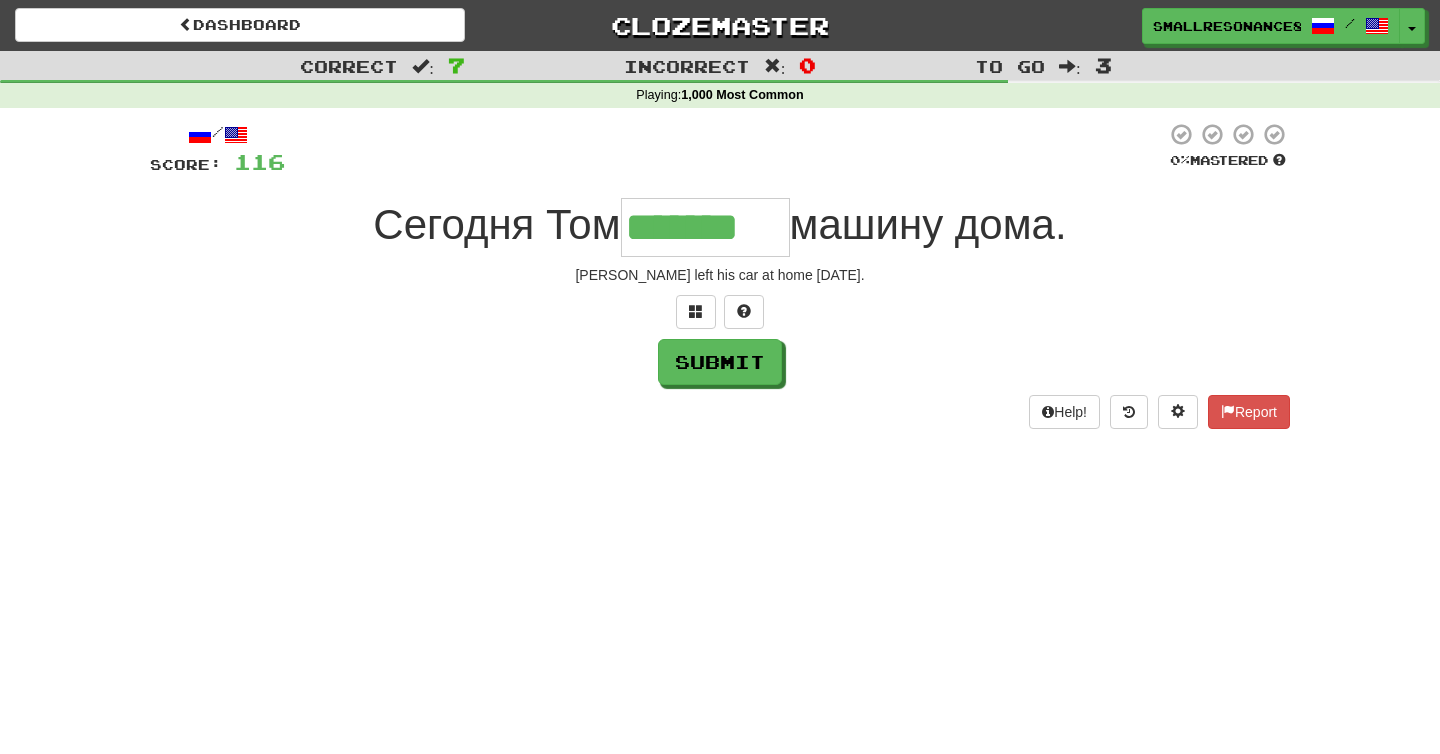 type on "*******" 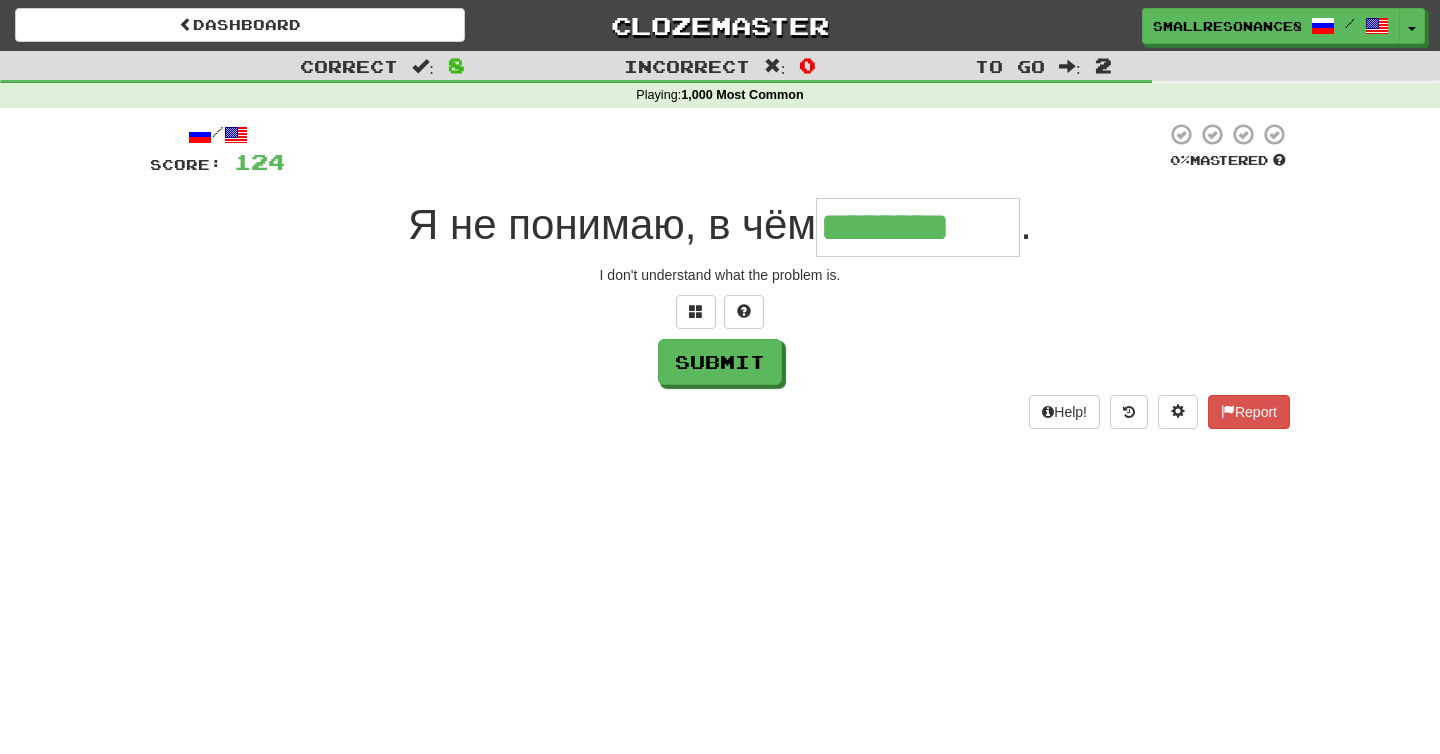 type on "********" 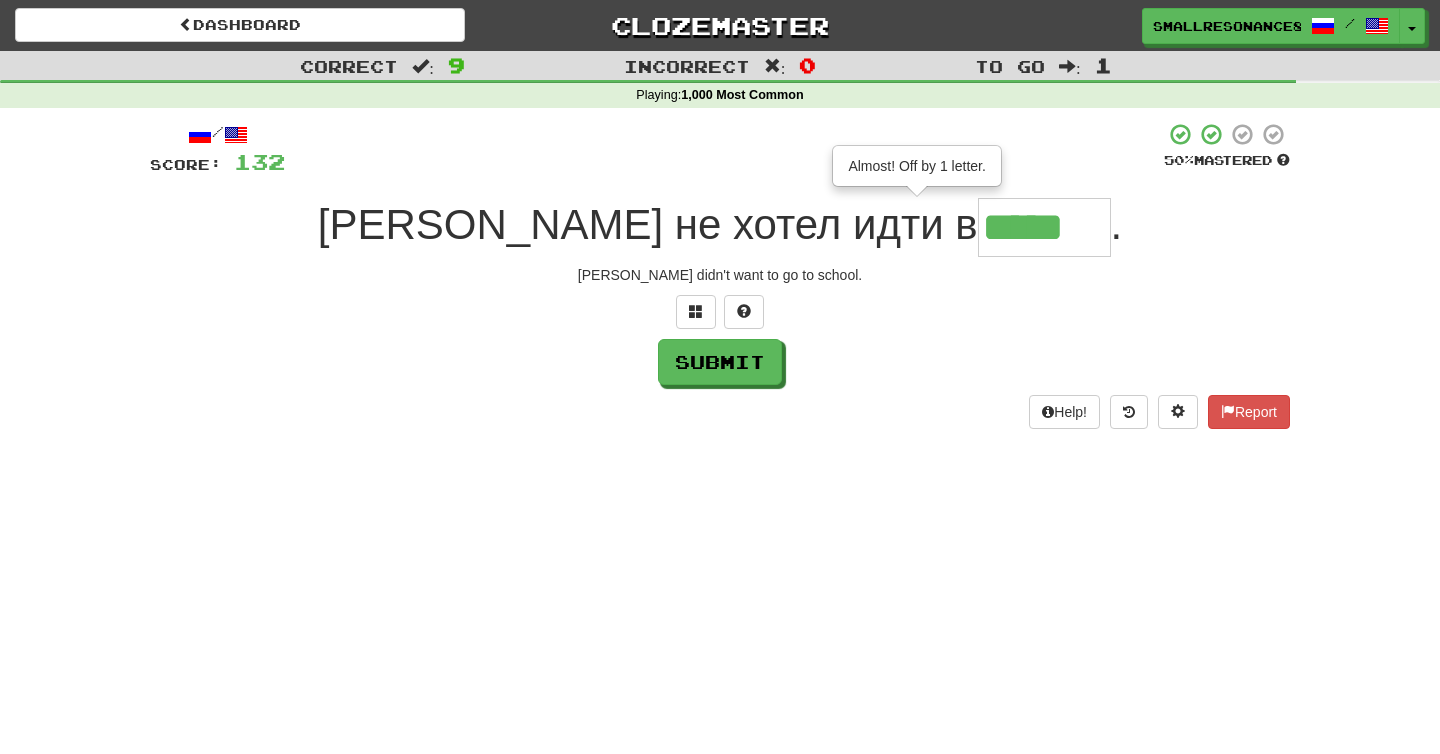 type on "*****" 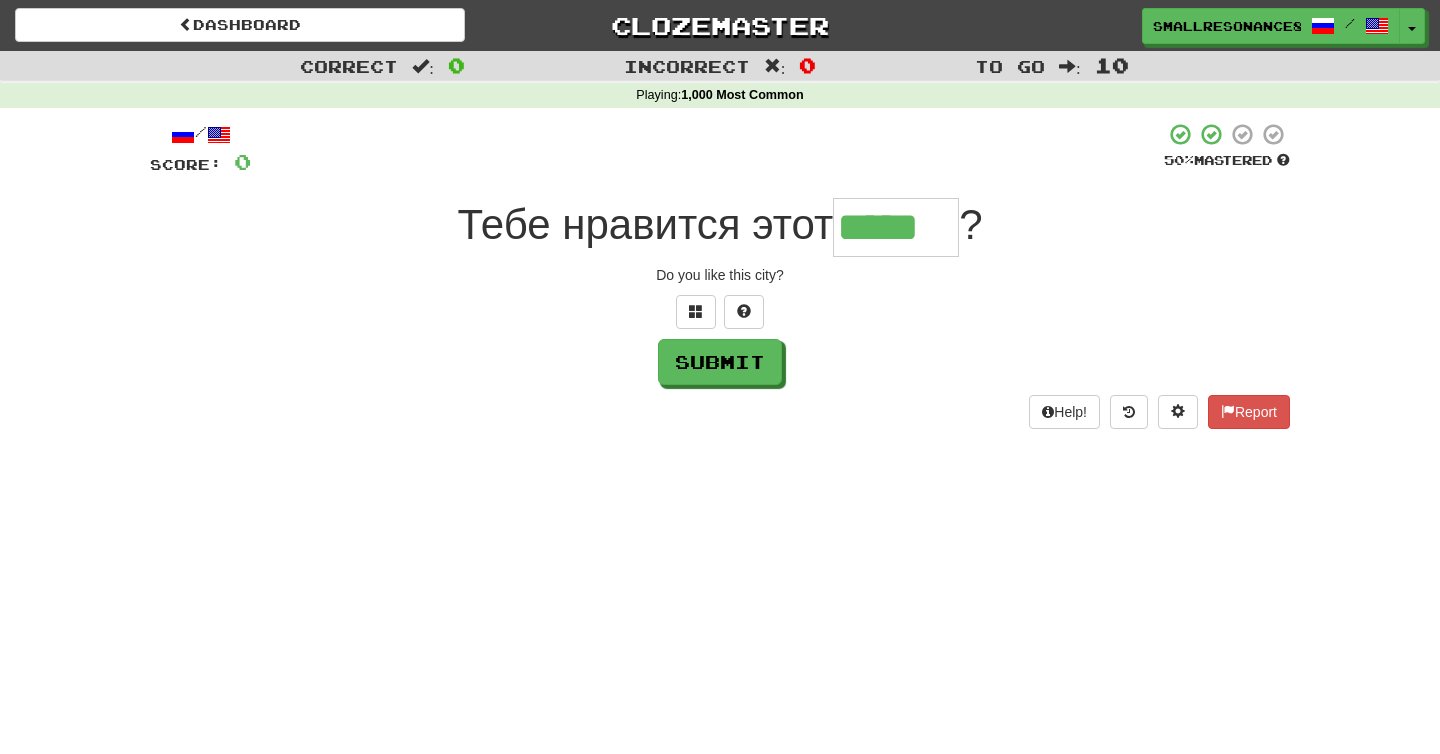 type on "*****" 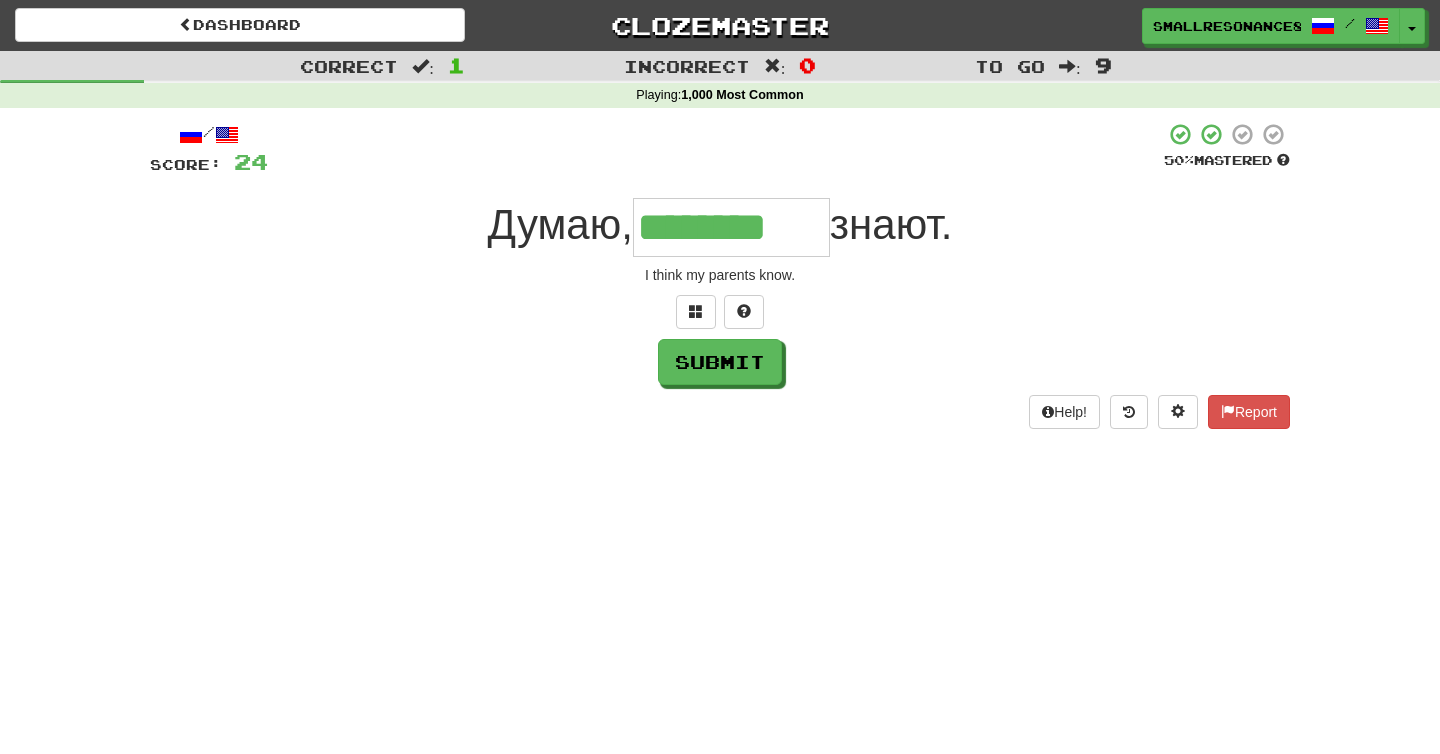 type on "********" 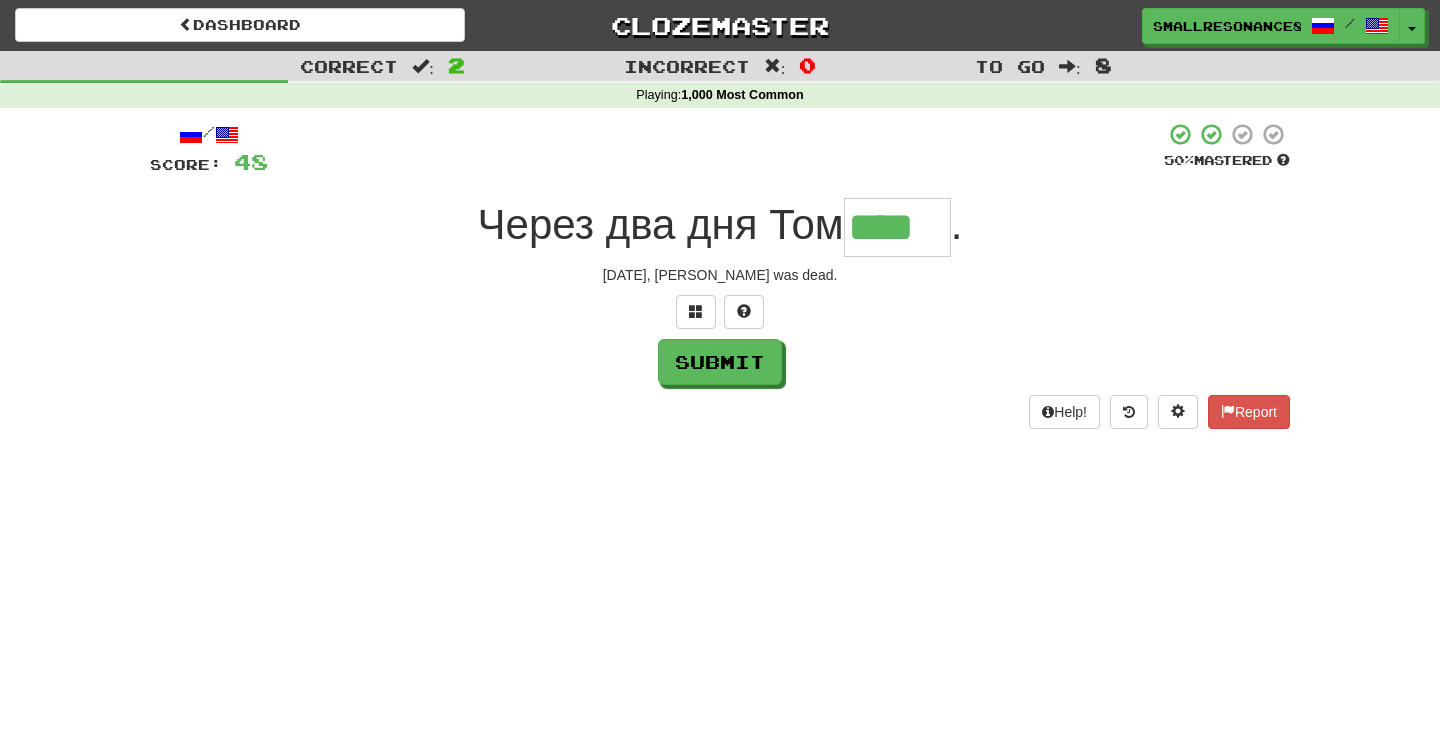 type on "****" 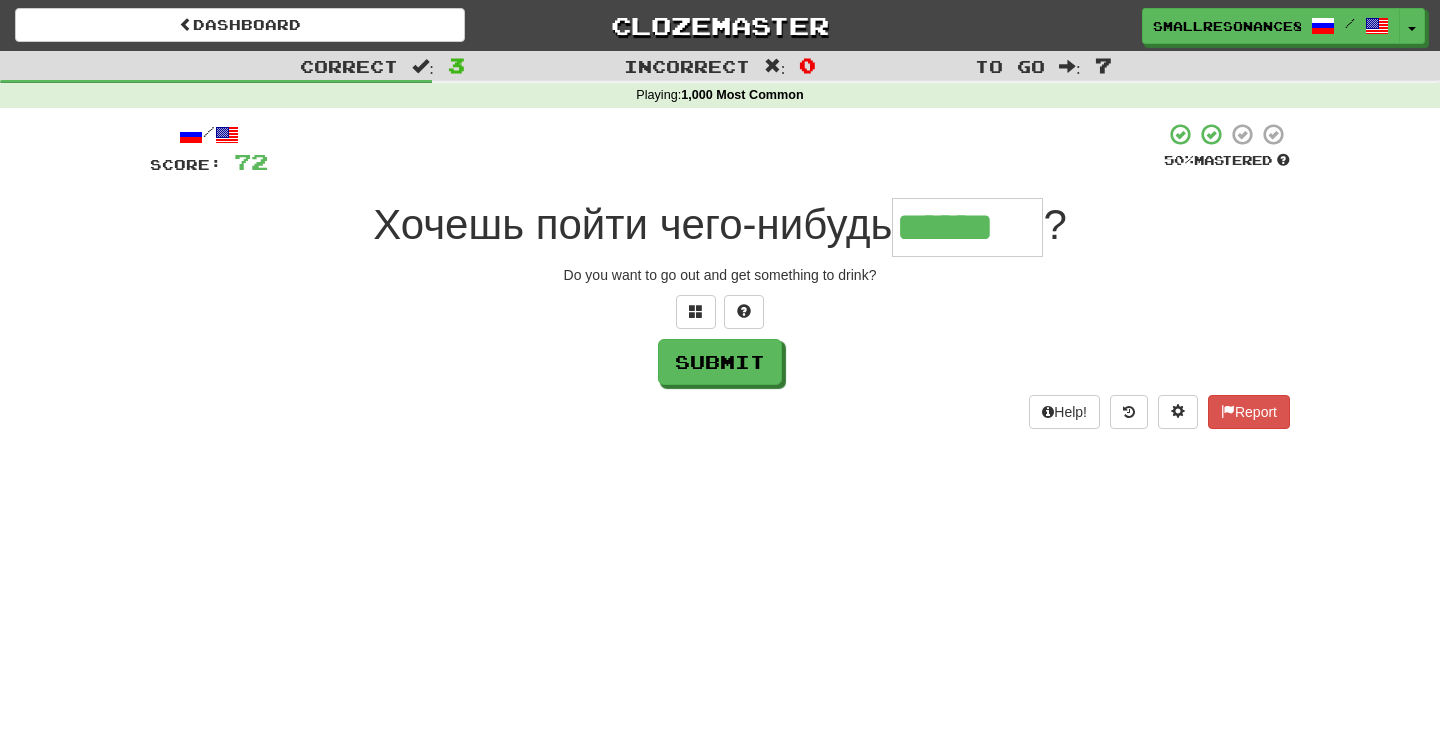 type on "******" 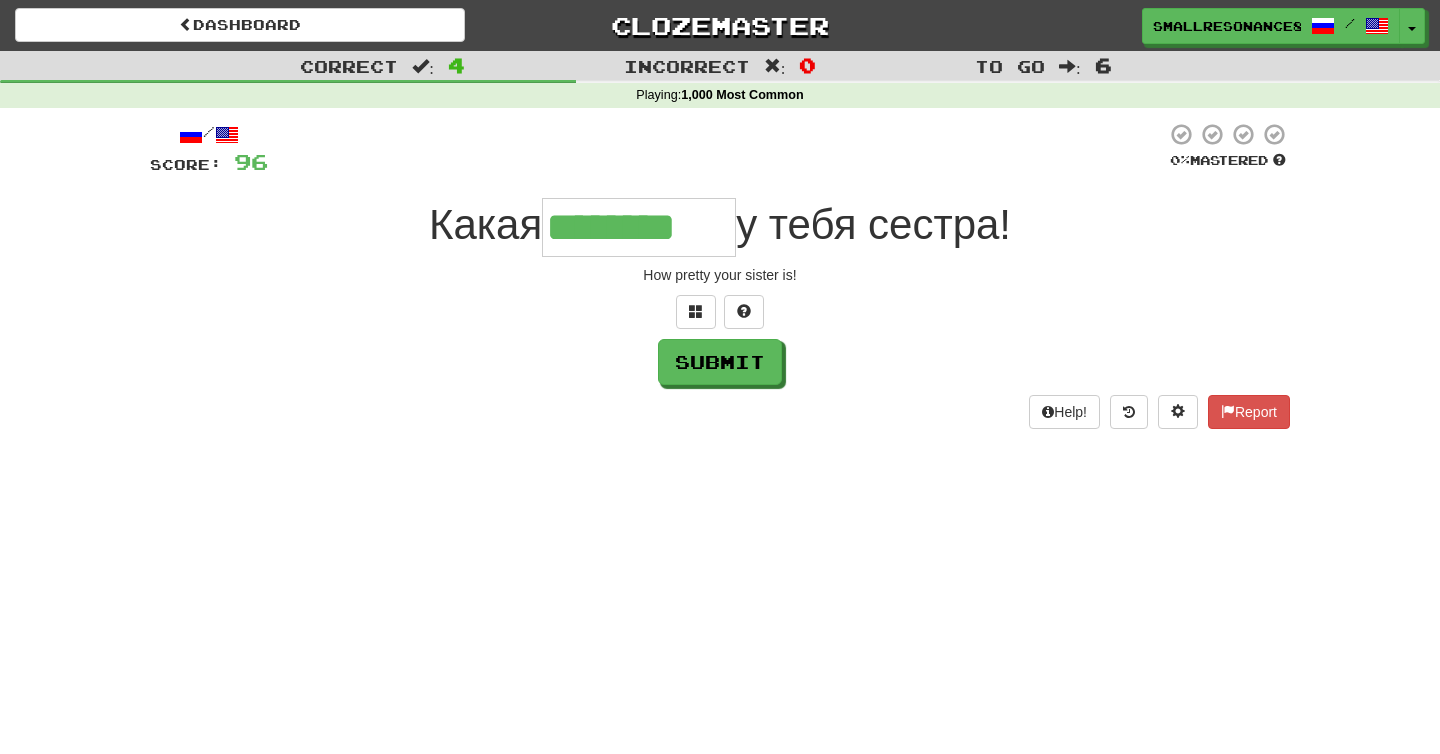 type on "********" 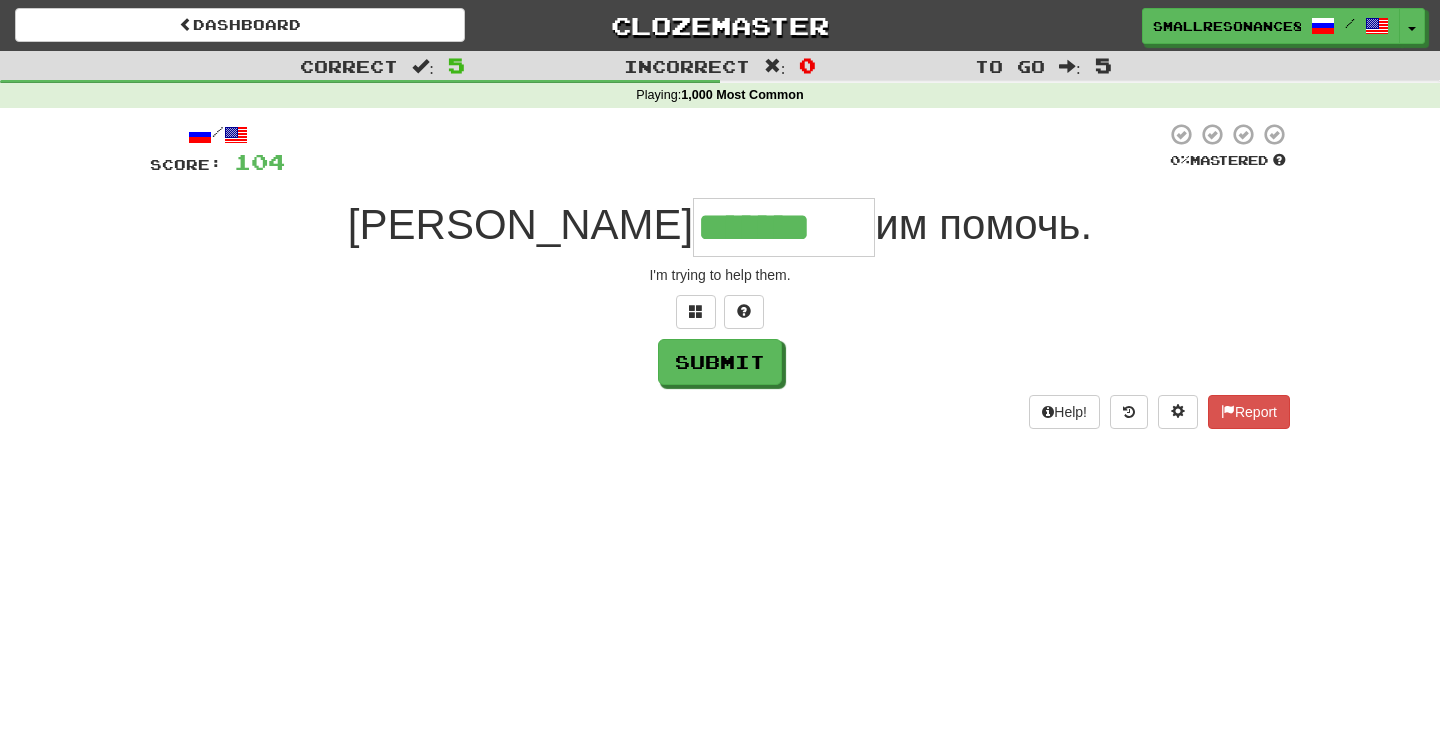 type on "*******" 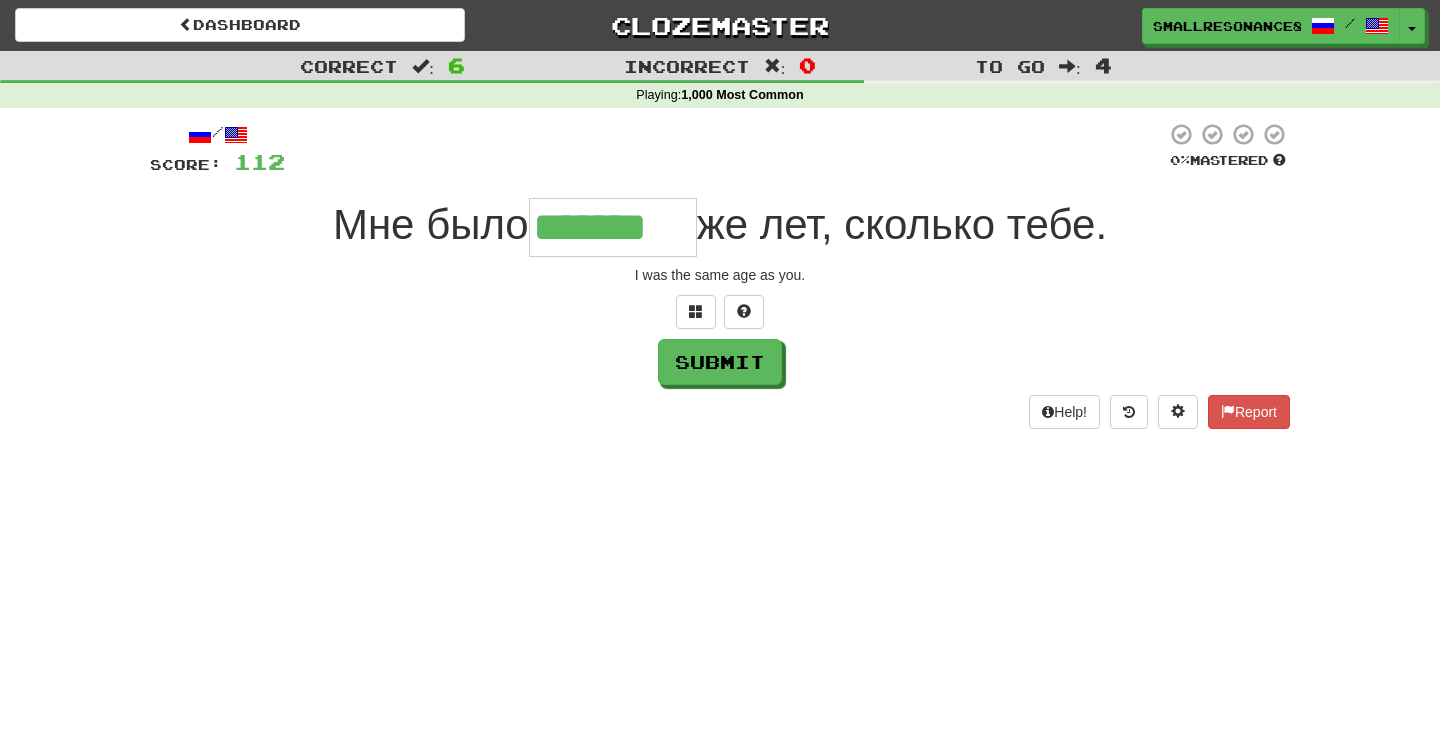 type on "*******" 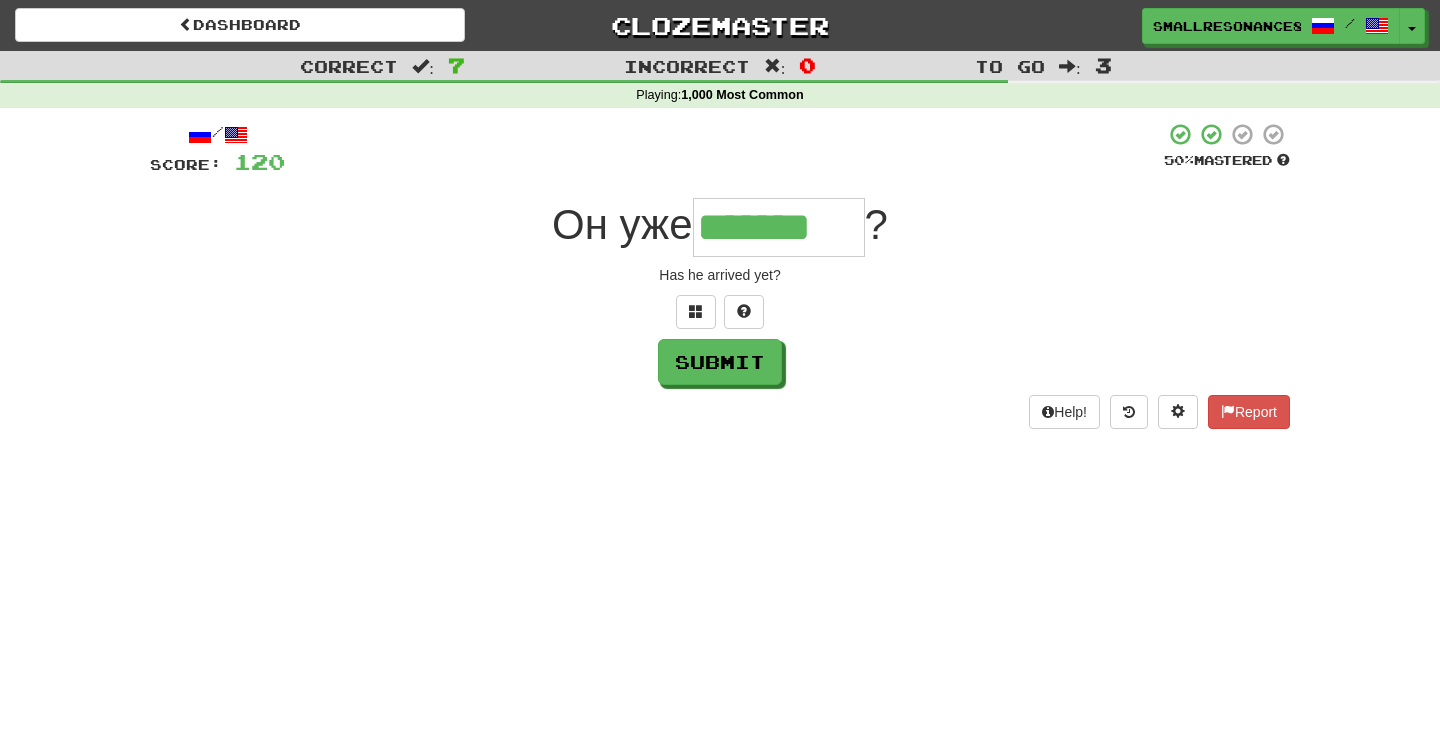 type on "*******" 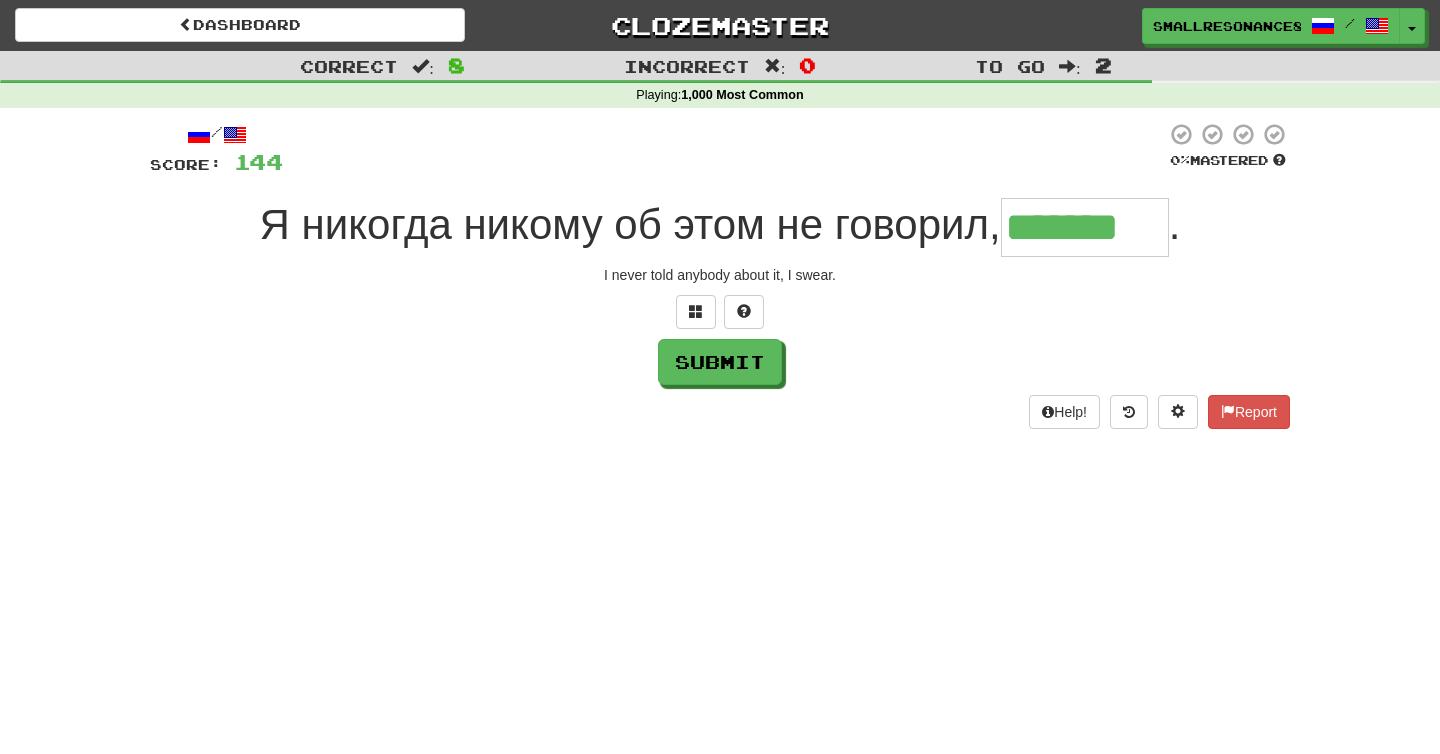 type on "*******" 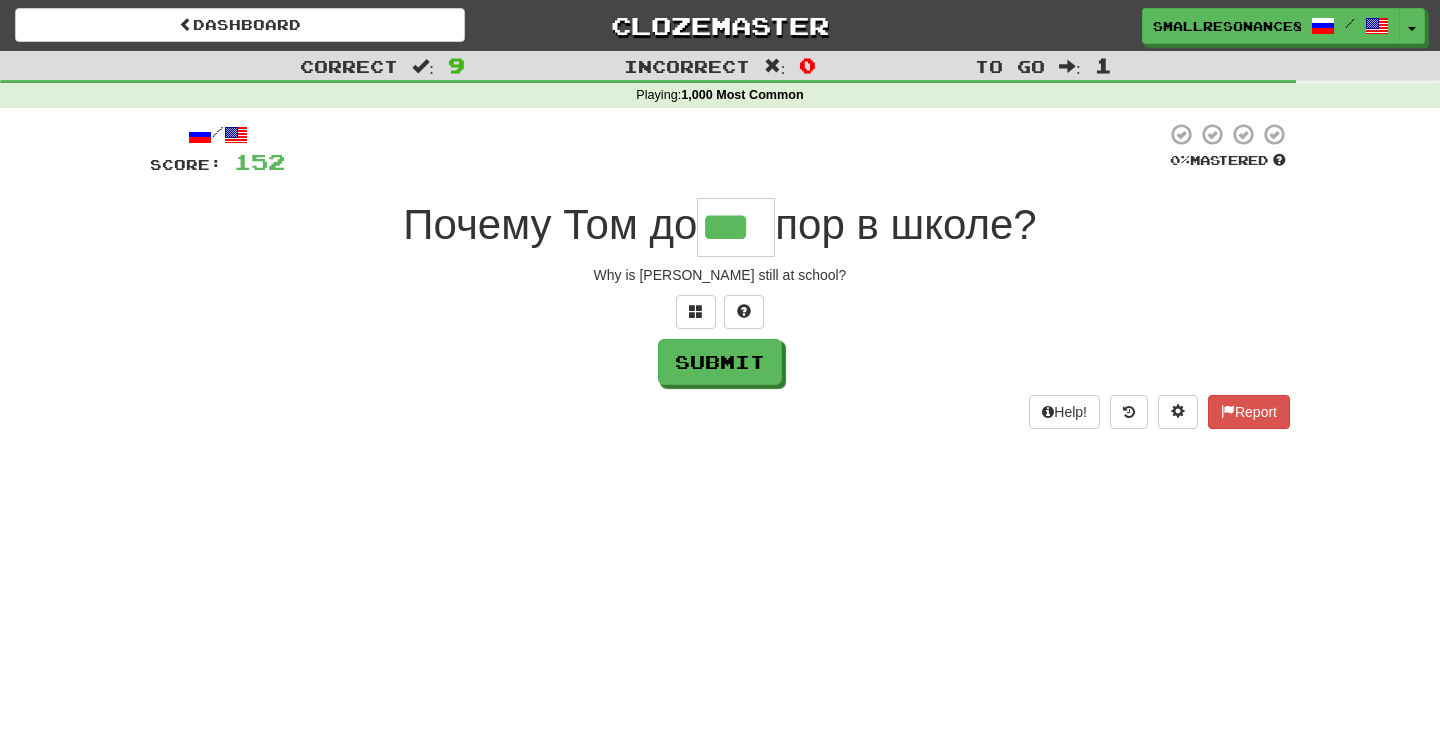 type on "***" 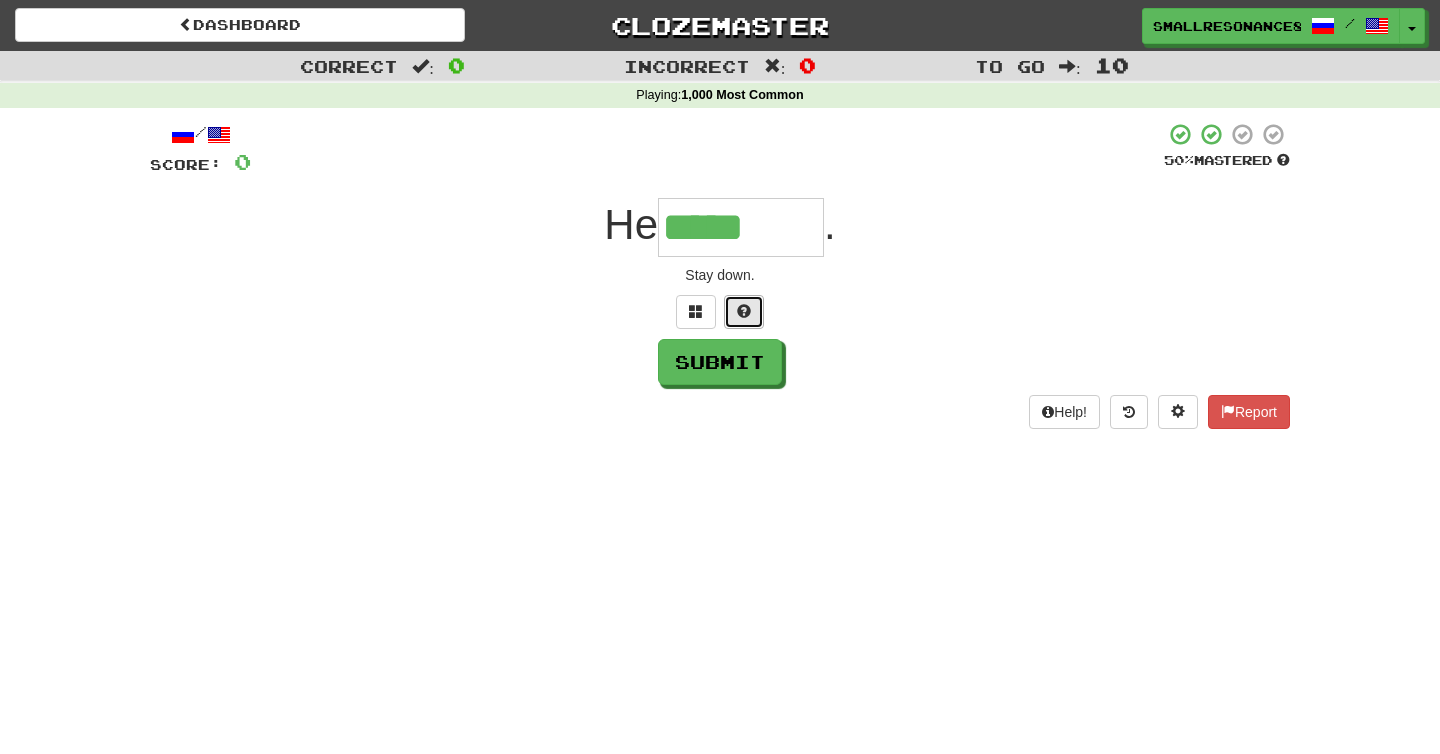 click at bounding box center (744, 312) 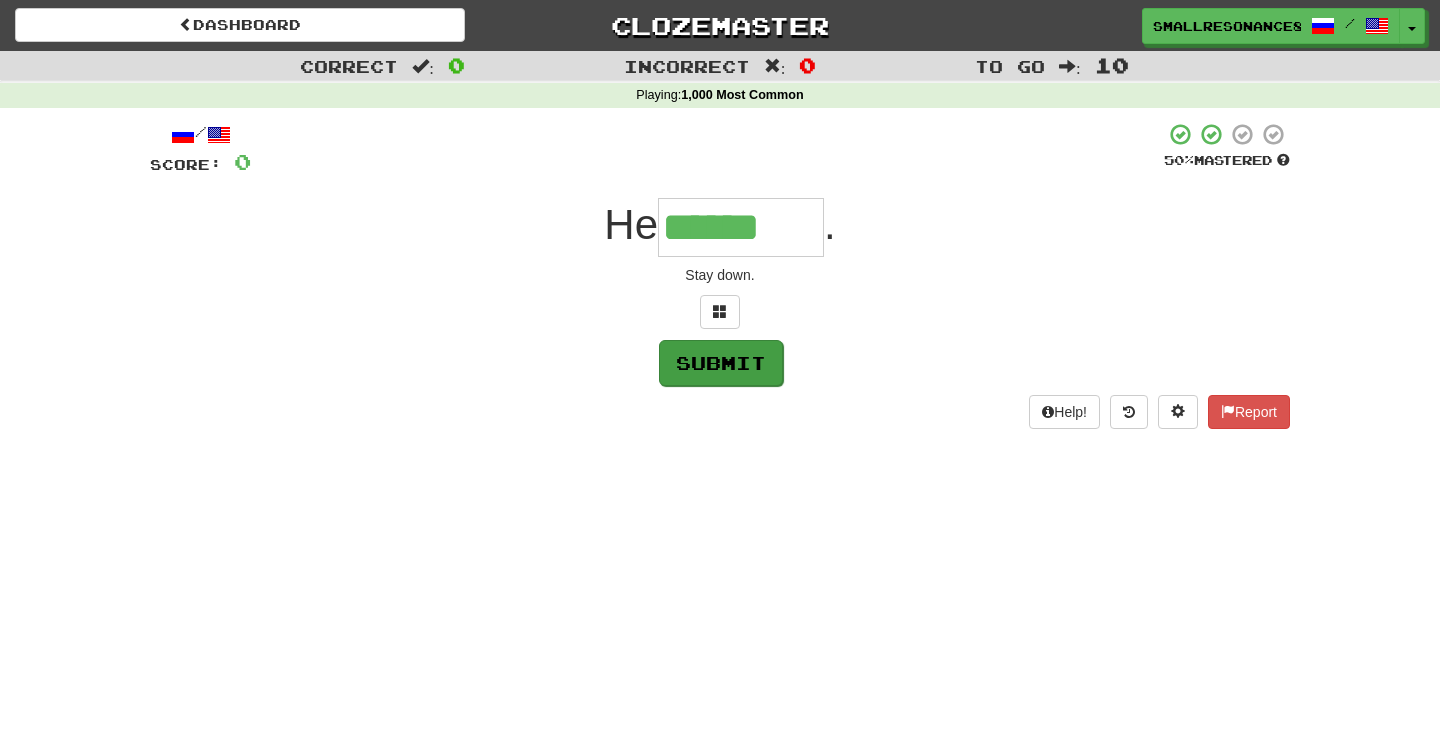 click on "Submit" at bounding box center (721, 363) 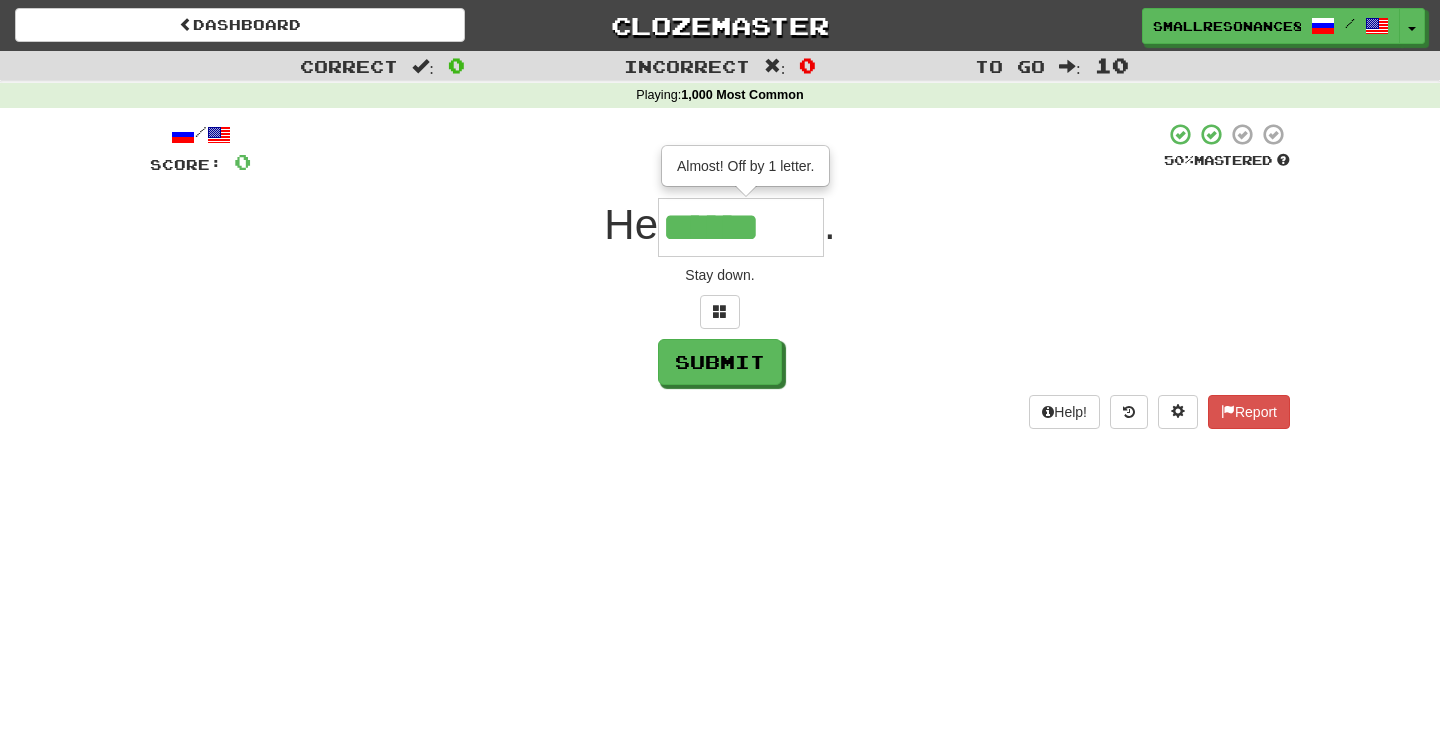 click at bounding box center (720, 312) 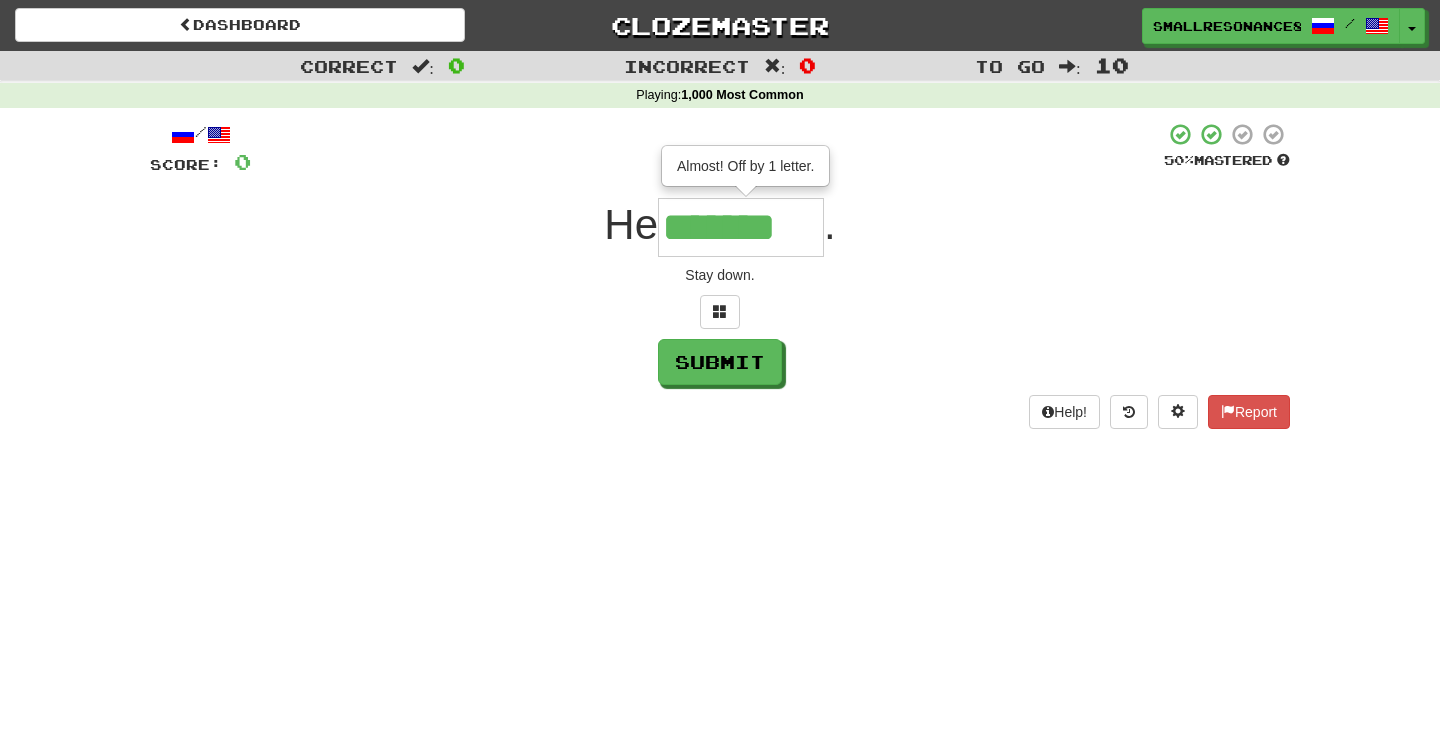 type on "*******" 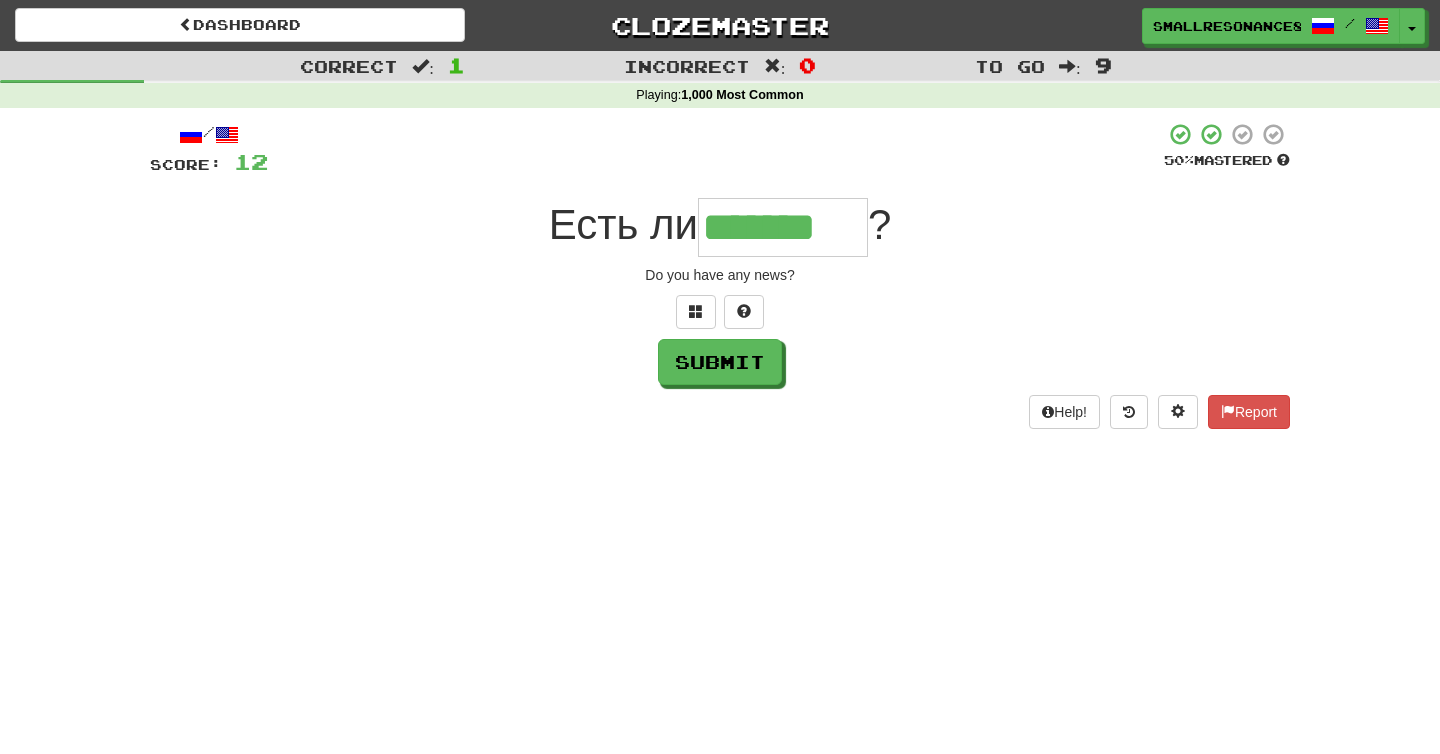 type on "*******" 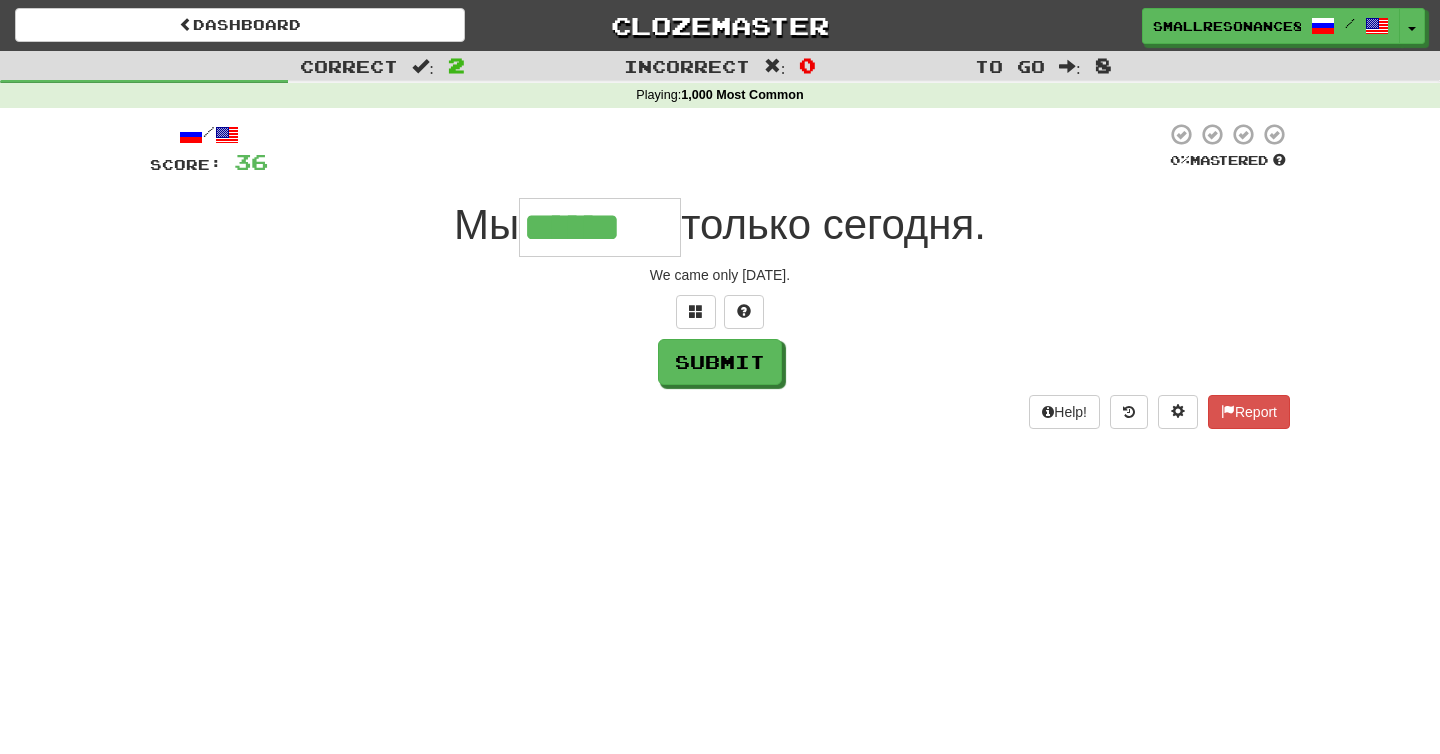type on "******" 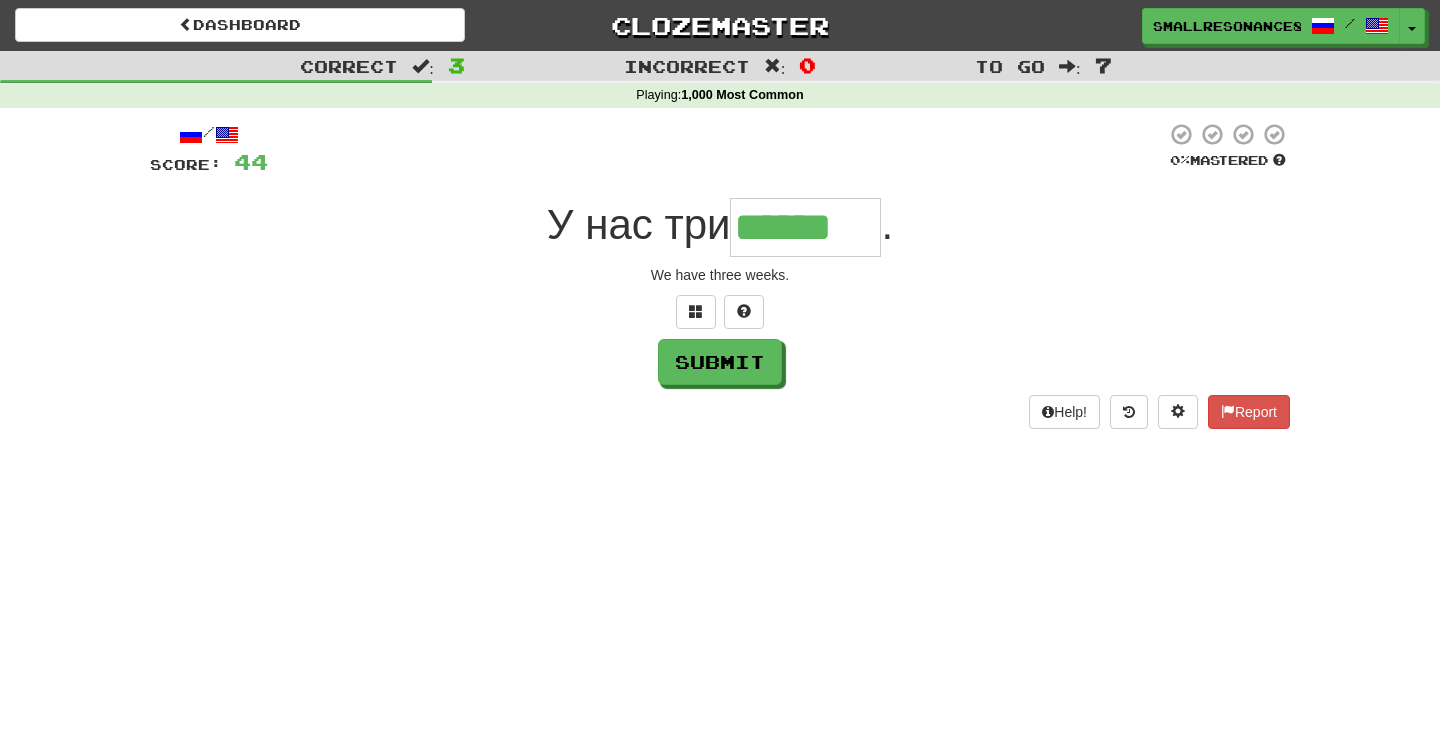 type on "******" 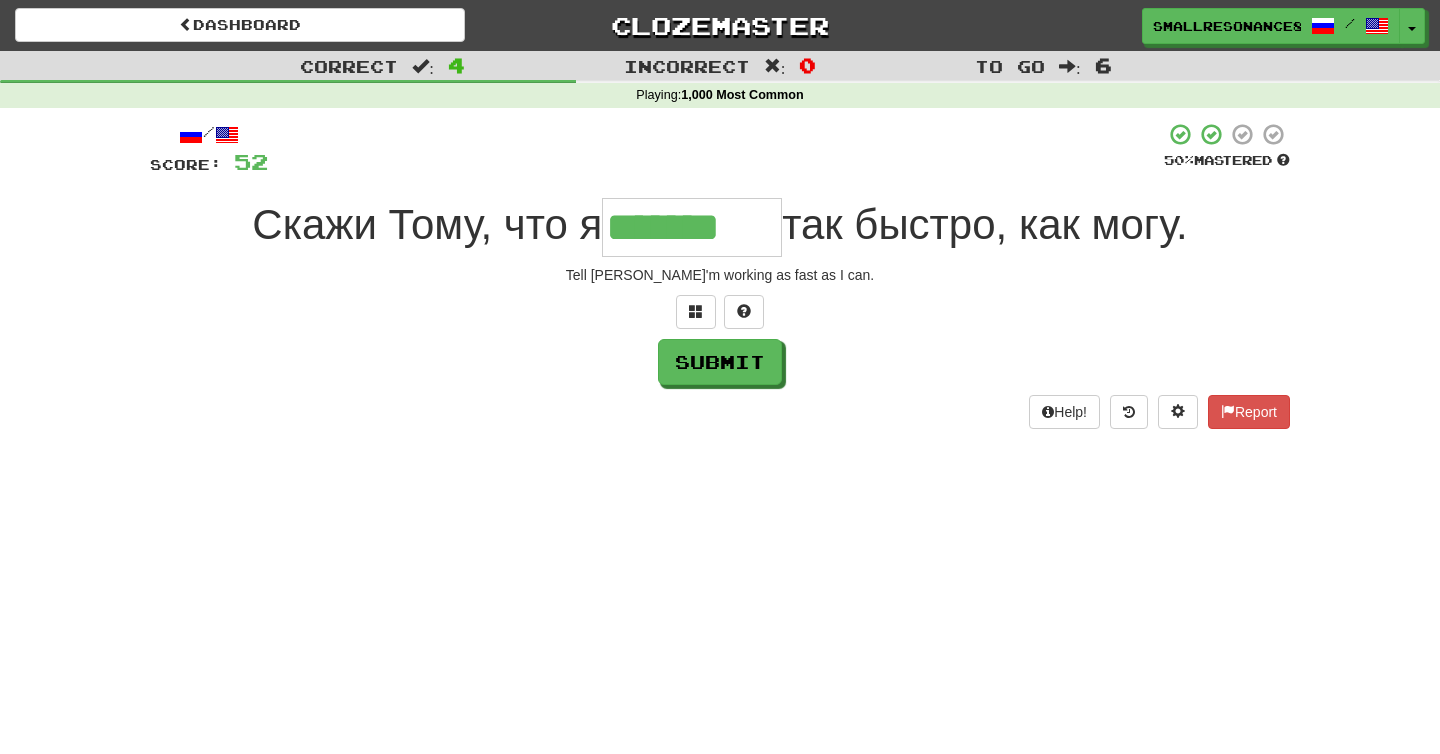 type on "*******" 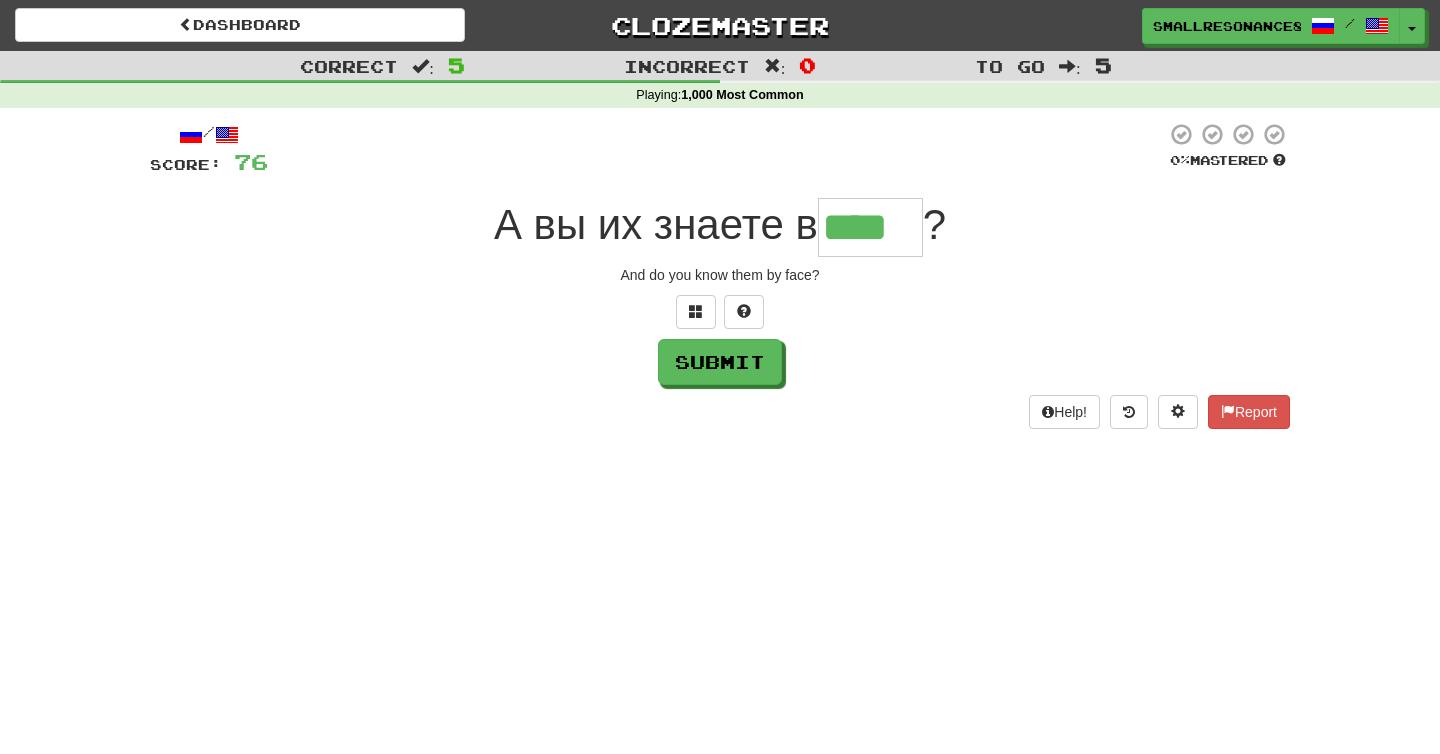 type on "****" 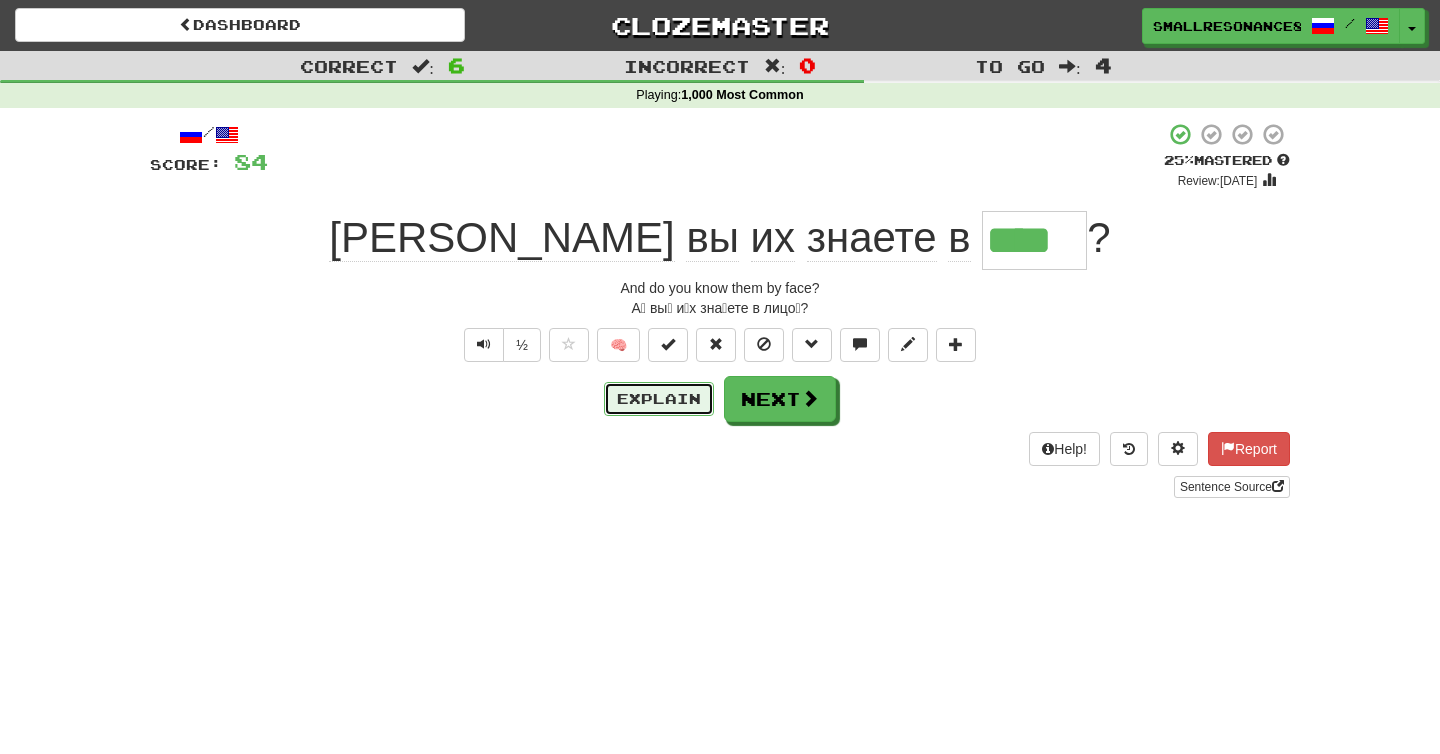 click on "Explain" at bounding box center (659, 399) 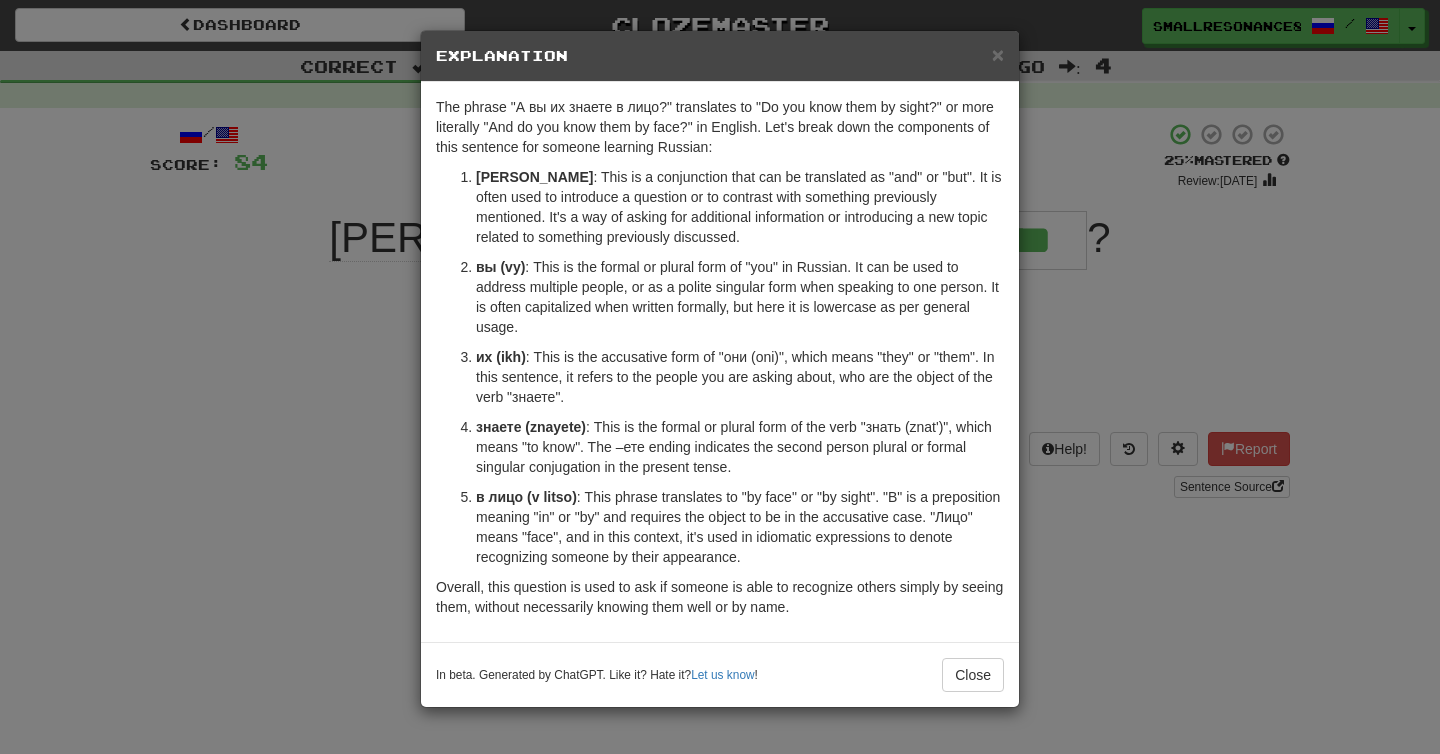 click on "× Explanation The phrase "А вы их знаете в лицо?" translates to "Do you know them by sight?" or more literally "And do you know them by face?" in English. Let's break down the components of this sentence for someone learning Russian:
А : This is a conjunction that can be translated as "and" or "but". It is often used to introduce a question or to contrast with something previously mentioned. It's a way of asking for additional information or introducing a new topic related to something previously discussed.
вы (vy) : This is the formal or plural form of "you" in Russian. It can be used to address multiple people, or as a polite singular form when speaking to one person. It is often capitalized when written formally, but here it is lowercase as per general usage.
их (ikh) : This is the accusative form of "они (oni)", which means "they" or "them". In this sentence, it refers to the people you are asking about, who are the object of the verb "знаете"." at bounding box center (720, 377) 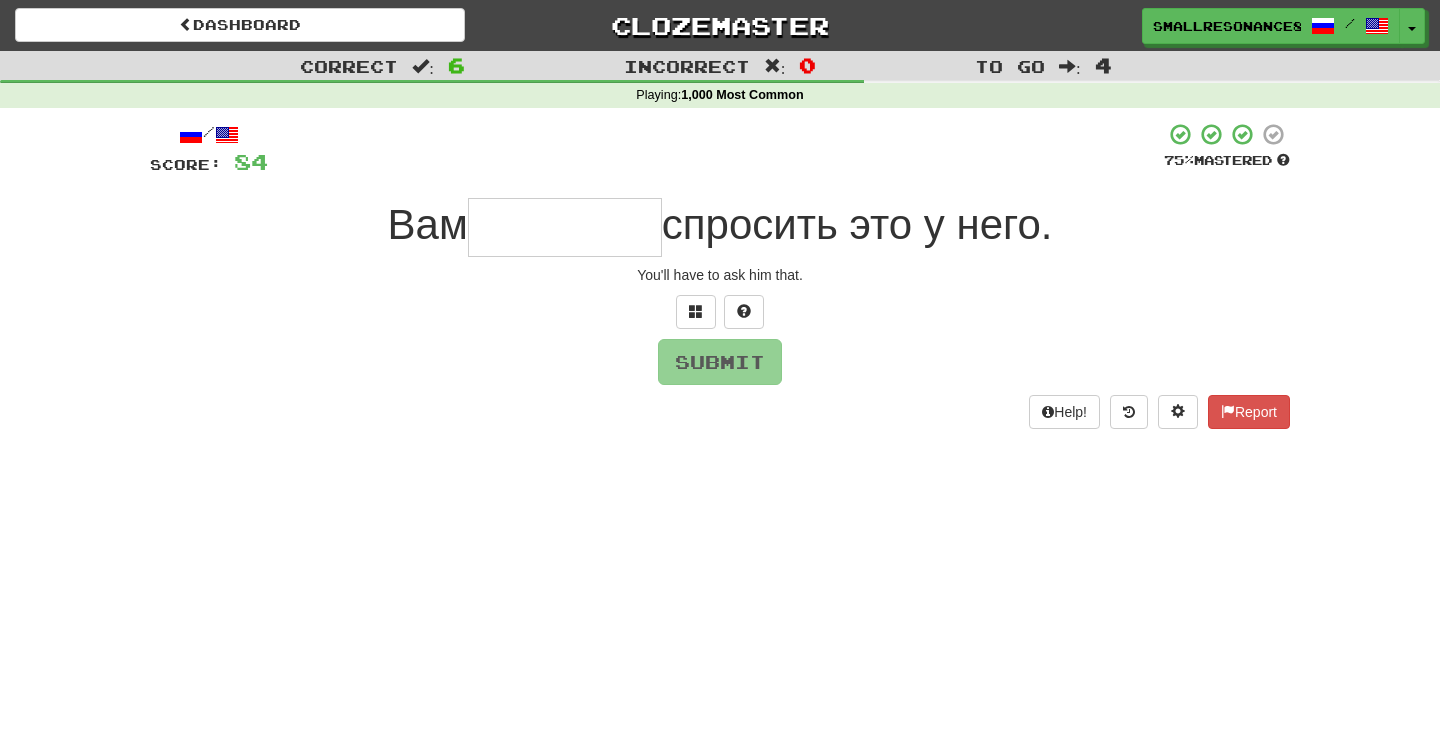 type on "*" 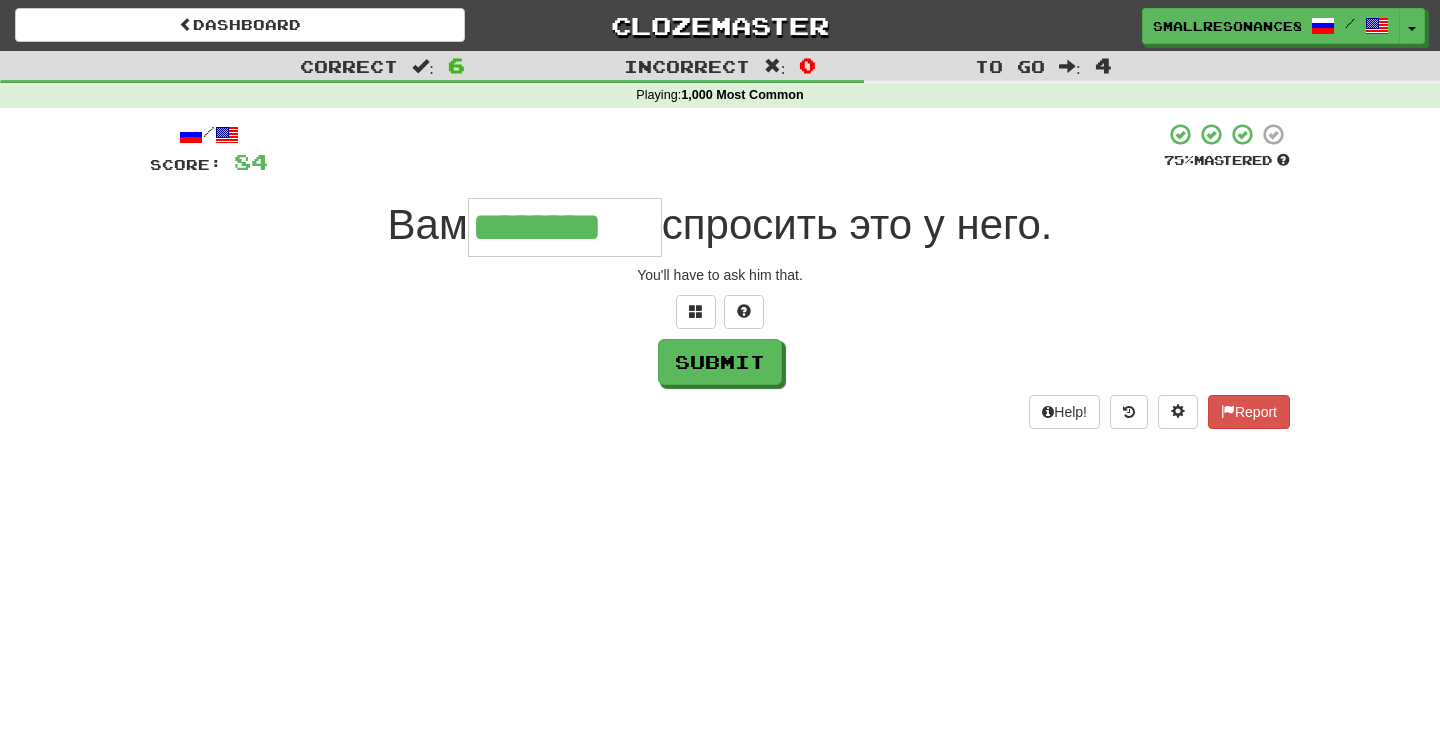 type on "********" 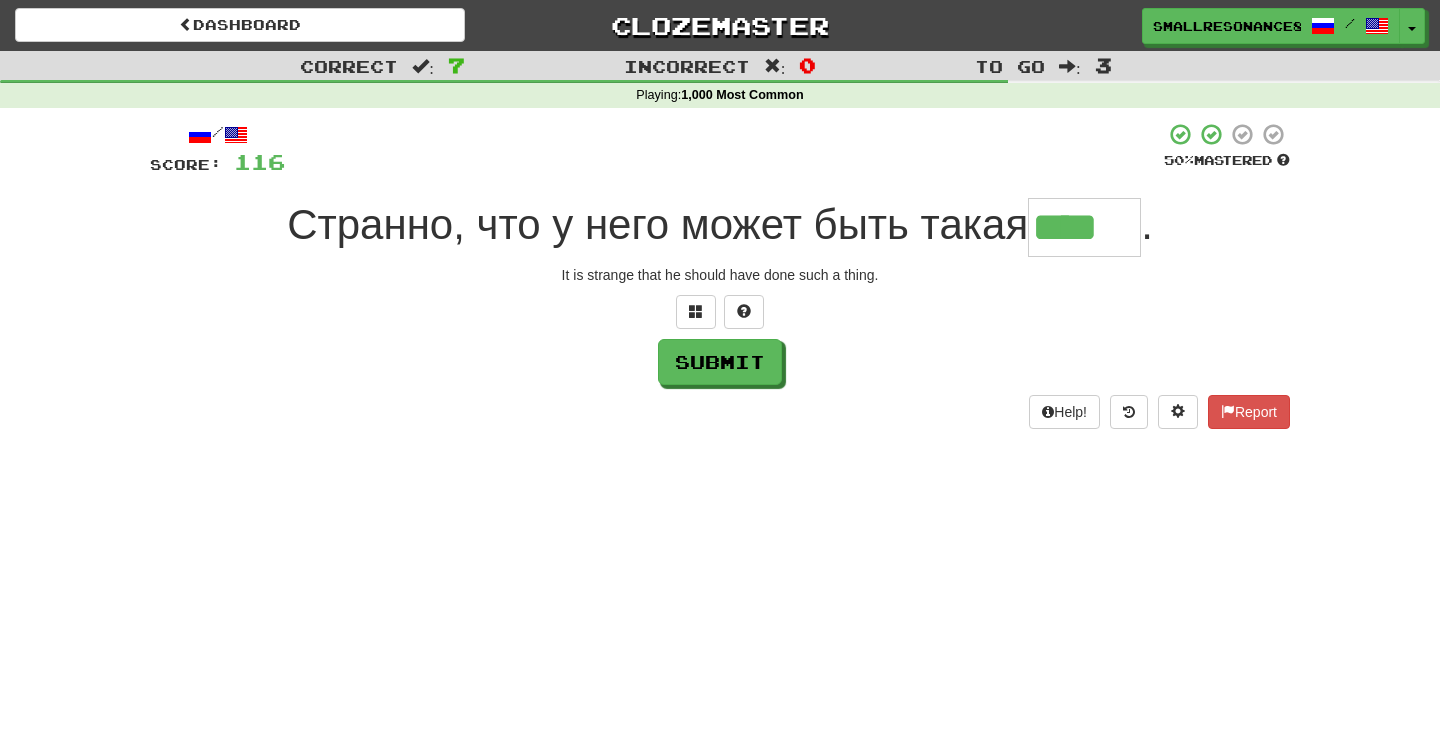 type on "****" 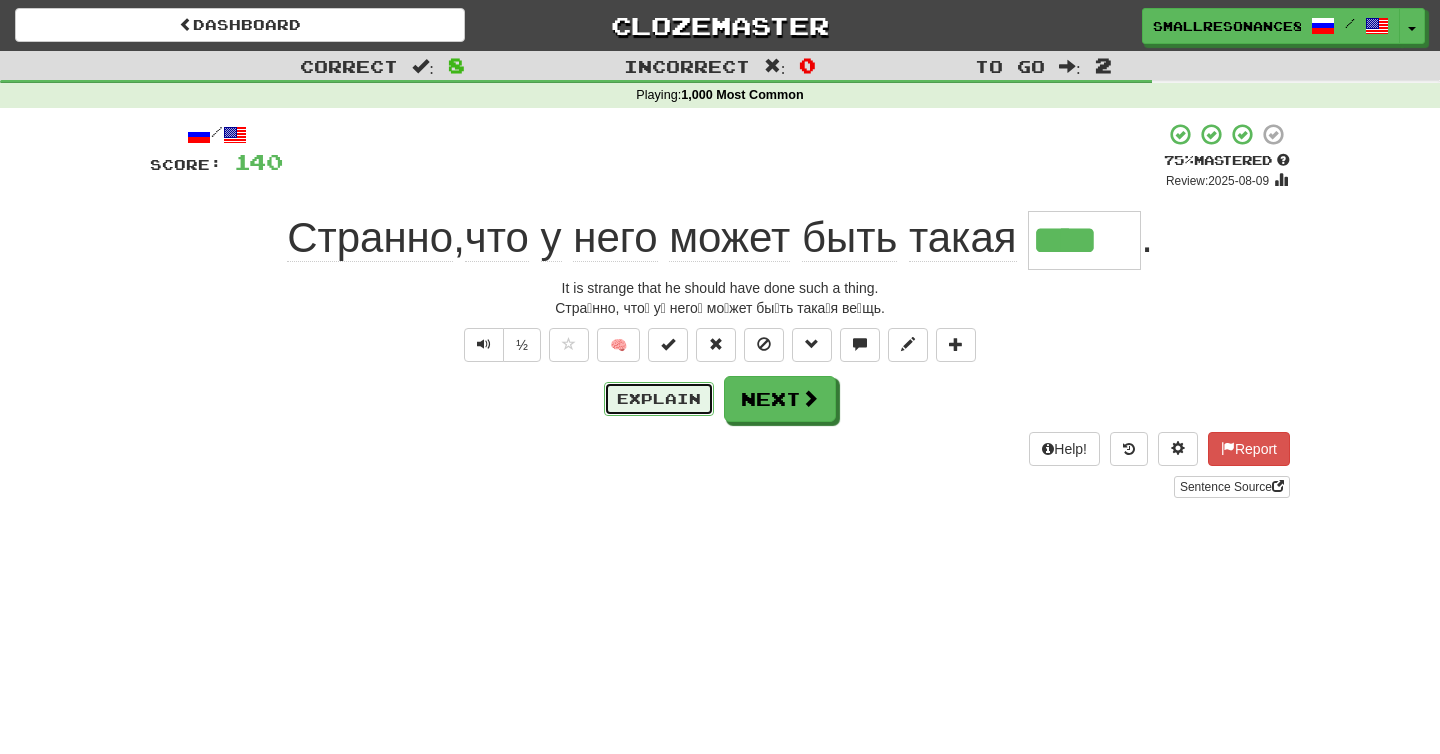 click on "Explain" at bounding box center (659, 399) 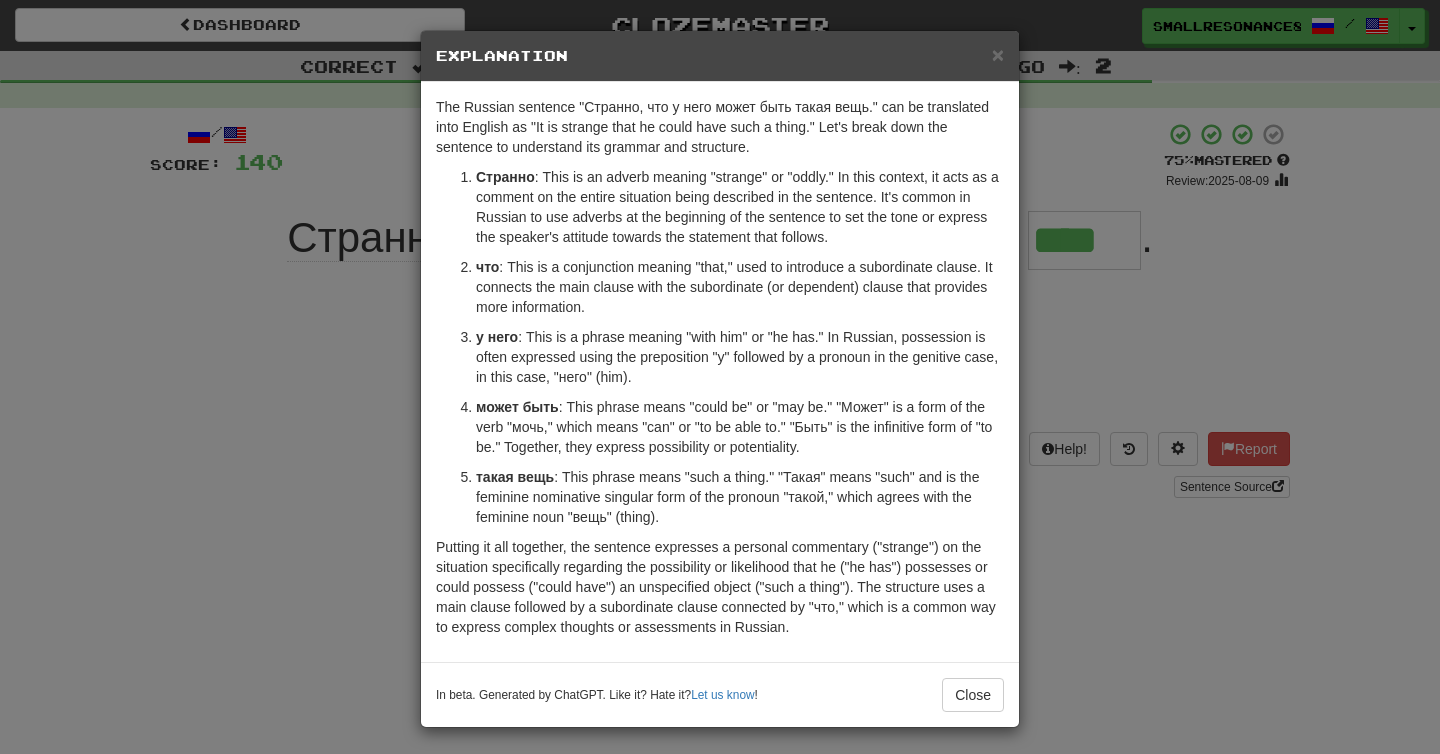 click on "× Explanation The Russian sentence "Странно, что у него может быть такая вещь." can be translated into English as "It is strange that he could have such a thing." Let's break down the sentence to understand its grammar and structure.
Странно : This is an adverb meaning "strange" or "oddly." In this context, it acts as a comment on the entire situation being described in the sentence. It's common in Russian to use adverbs at the beginning of the sentence to set the tone or express the speaker's attitude towards the statement that follows.
что : This is a conjunction meaning "that," used to introduce a subordinate clause. It connects the main clause with the subordinate (or dependent) clause that provides more information.
у него : This is a phrase meaning "with him" or "he has." In Russian, possession is often expressed using the preposition "у" followed by a pronoun in the genitive case, in this case, "него" (him).
!" at bounding box center (720, 377) 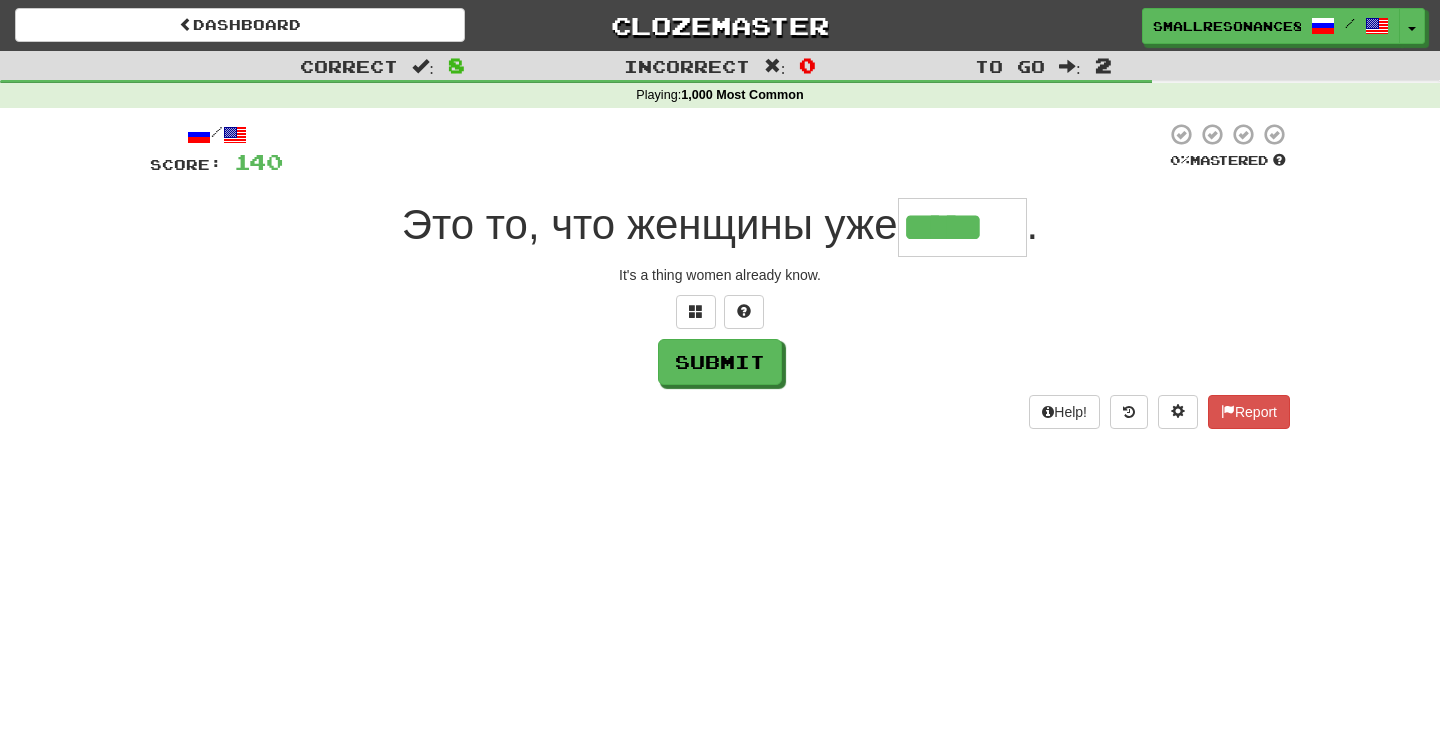 type on "*****" 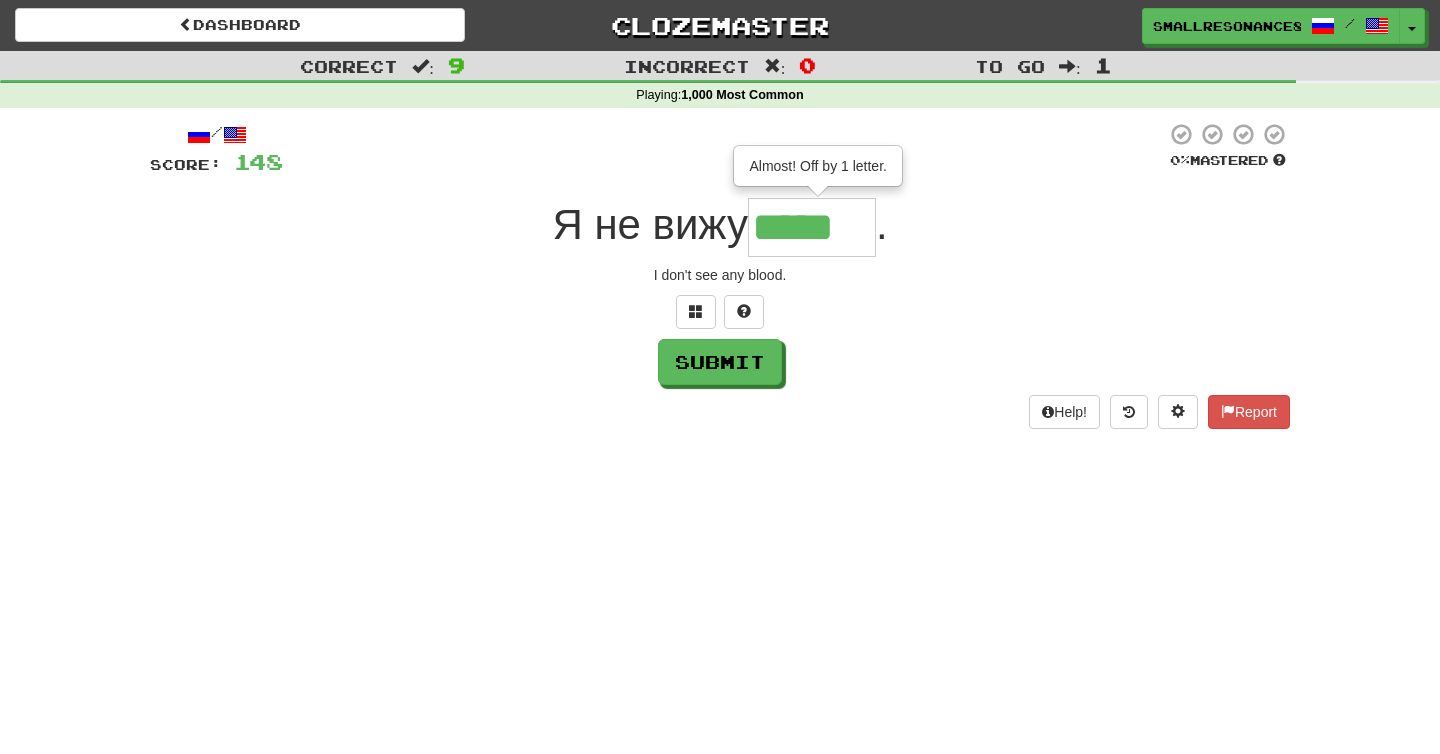 type on "*****" 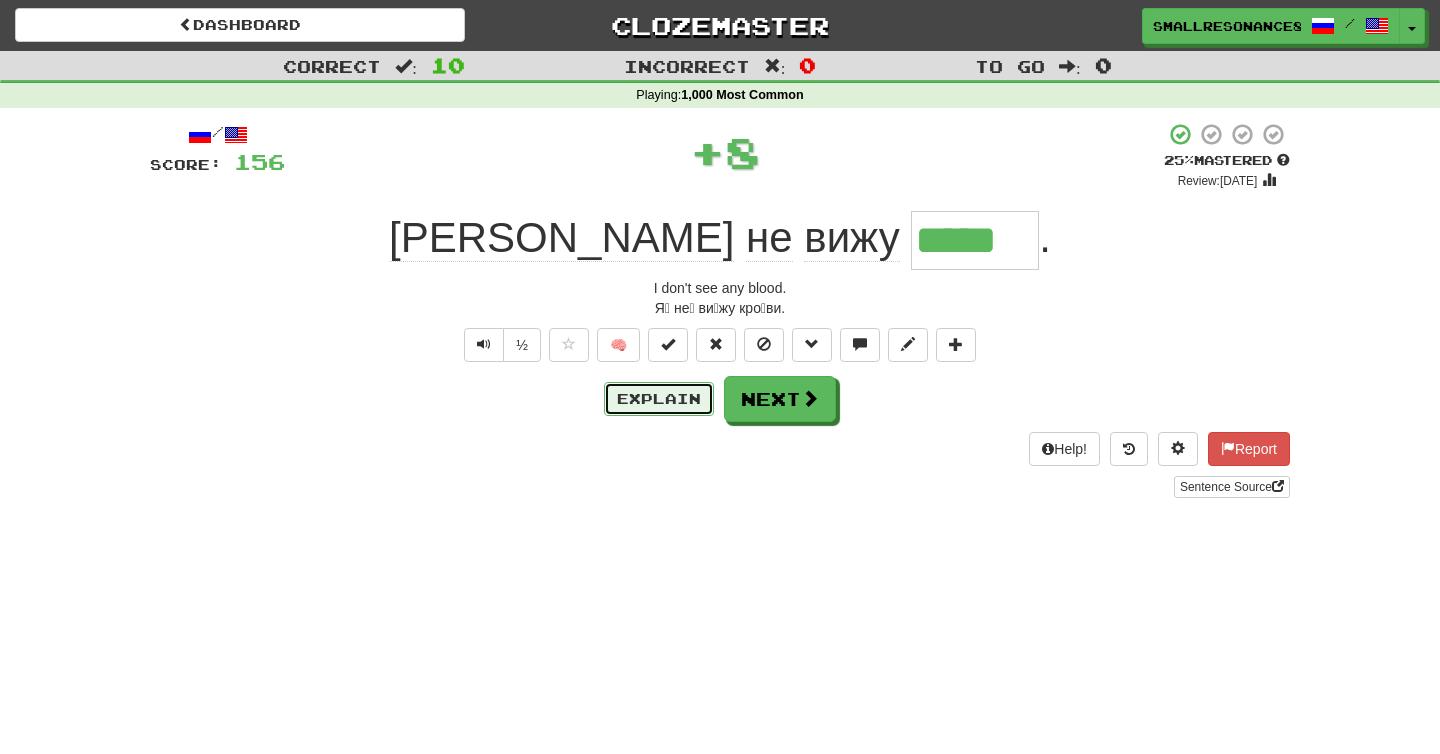 click on "Explain" at bounding box center [659, 399] 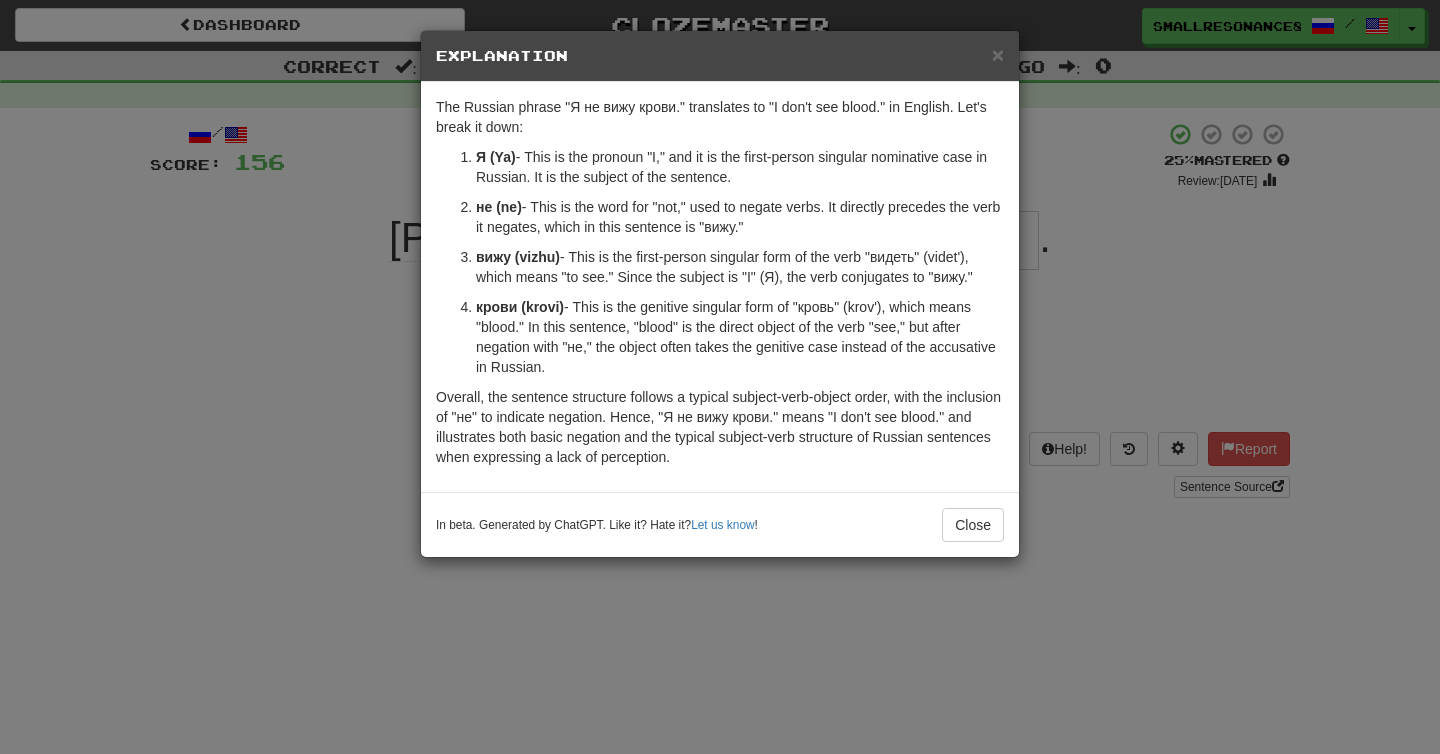 click on "× Explanation The Russian phrase "Я не вижу крови." translates to "I don't see blood." in English. Let's break it down:
Я (Ya)  - This is the pronoun "I," and it is the first-person singular nominative case in Russian. It is the subject of the sentence.
не (ne)  - This is the word for "not," used to negate verbs. It directly precedes the verb it negates, which in this sentence is "вижу."
вижу (vizhu)  - This is the first-person singular form of the verb "видеть" (videt'), which means "to see." Since the subject is "I" (Я), the verb conjugates to "вижу."
крови (krovi)  - This is the genitive singular form of "кровь" (krov'), which means "blood." In this sentence, "blood" is the direct object of the verb "see," but after negation with "не," the object often takes the genitive case instead of the accusative in Russian.
In beta. Generated by ChatGPT. Like it? Hate it?  Let us know ! Close" at bounding box center [720, 377] 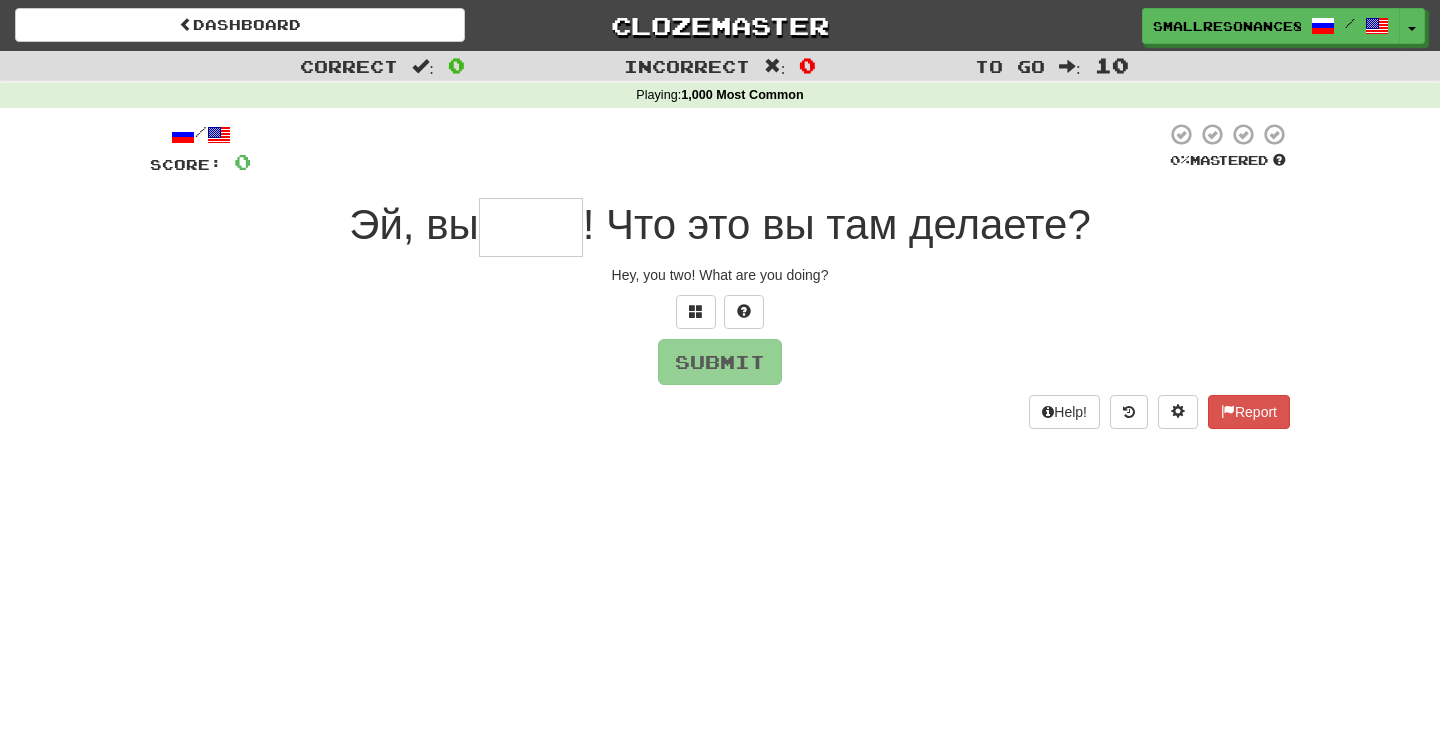type on "*" 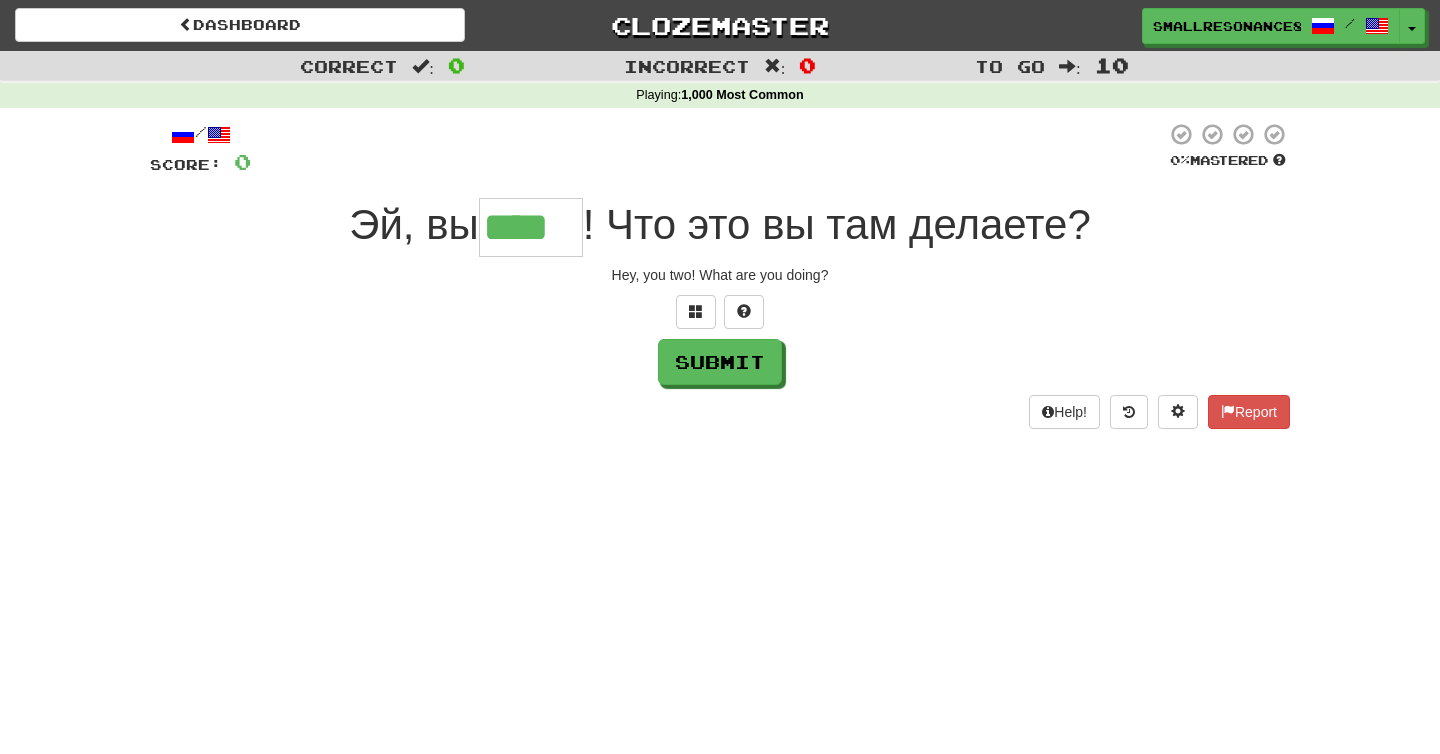 type on "****" 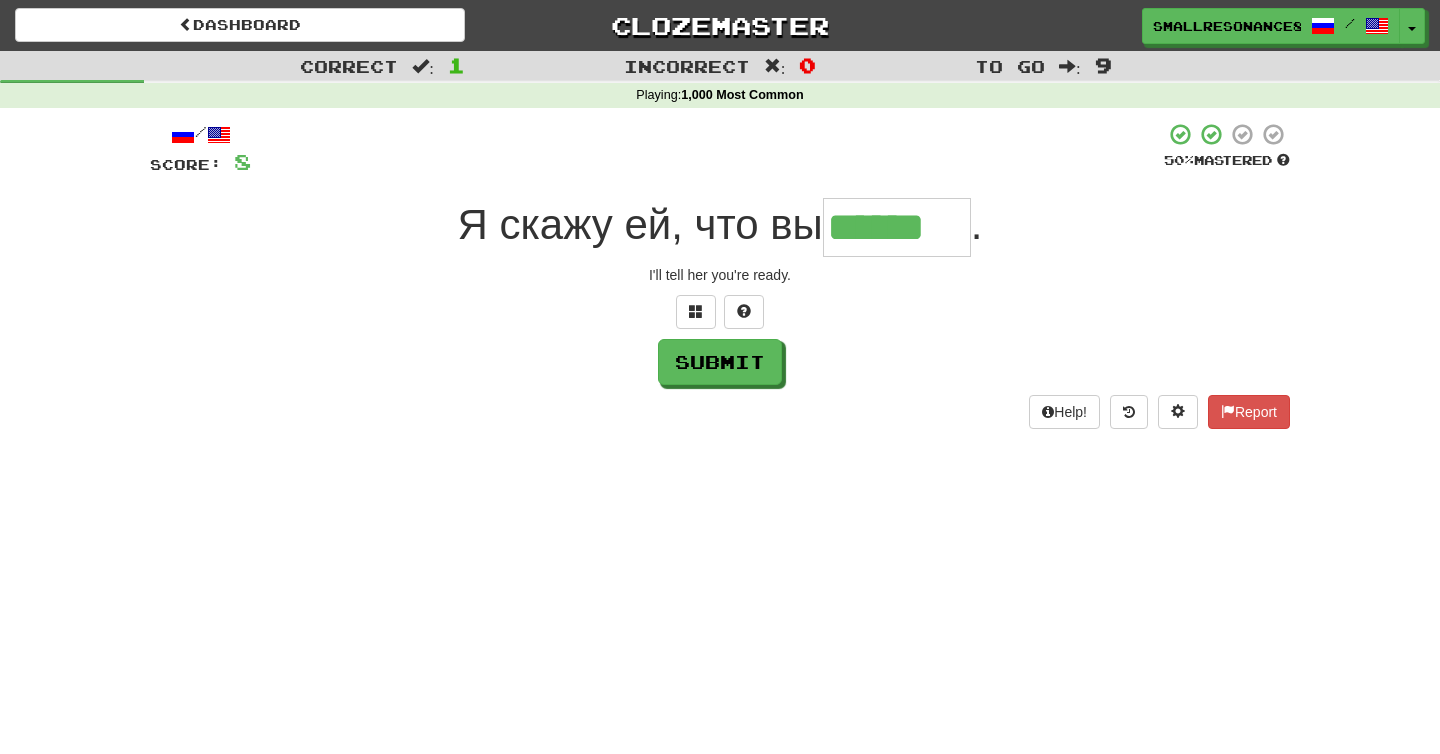 type on "******" 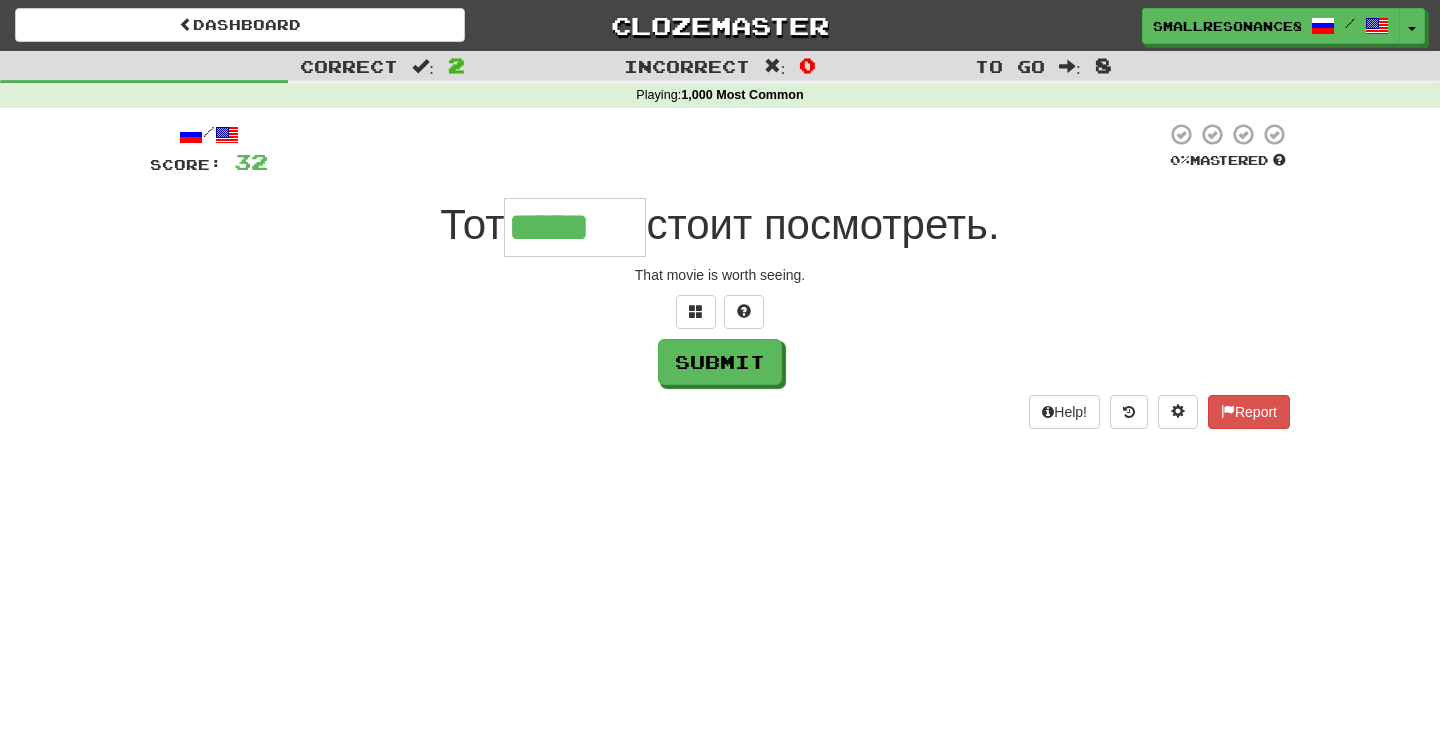 type on "*****" 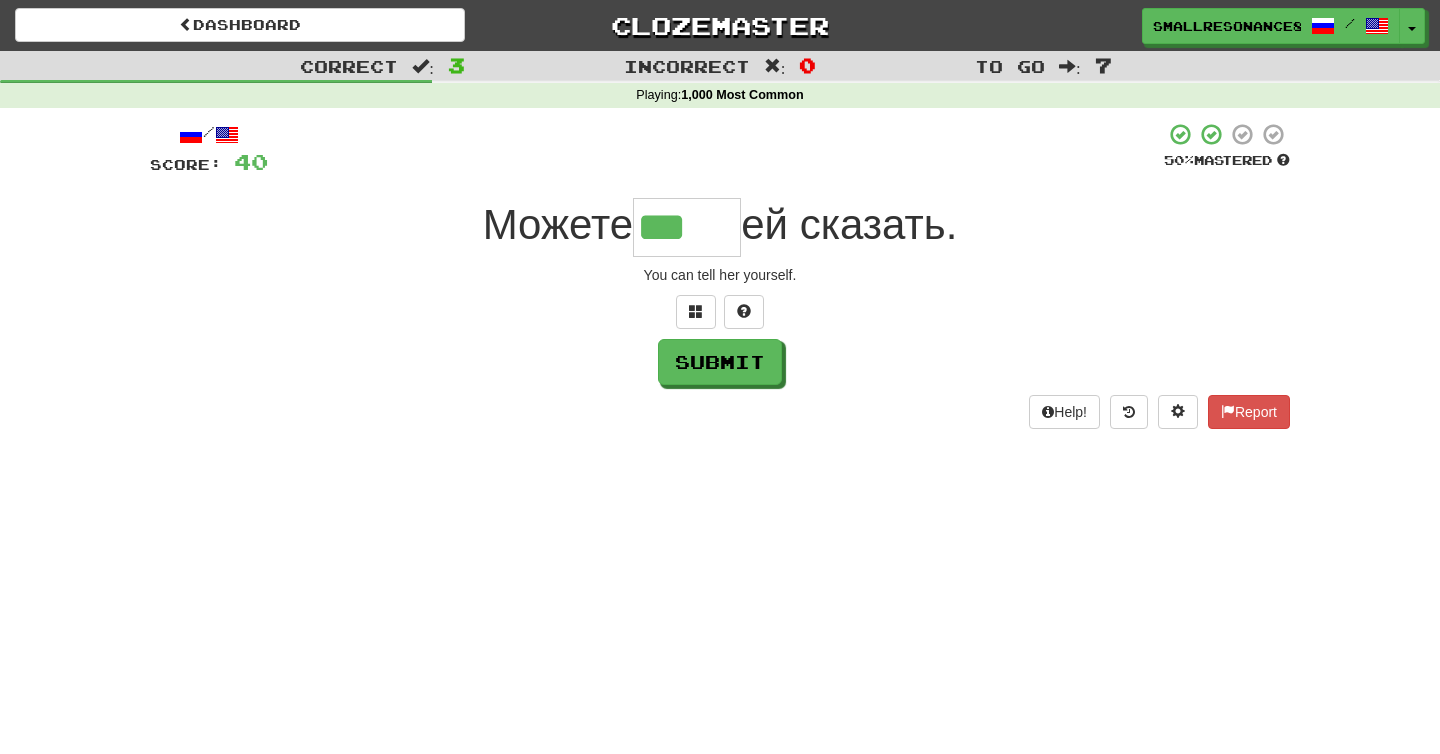 scroll, scrollTop: 0, scrollLeft: 0, axis: both 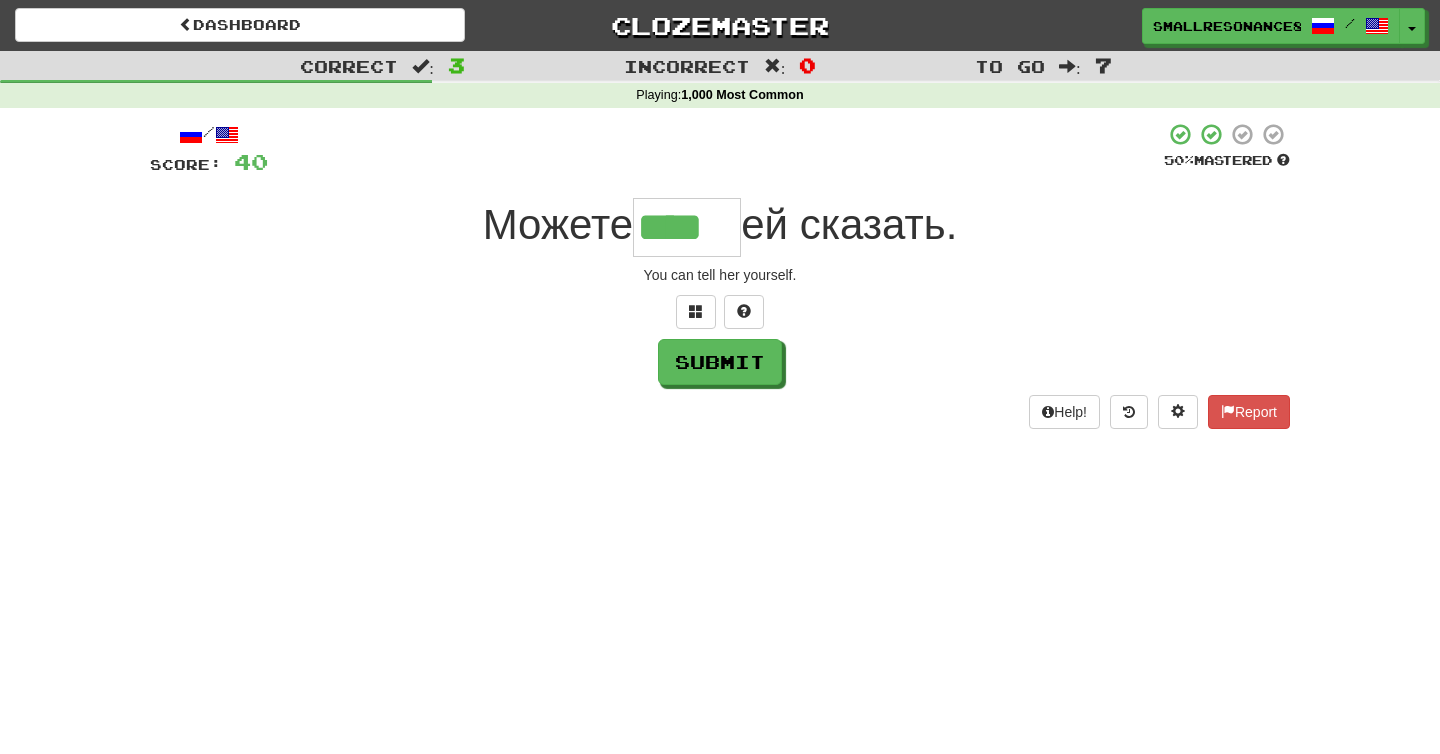 type on "****" 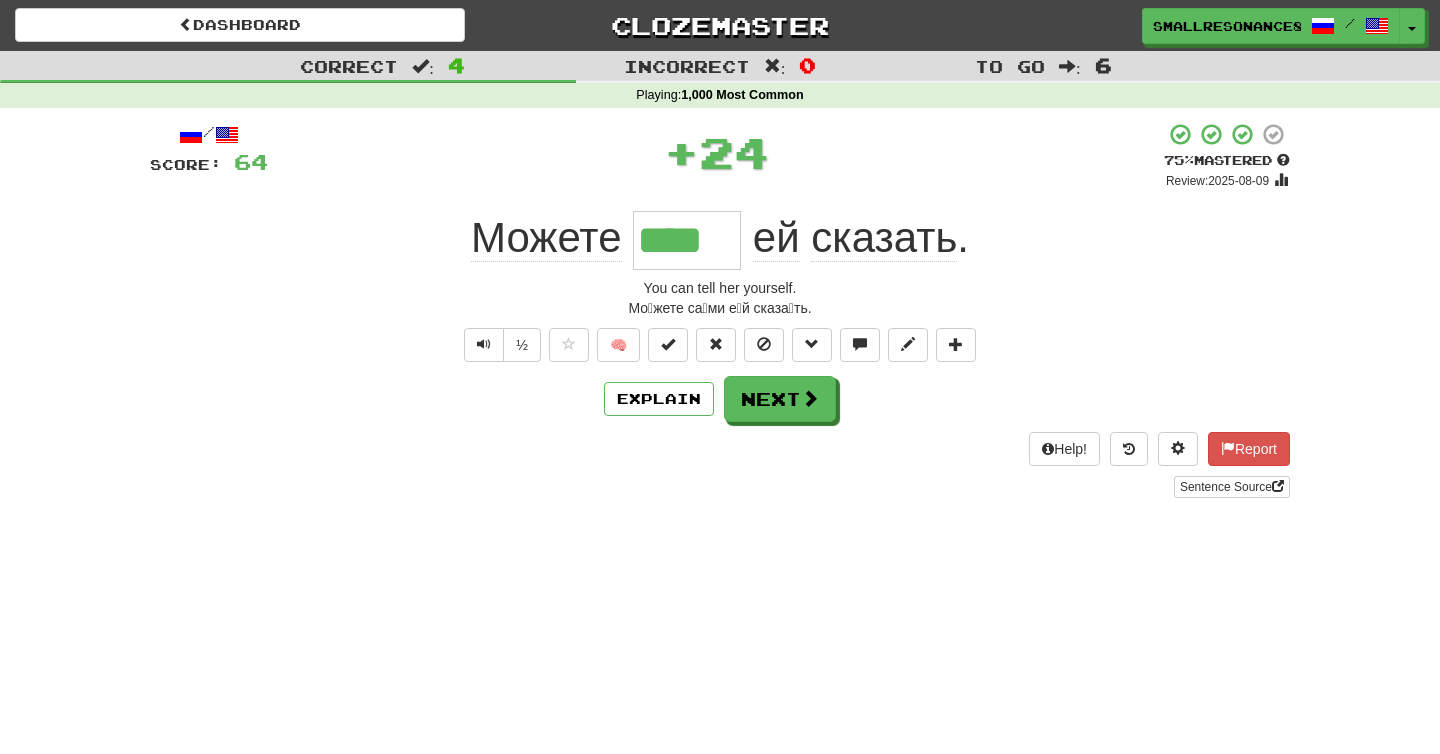 click on "Dashboard
Clozemaster
SmallResonance8110
/
Toggle Dropdown
Dashboard
Leaderboard
Activity Feed
Notifications
Profile
Discussions
Español
/
English
Streak:
0
Review:
3
Points Today: 0
Latina
/
English
Streak:
0
Review:
20
Daily Goal:  0 /100
Русский
/
English
Streak:
2
Review:
5,474
Daily Goal:  0 /500
Languages
Account
Logout
SmallResonance8110
/
Toggle Dropdown
Dashboard
Leaderboard
Activity Feed
Notifications
Profile
Discussions
Español
/
English
Streak:
0
Review:
3
Points Today: 0
Latina
/
English
Streak:
0
Review:
20
0 /100" at bounding box center [720, 377] 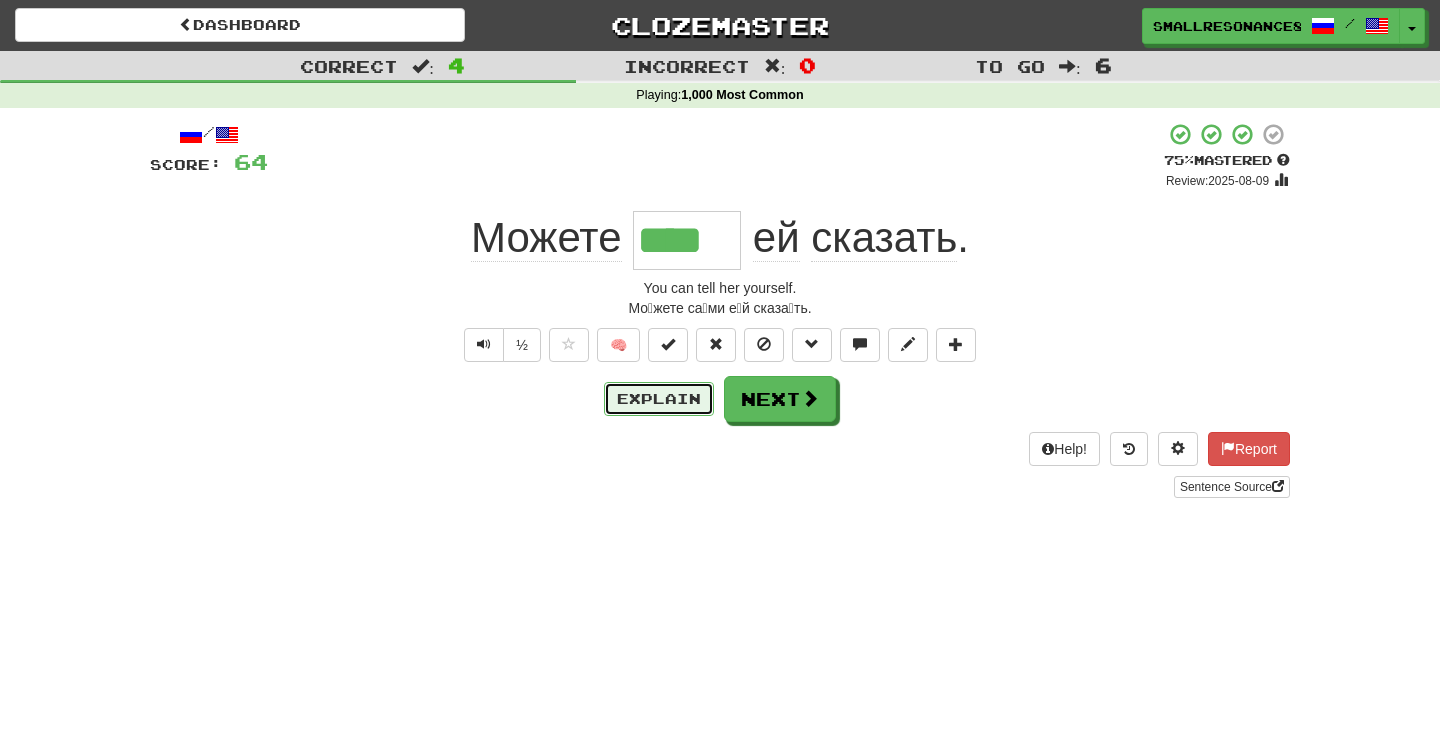 click on "Explain" at bounding box center (659, 399) 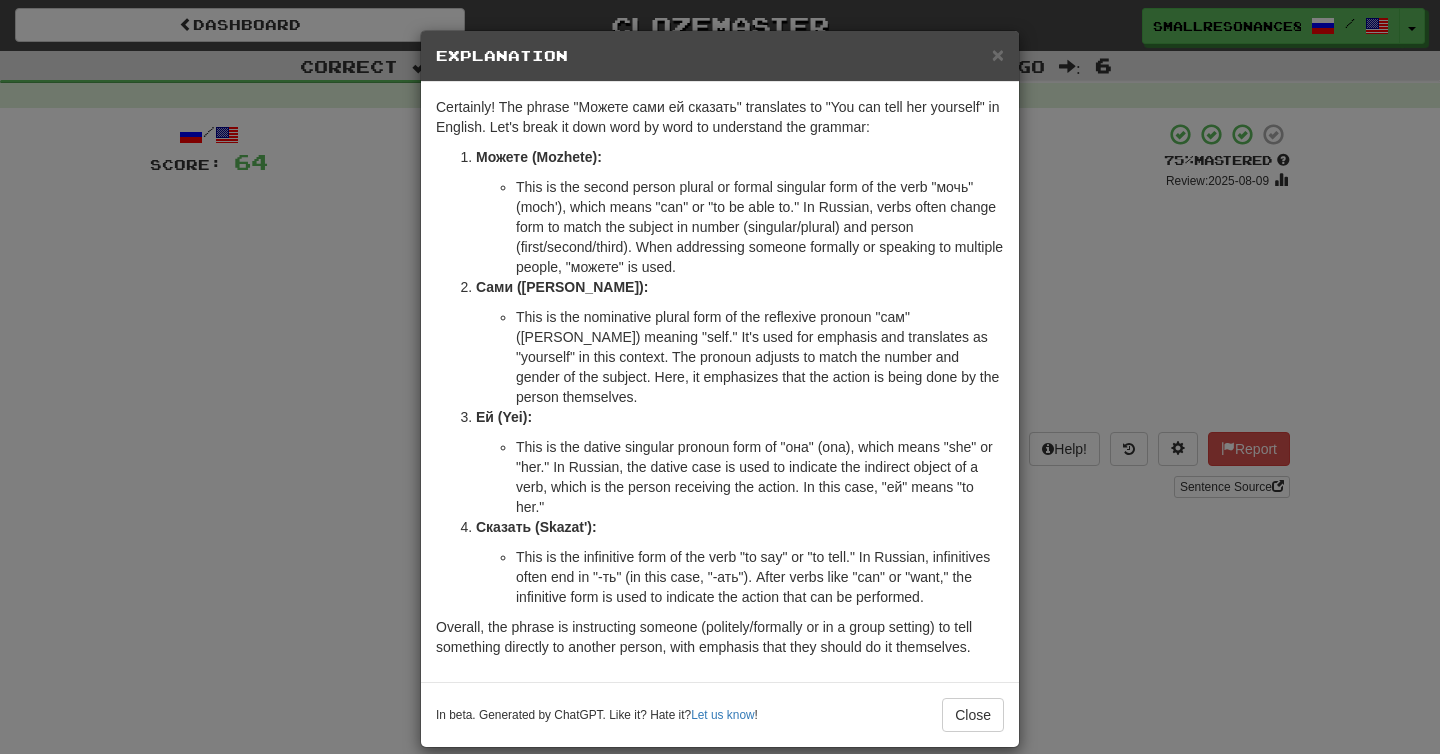 click on "× Explanation Certainly! The phrase "Можете сами ей сказать" translates to "You can tell her yourself" in English. Let's break it down word by word to understand the grammar:
Можете (Mozhete):
This is the second person plural or formal singular form of the verb "мочь" (moch'), which means "can" or "to be able to." In Russian, verbs often change form to match the subject in number (singular/plural) and person (first/second/third). When addressing someone formally or speaking to multiple people, "можете" is used.
Сами (Sami):
This is the nominative plural form of the reflexive pronoun "сам" (sam) meaning "self." It's used for emphasis and translates as "yourself" in this context. The pronoun adjusts to match the number and gender of the subject. Here, it emphasizes that the action is being done by the person themselves.
Ей (Yei):
Сказать (Skazat'):
In beta. Generated by ChatGPT. Like it? Hate it?  ! Close" at bounding box center (720, 377) 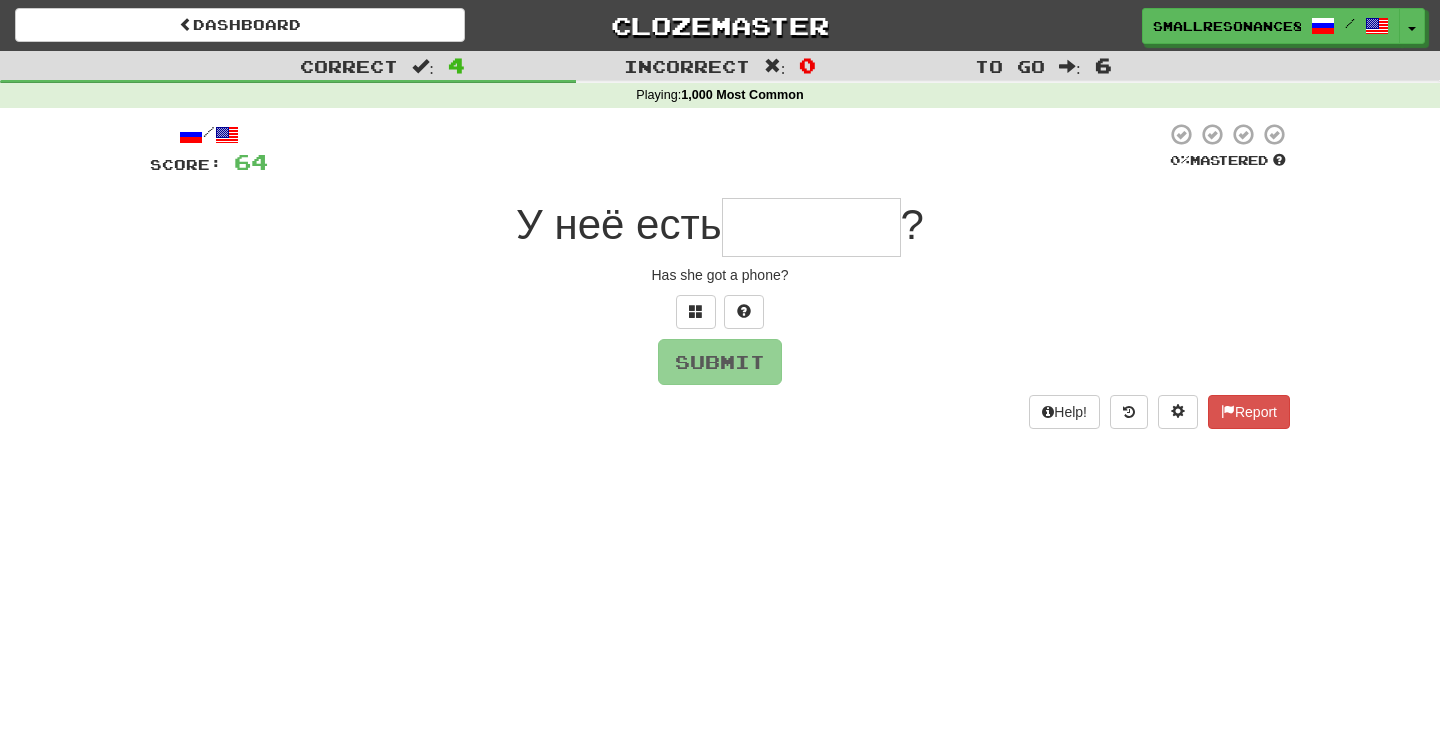 type on "*" 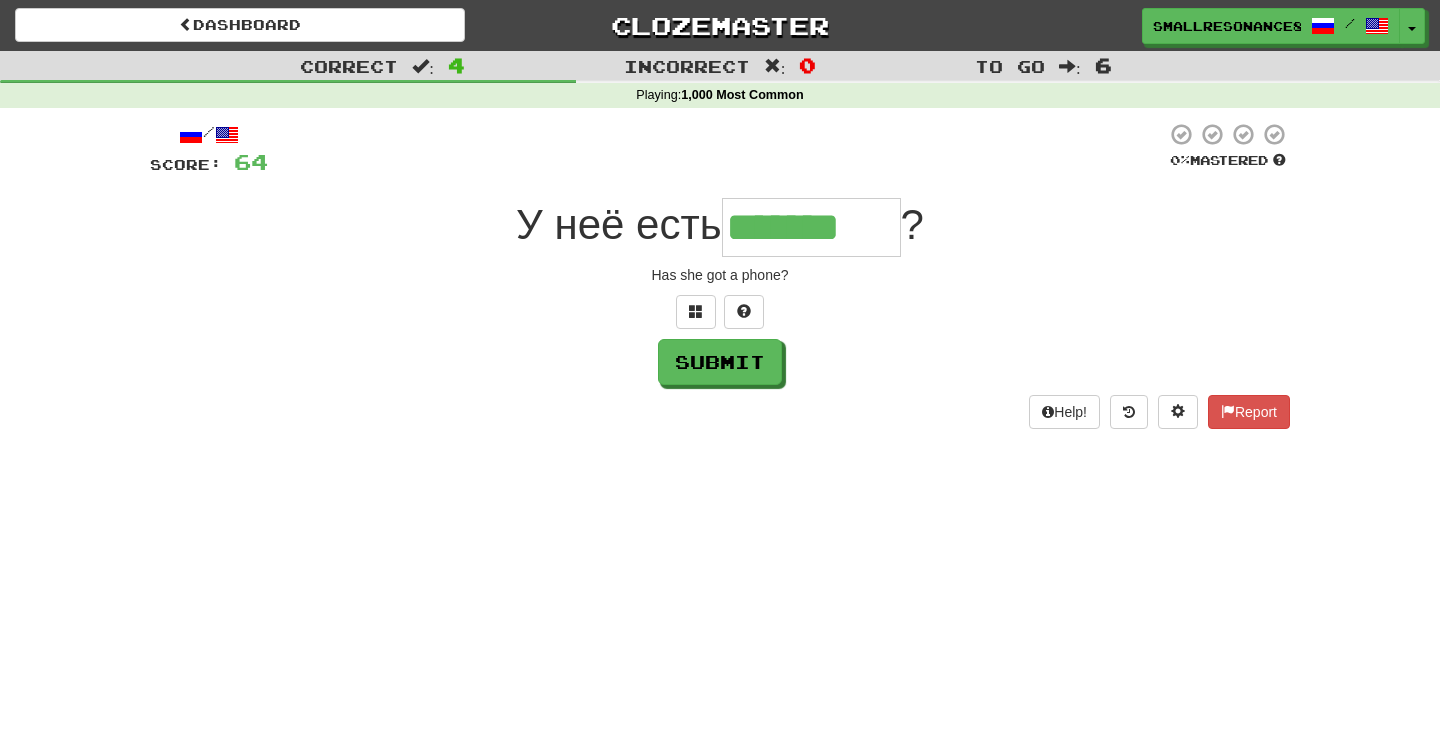 type on "*******" 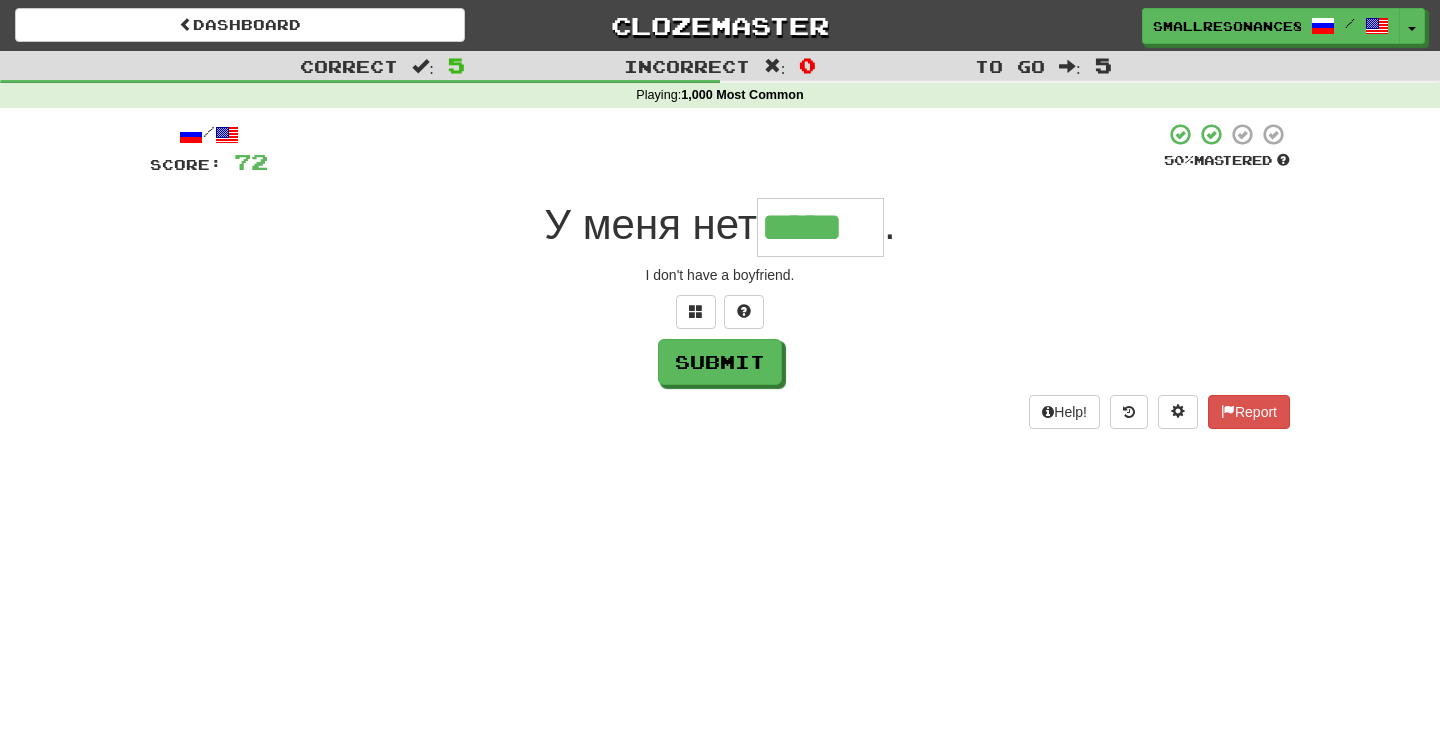 type on "*****" 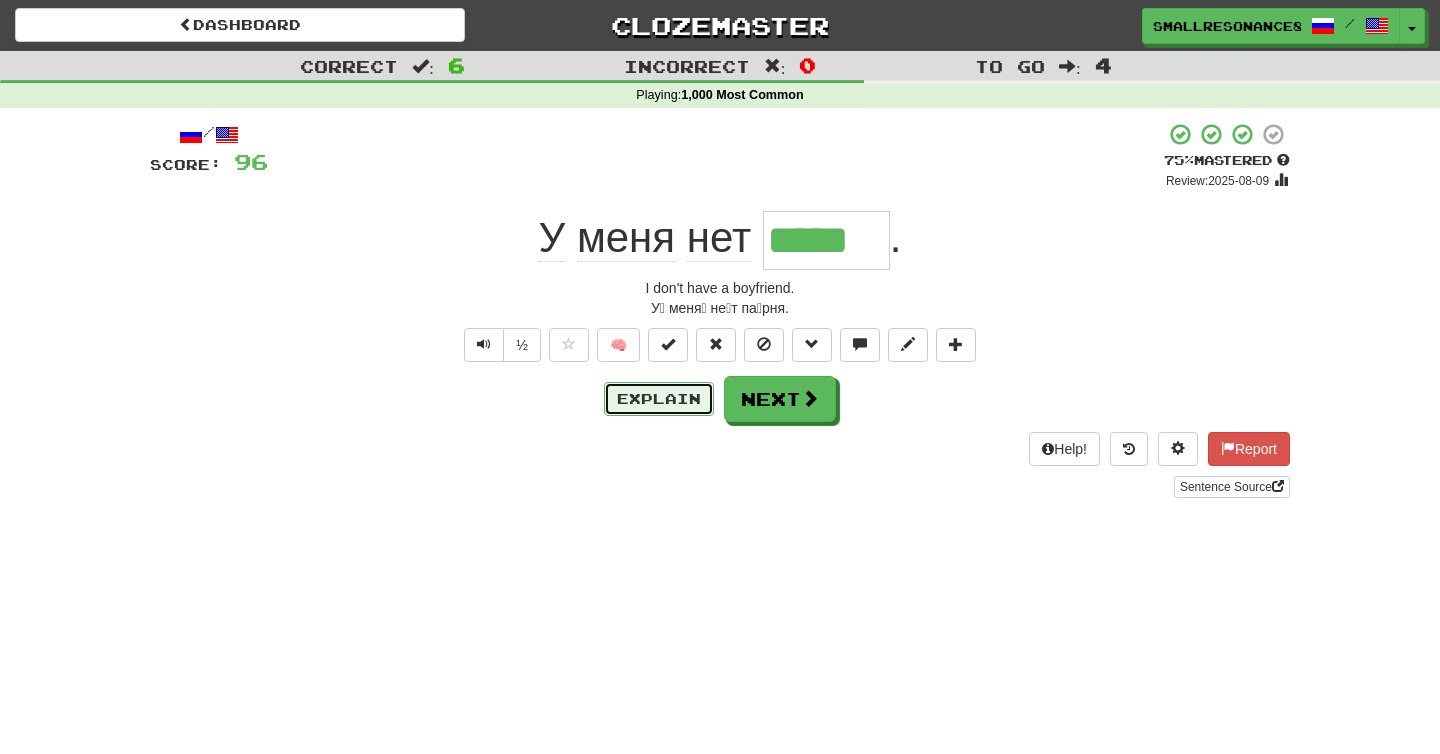 click on "Explain" at bounding box center [659, 399] 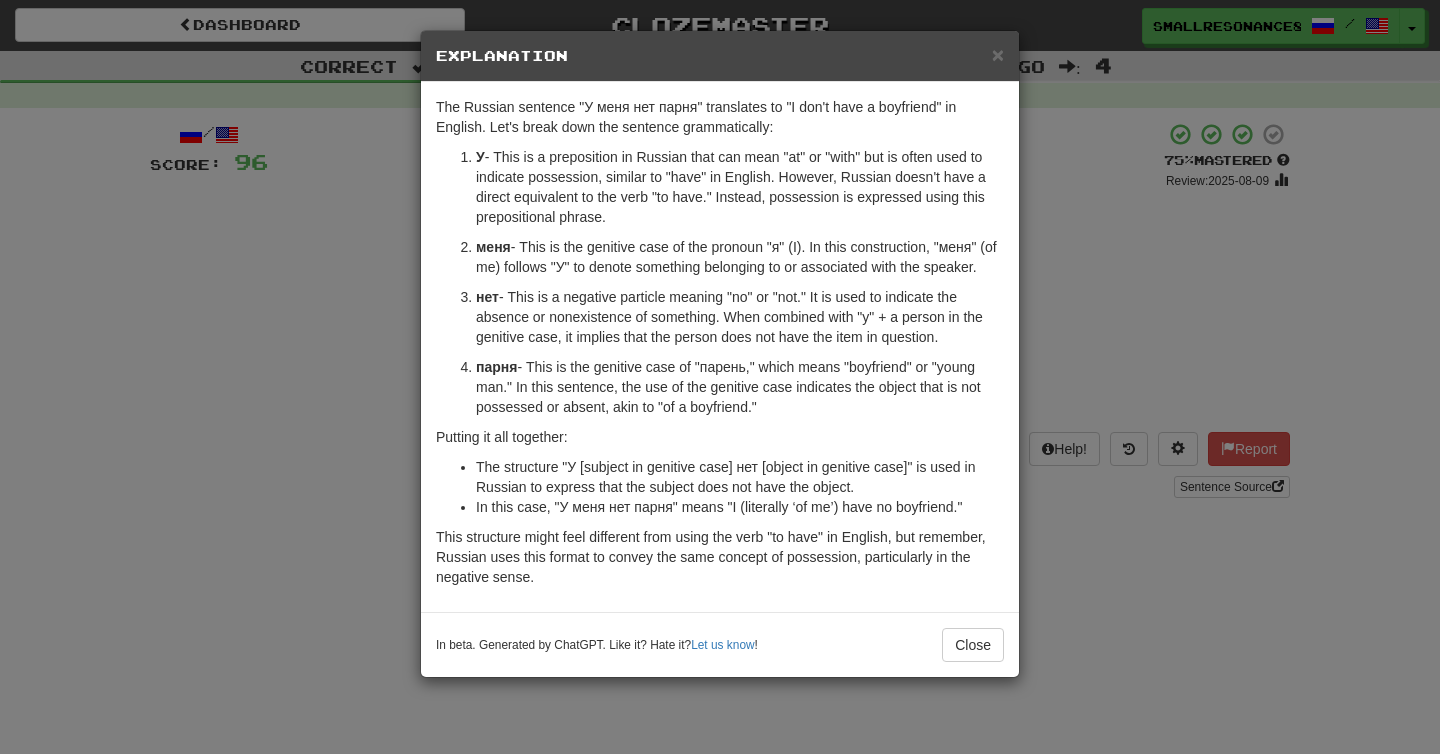 click on "× Explanation The Russian sentence "У меня нет парня" translates to "I don't have a boyfriend" in English. Let's break down the sentence grammatically:
У  - This is a preposition in Russian that can mean "at" or "with" but is often used to indicate possession, similar to "have" in English. However, Russian doesn't have a direct equivalent to the verb "to have." Instead, possession is expressed using this prepositional phrase.
меня  - This is the genitive case of the pronoun "я" (I). In this construction, "меня" (of me) follows "У" to denote something belonging to or associated with the speaker.
нет  - This is a negative particle meaning "no" or "not." It is used to indicate the absence or nonexistence of something. When combined with "у" + a person in the genitive case, it implies that the person does not have the item in question.
парня
Putting it all together:
In beta. Generated by ChatGPT. Like it? Hate it?  Let us know ! Close" at bounding box center (720, 377) 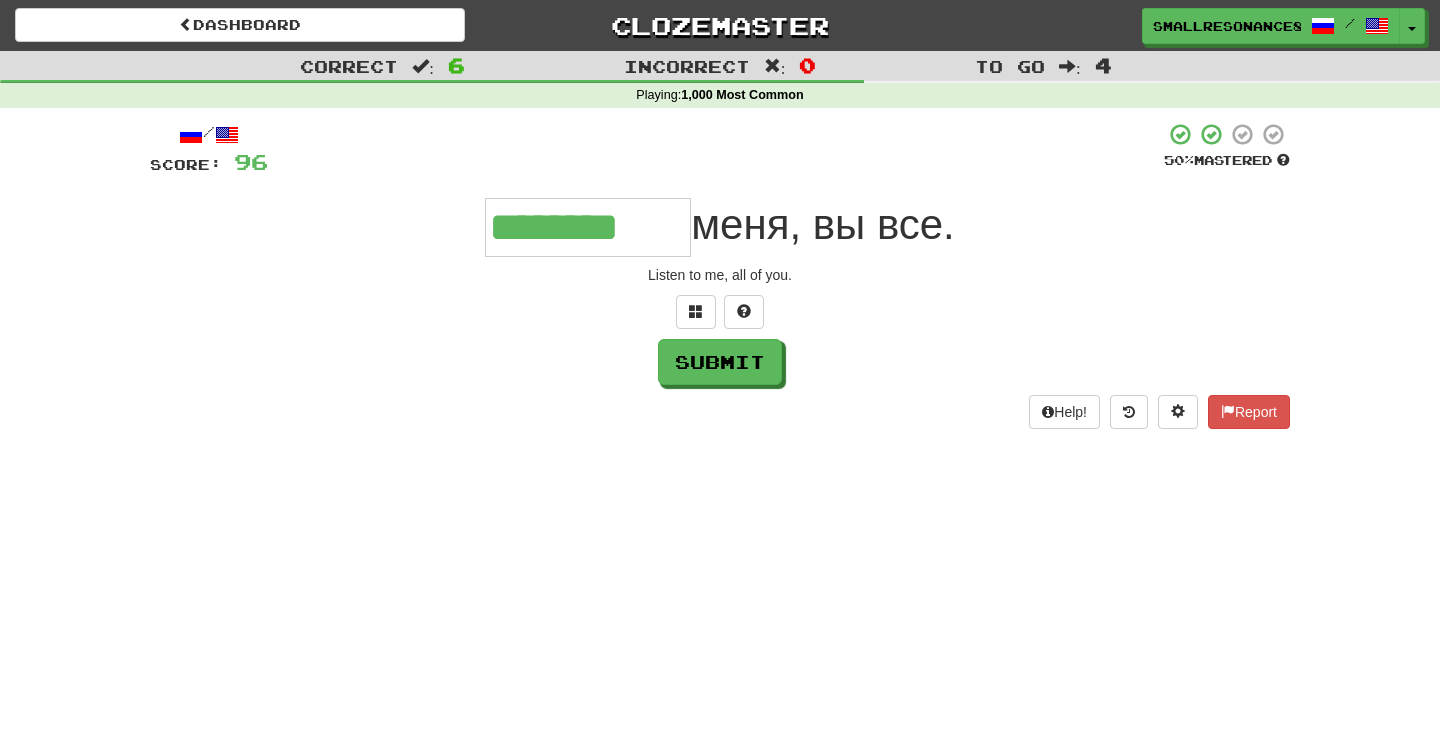 type on "********" 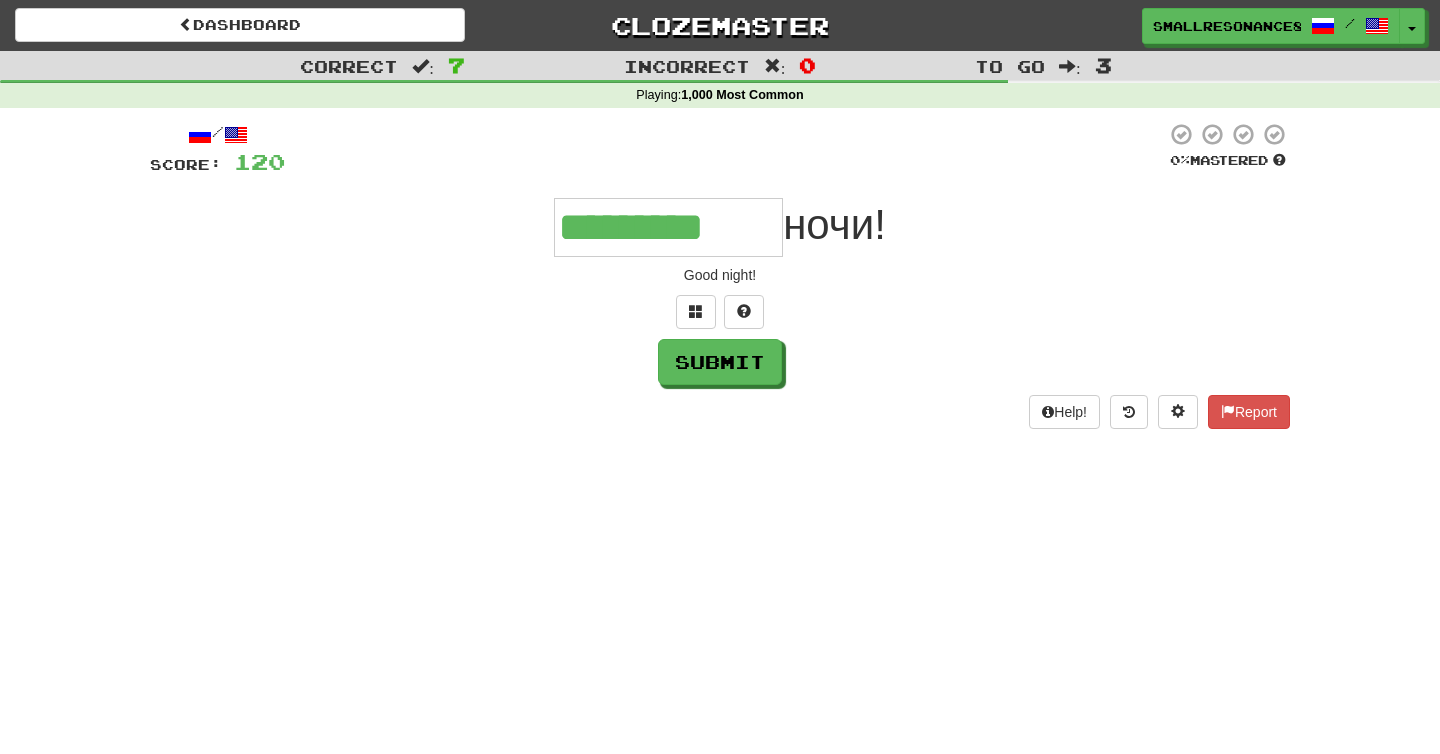 type on "*********" 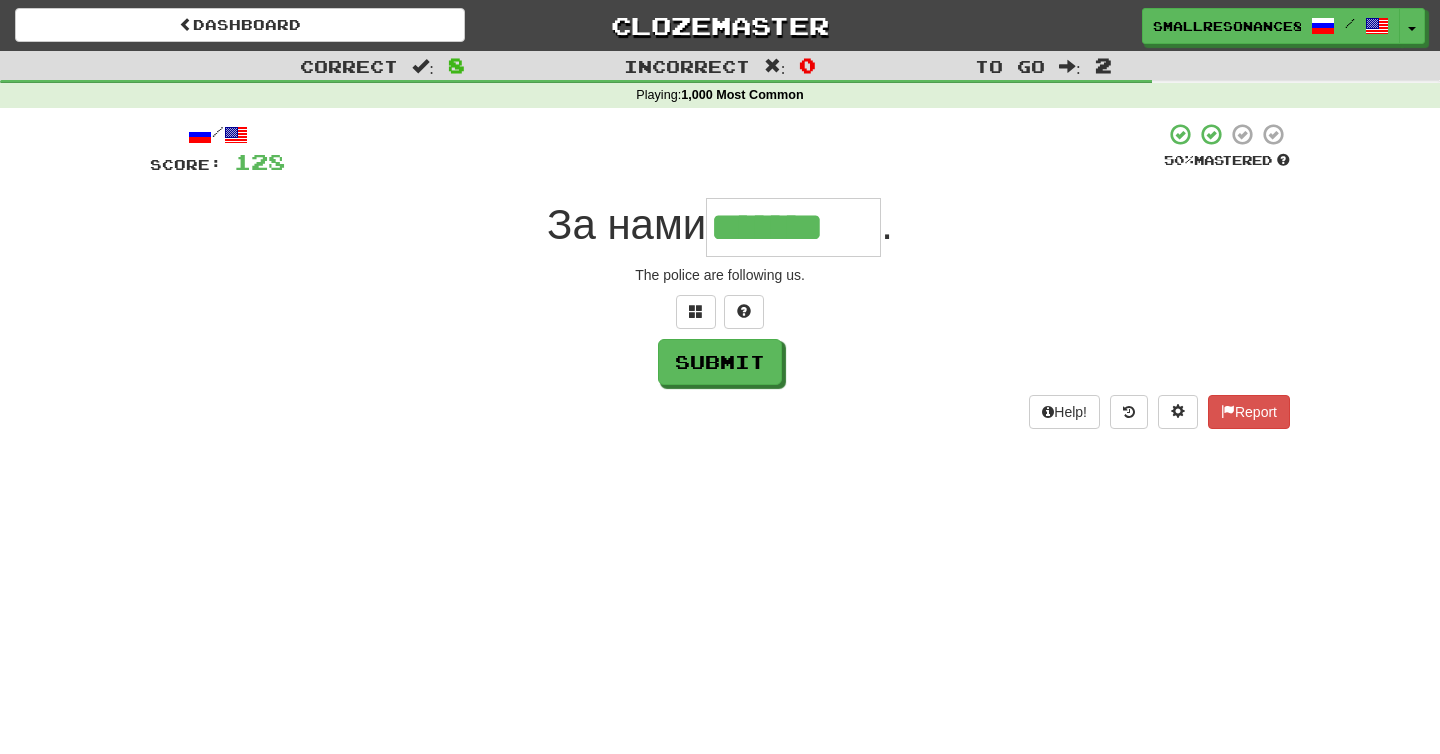 type on "*******" 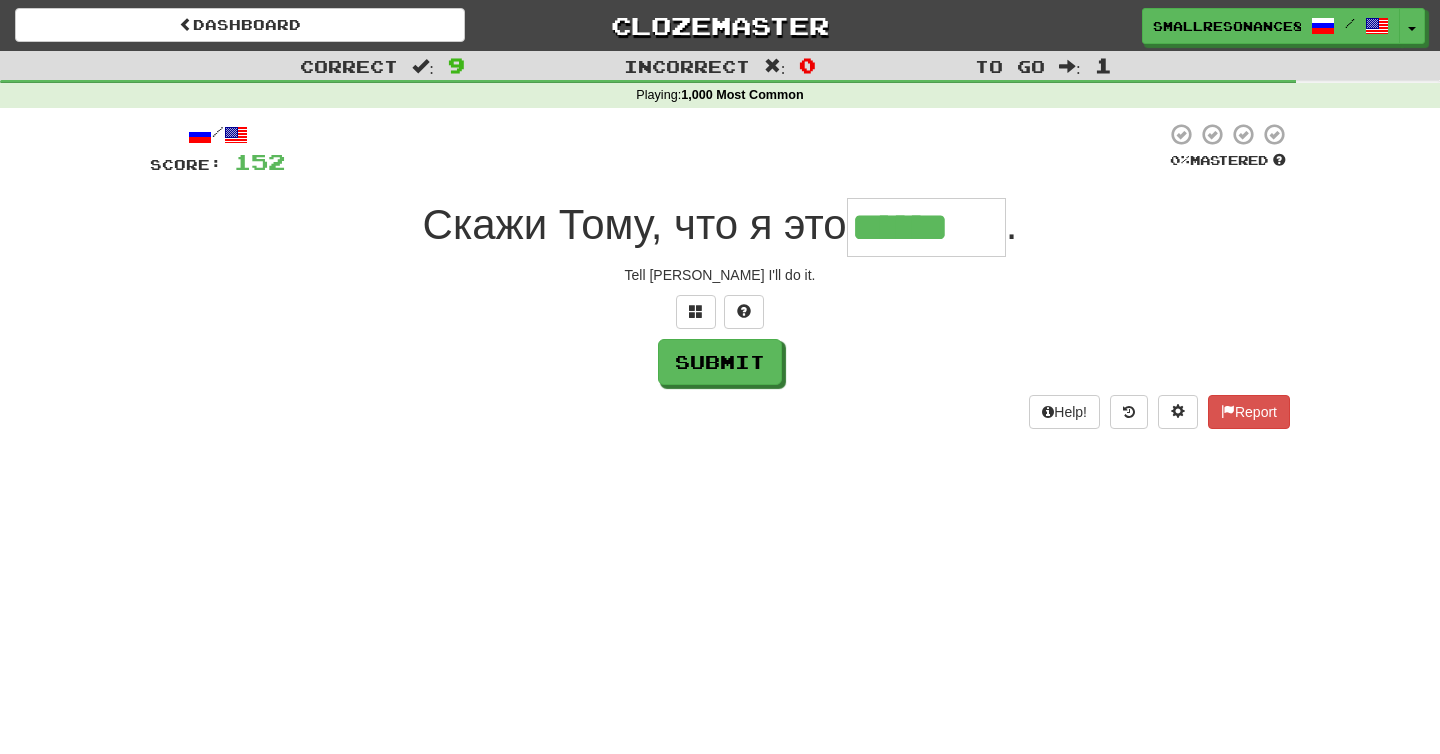 type on "******" 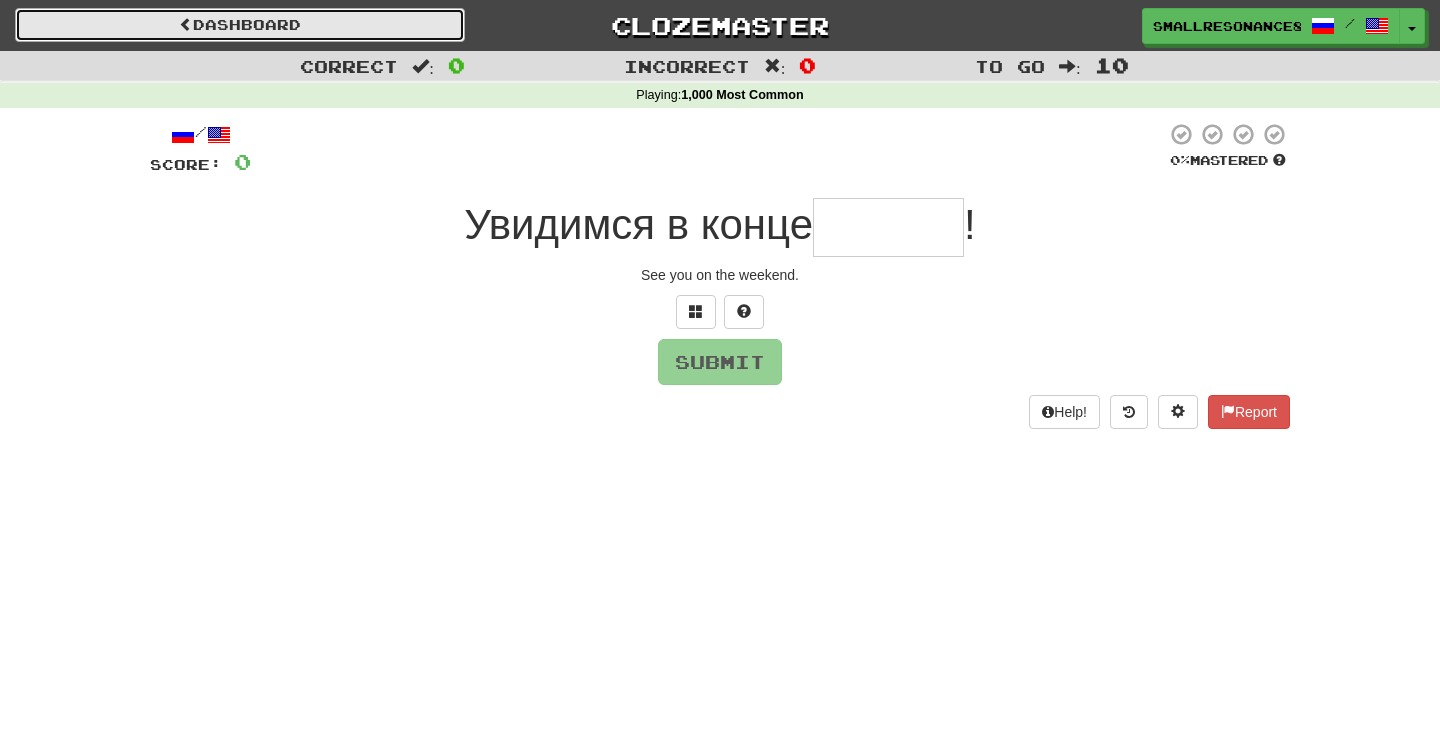 click on "Dashboard" at bounding box center (240, 25) 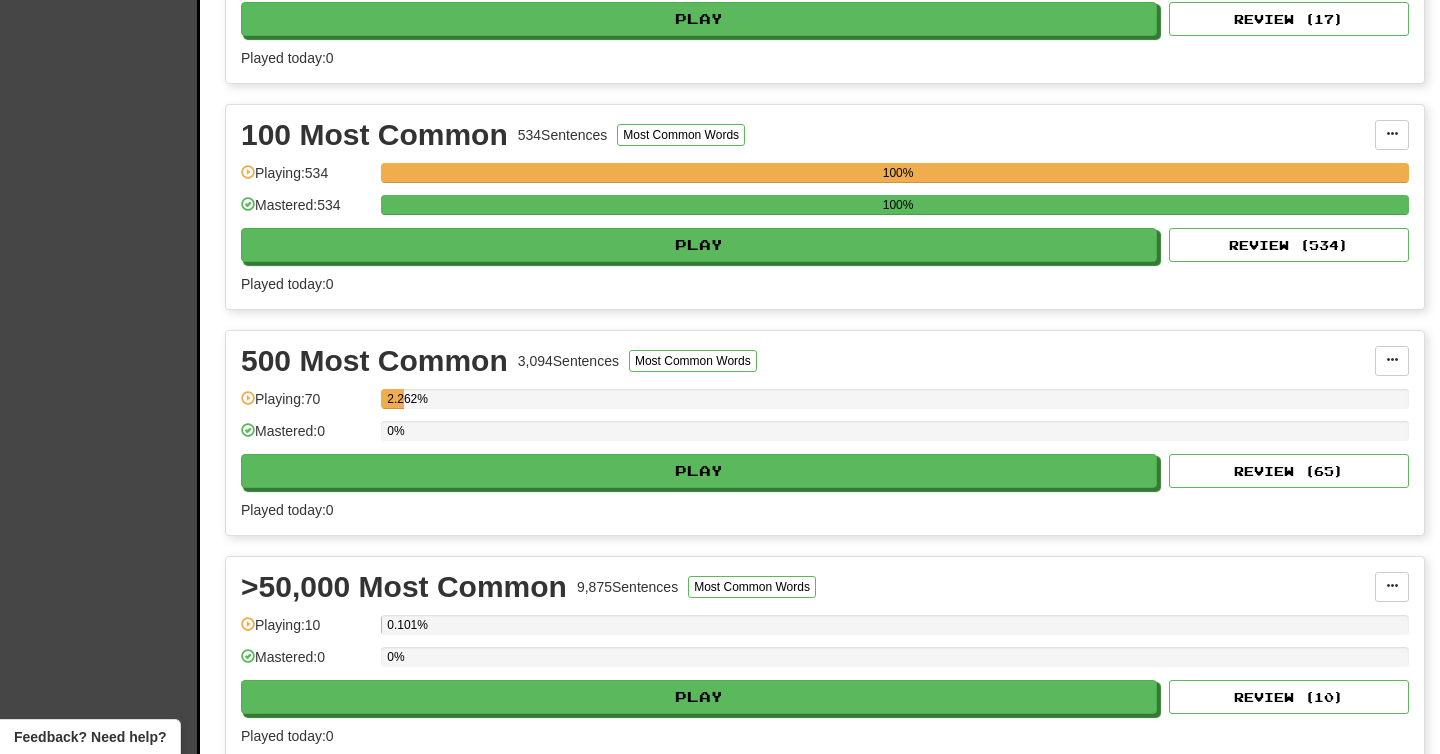 scroll, scrollTop: 1258, scrollLeft: 0, axis: vertical 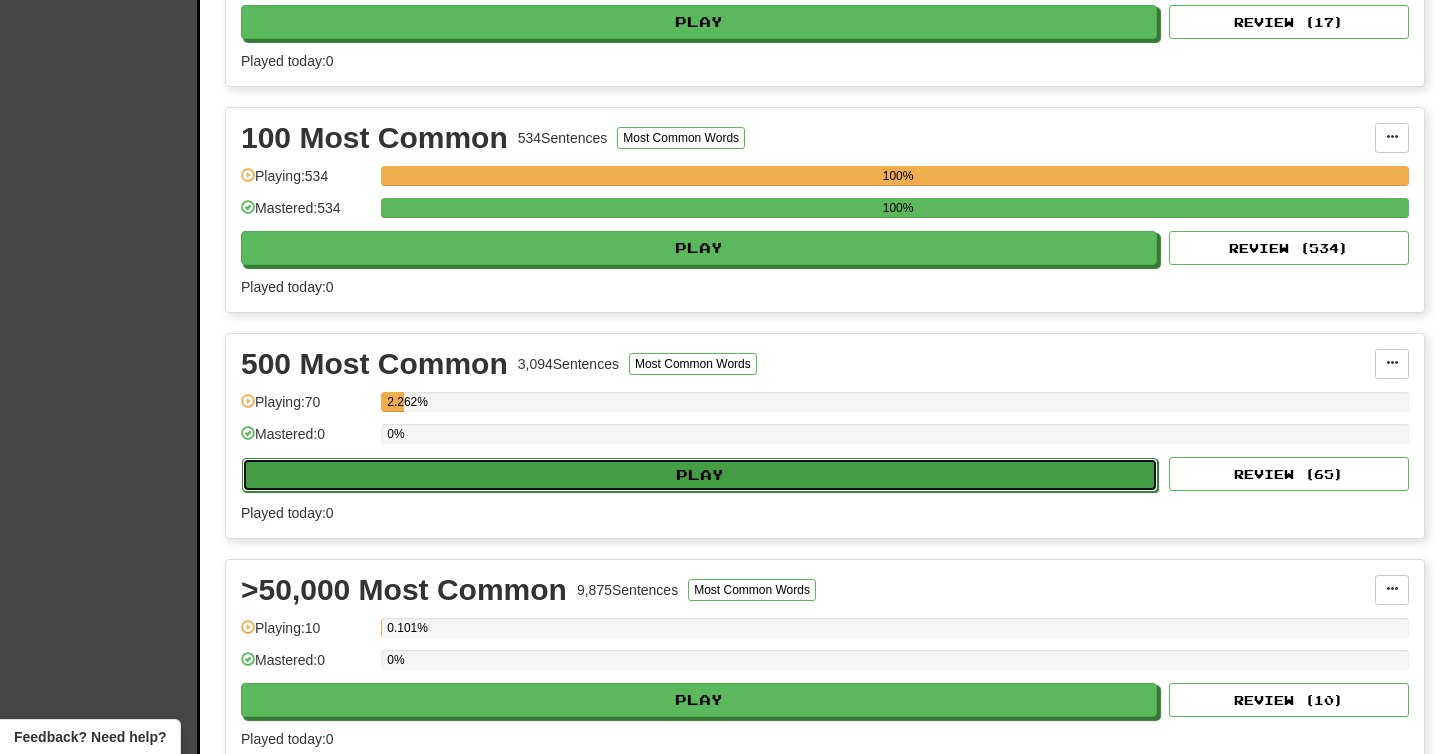 click on "Play" at bounding box center [700, 475] 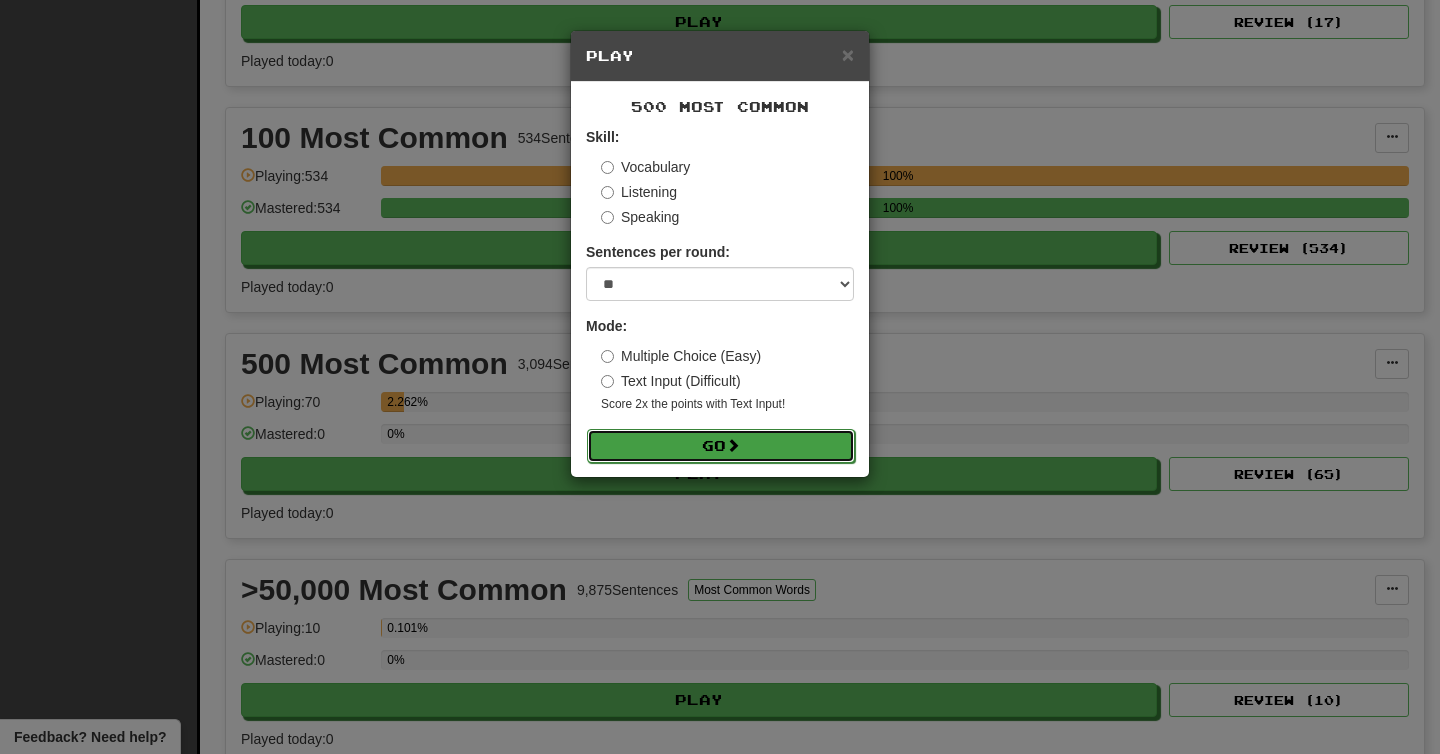 click on "Go" at bounding box center [721, 446] 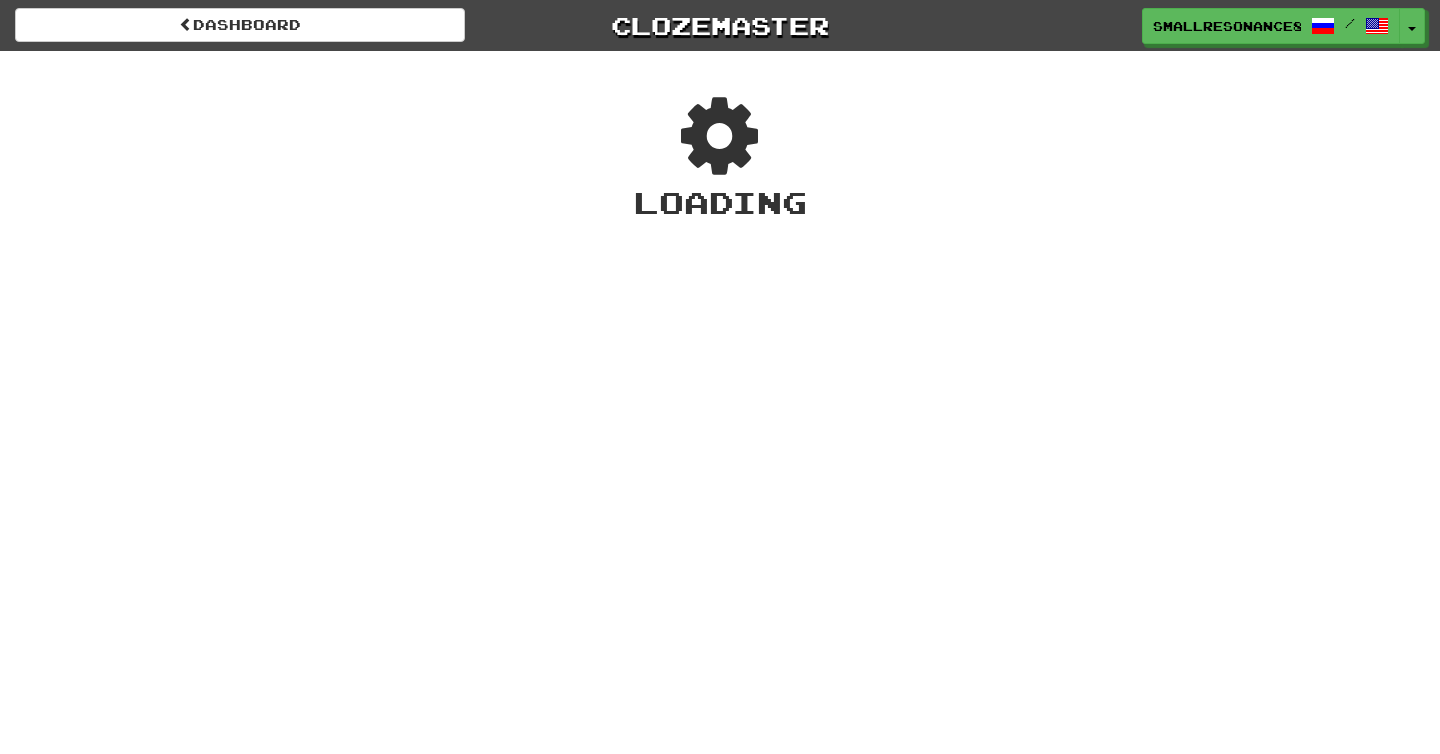 scroll, scrollTop: 0, scrollLeft: 0, axis: both 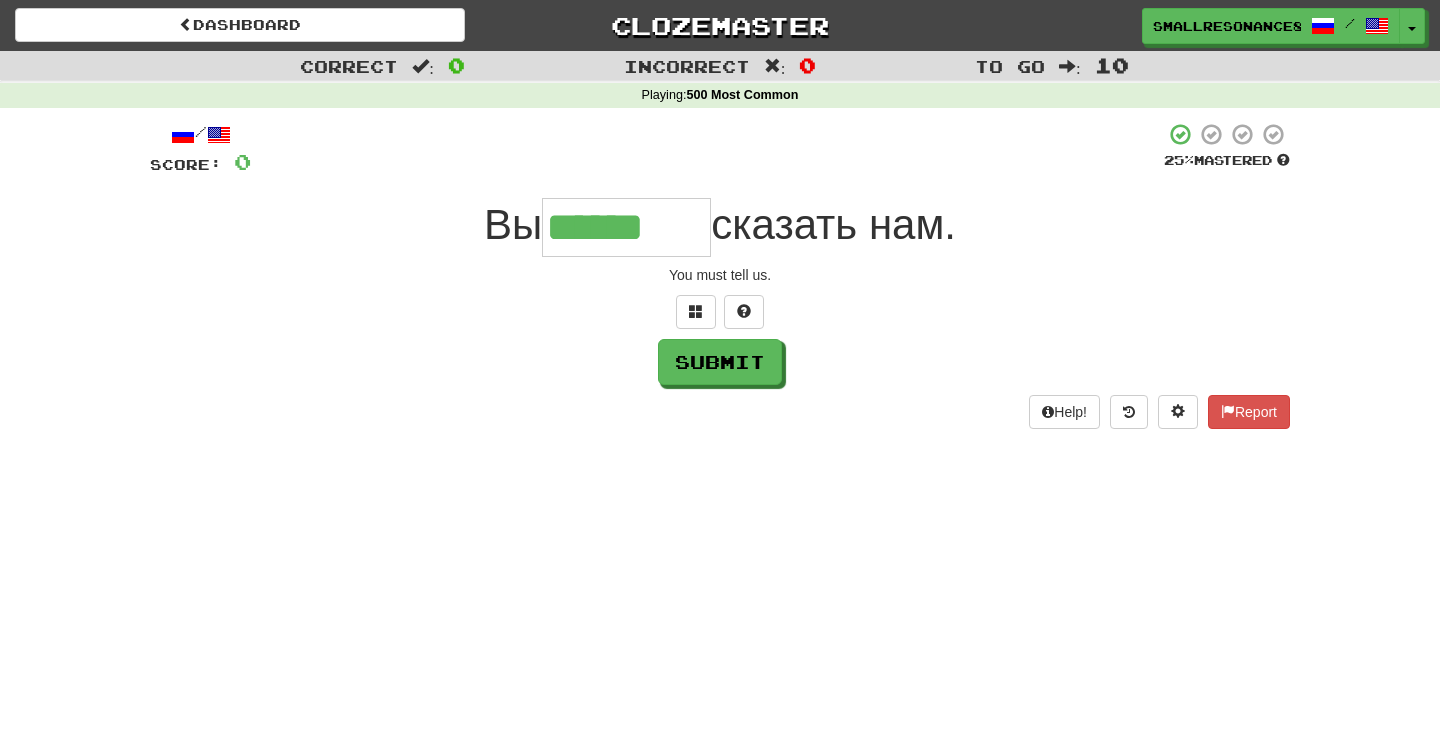 type on "******" 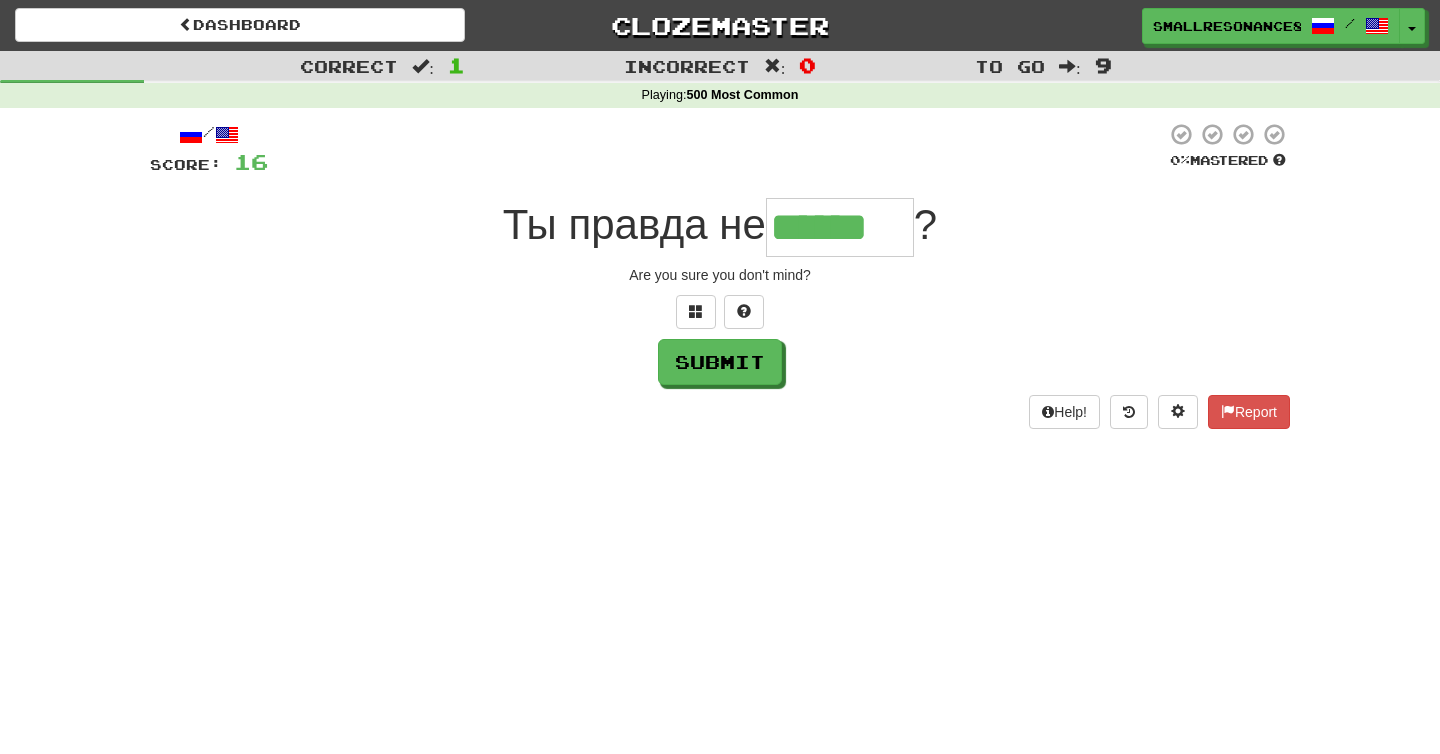 type on "******" 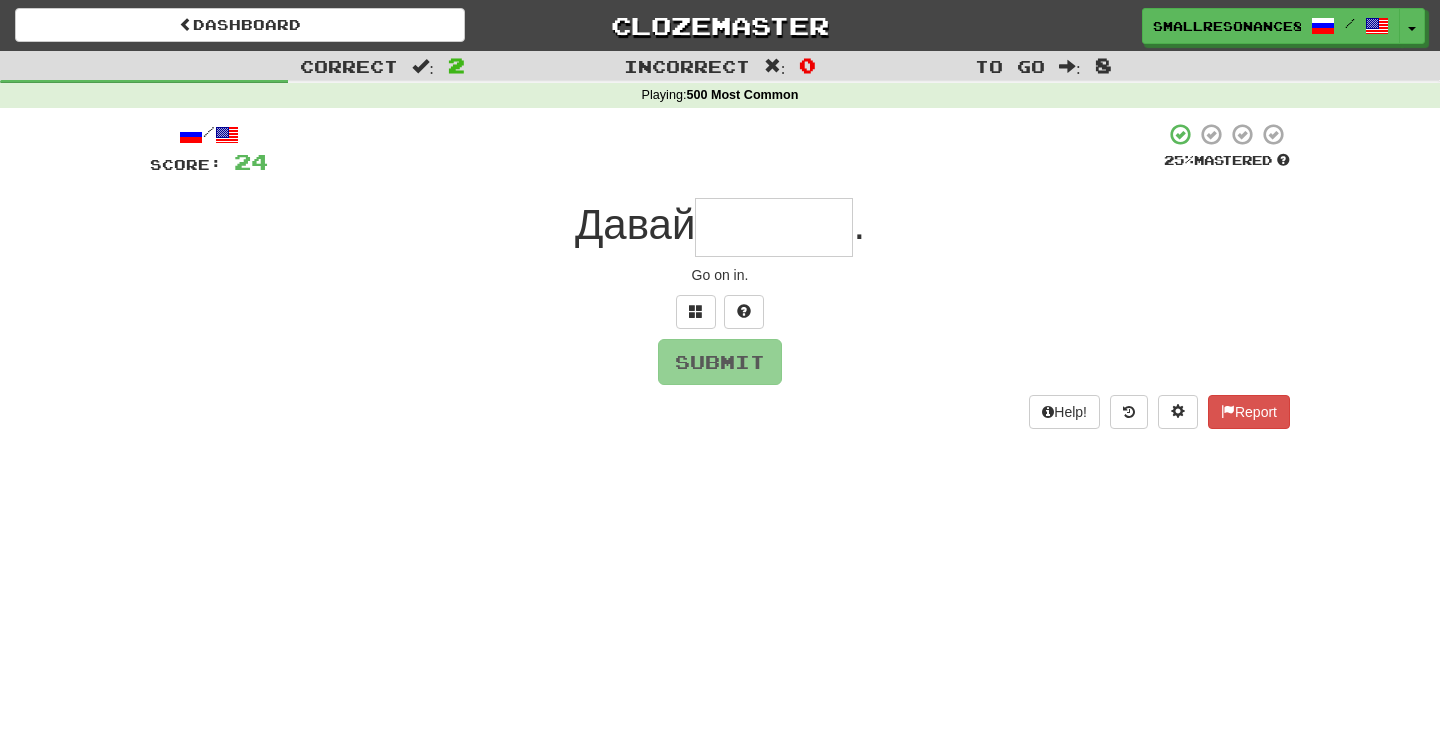type on "*" 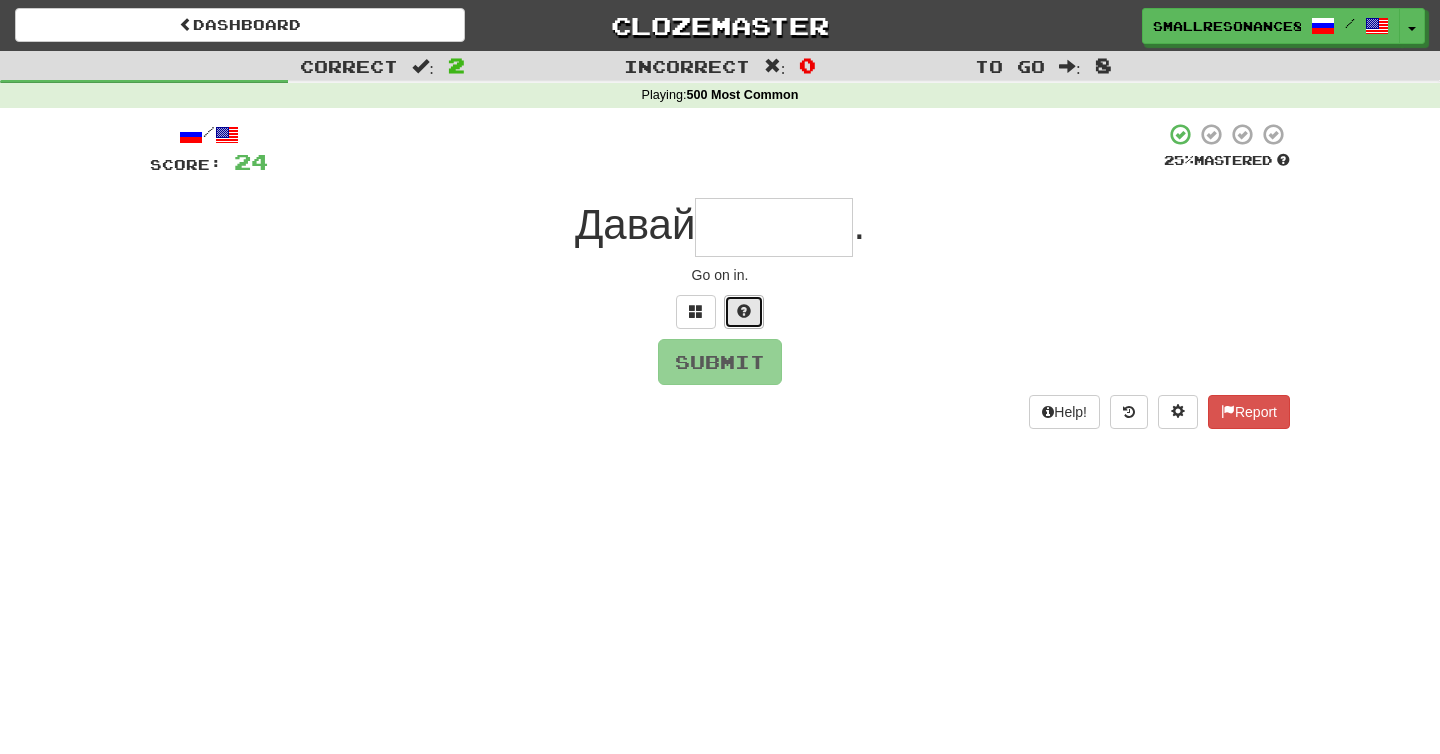 click at bounding box center [744, 311] 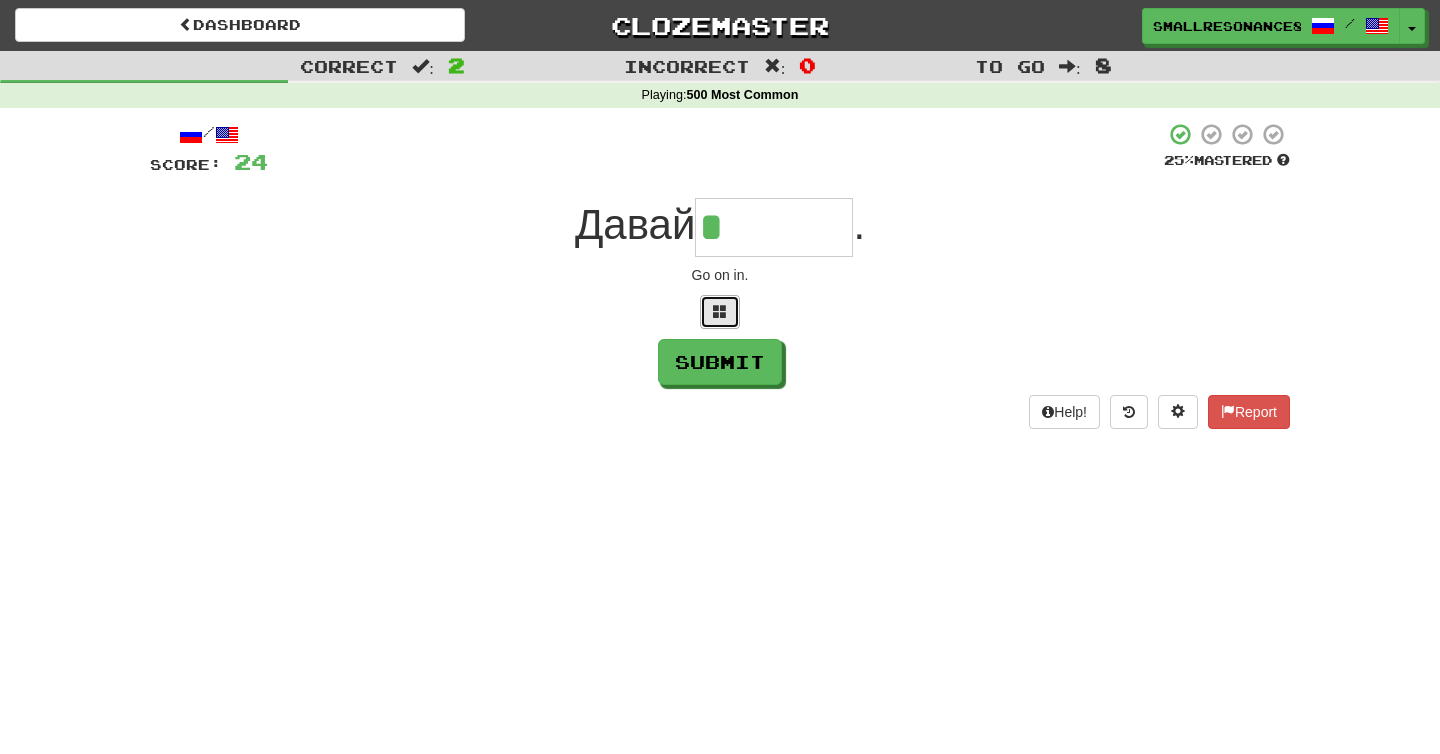 click at bounding box center (720, 311) 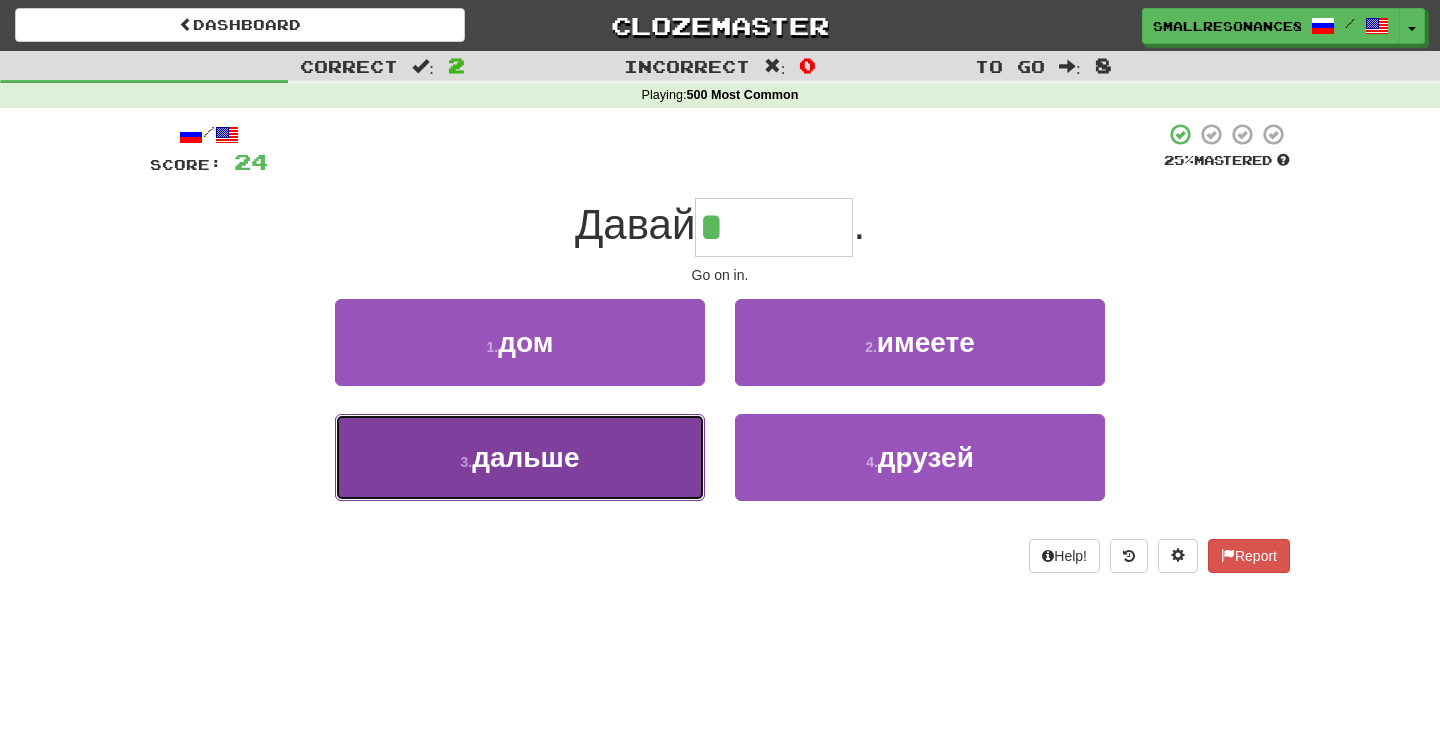 click on "3 .  дальше" at bounding box center [520, 457] 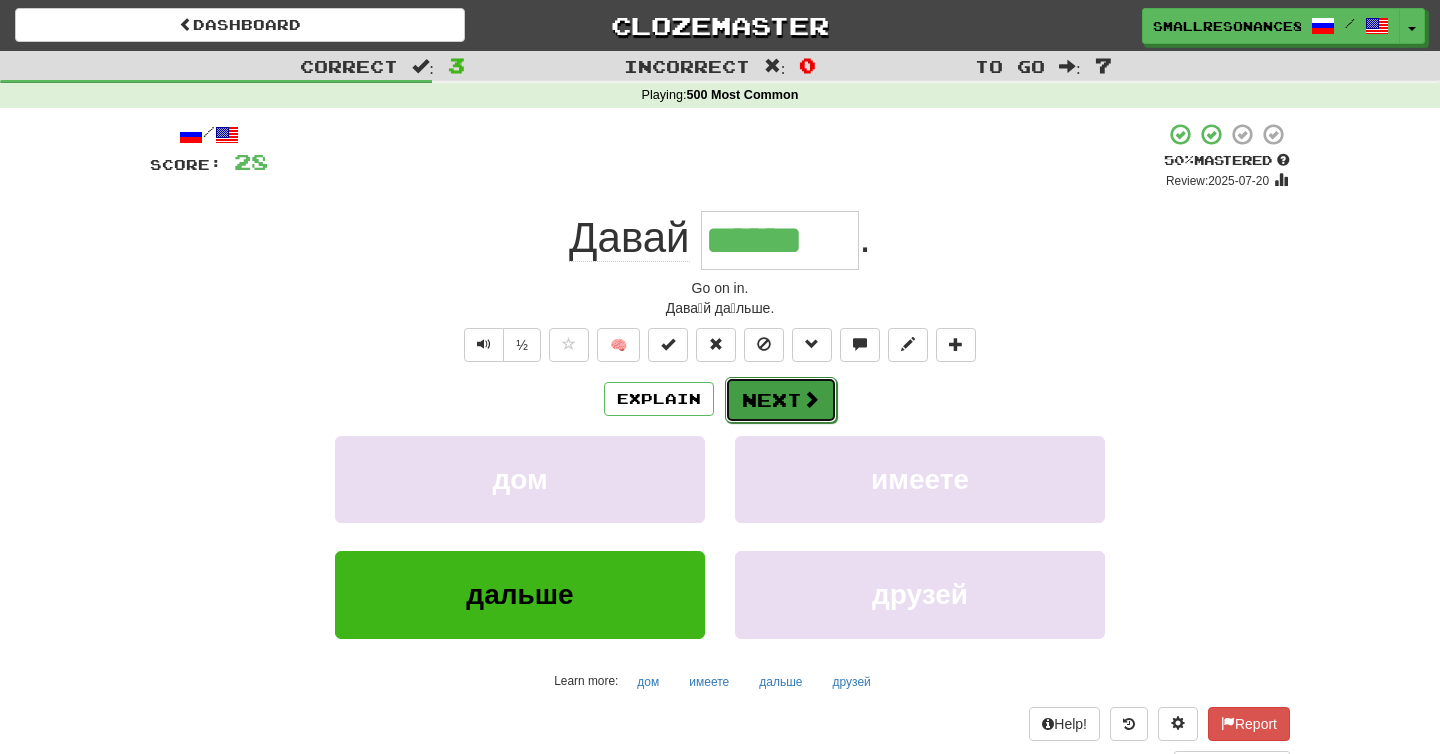 click at bounding box center [811, 399] 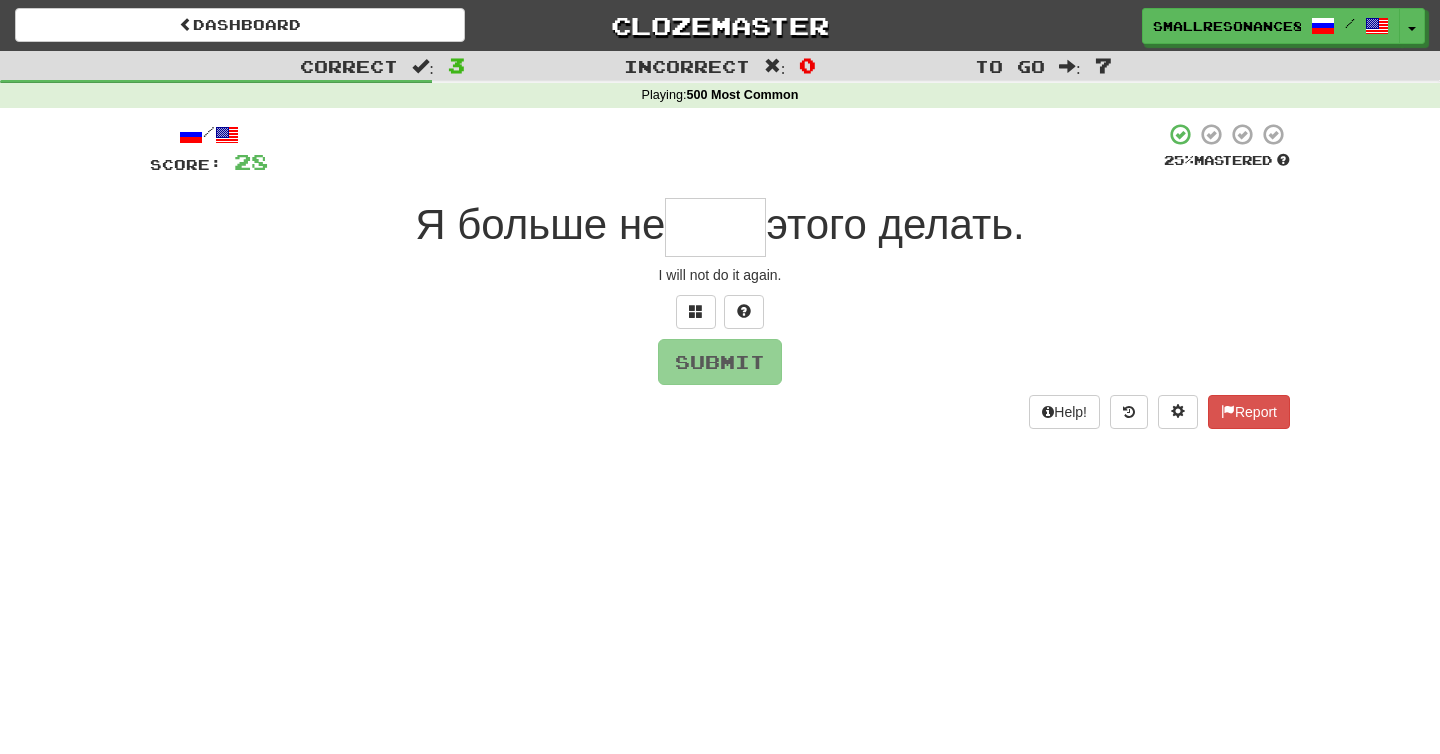 type on "*" 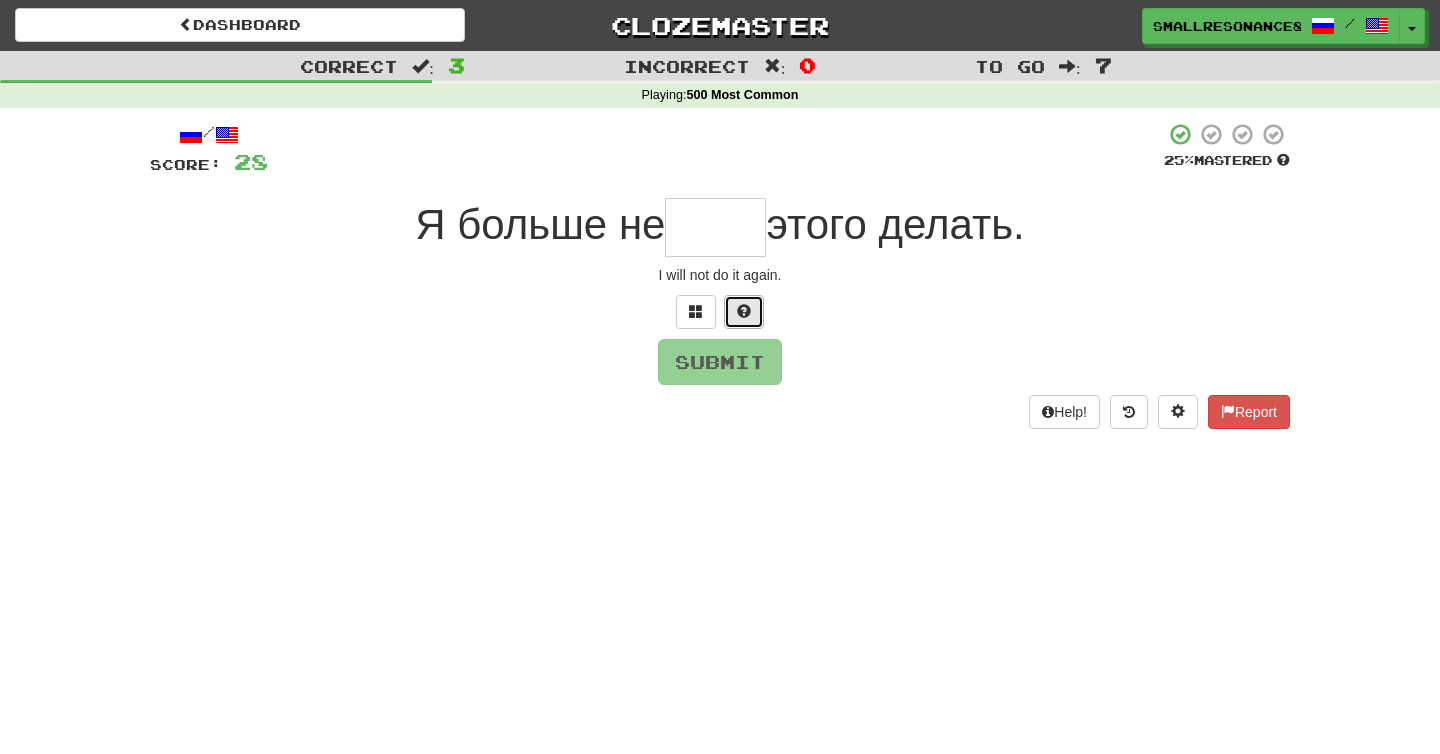 click at bounding box center (744, 311) 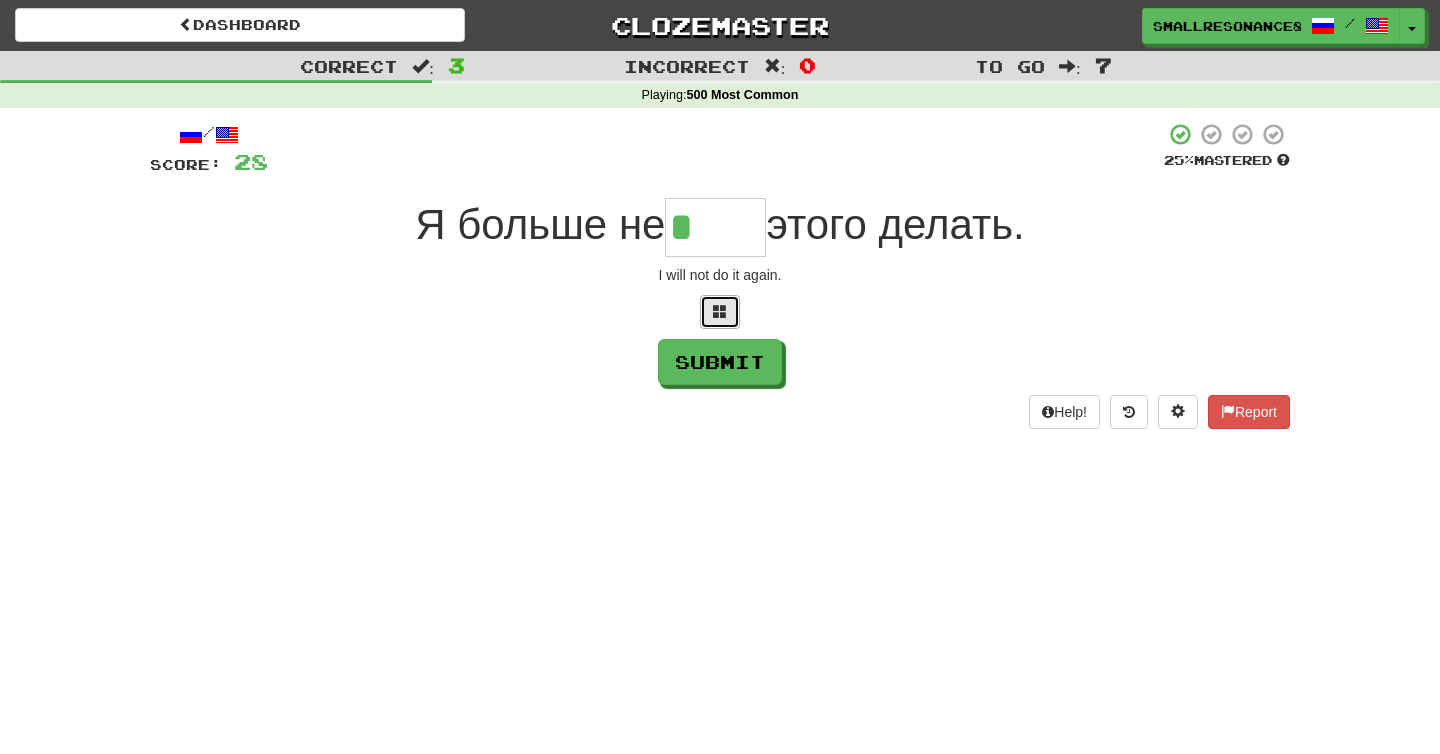 click at bounding box center [720, 312] 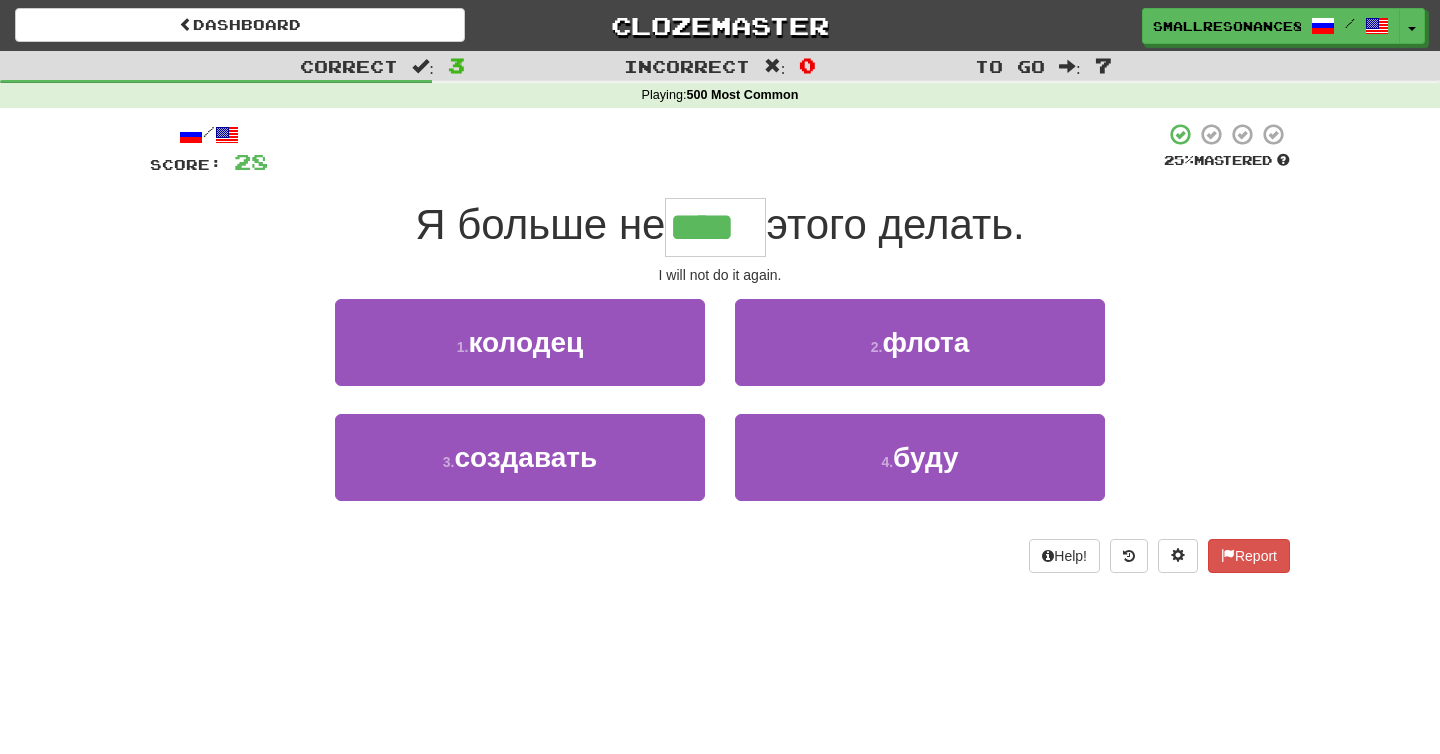type on "****" 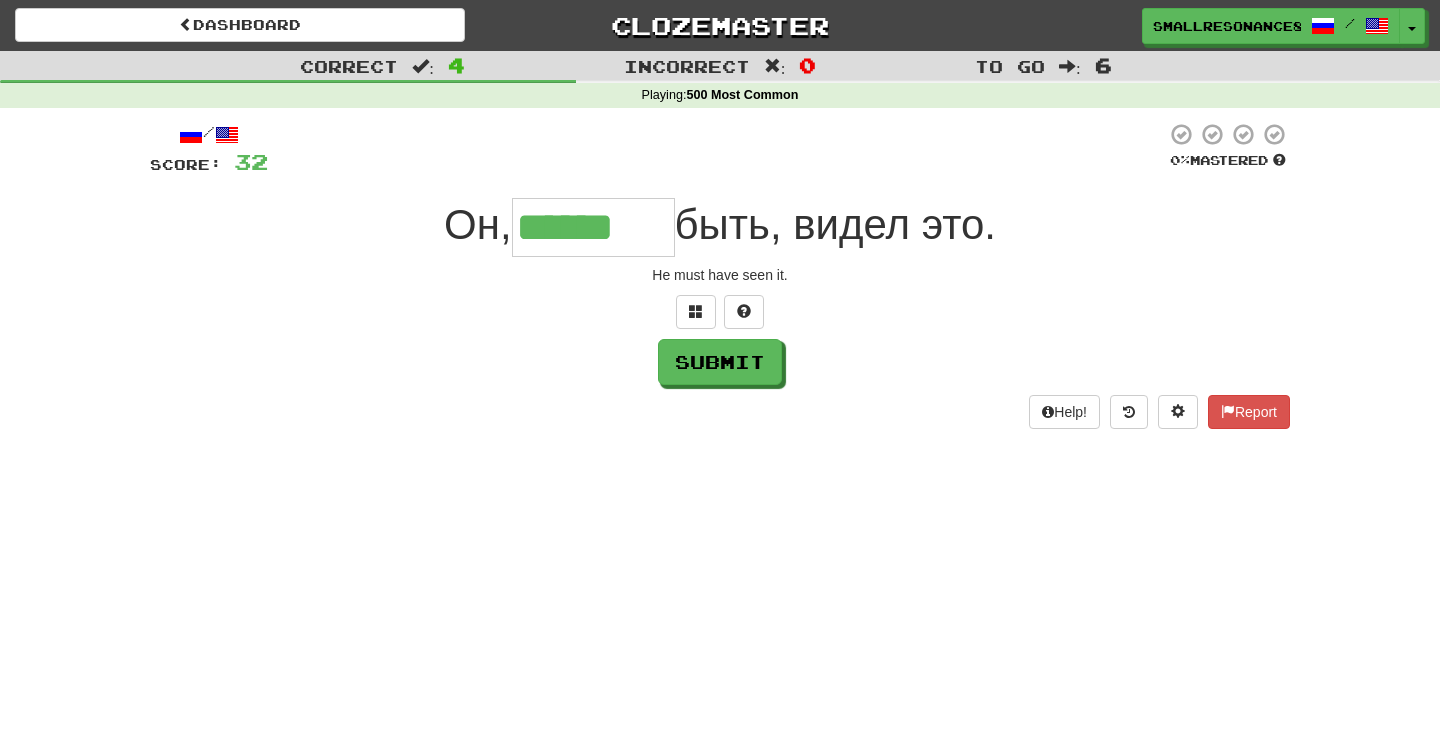 type on "******" 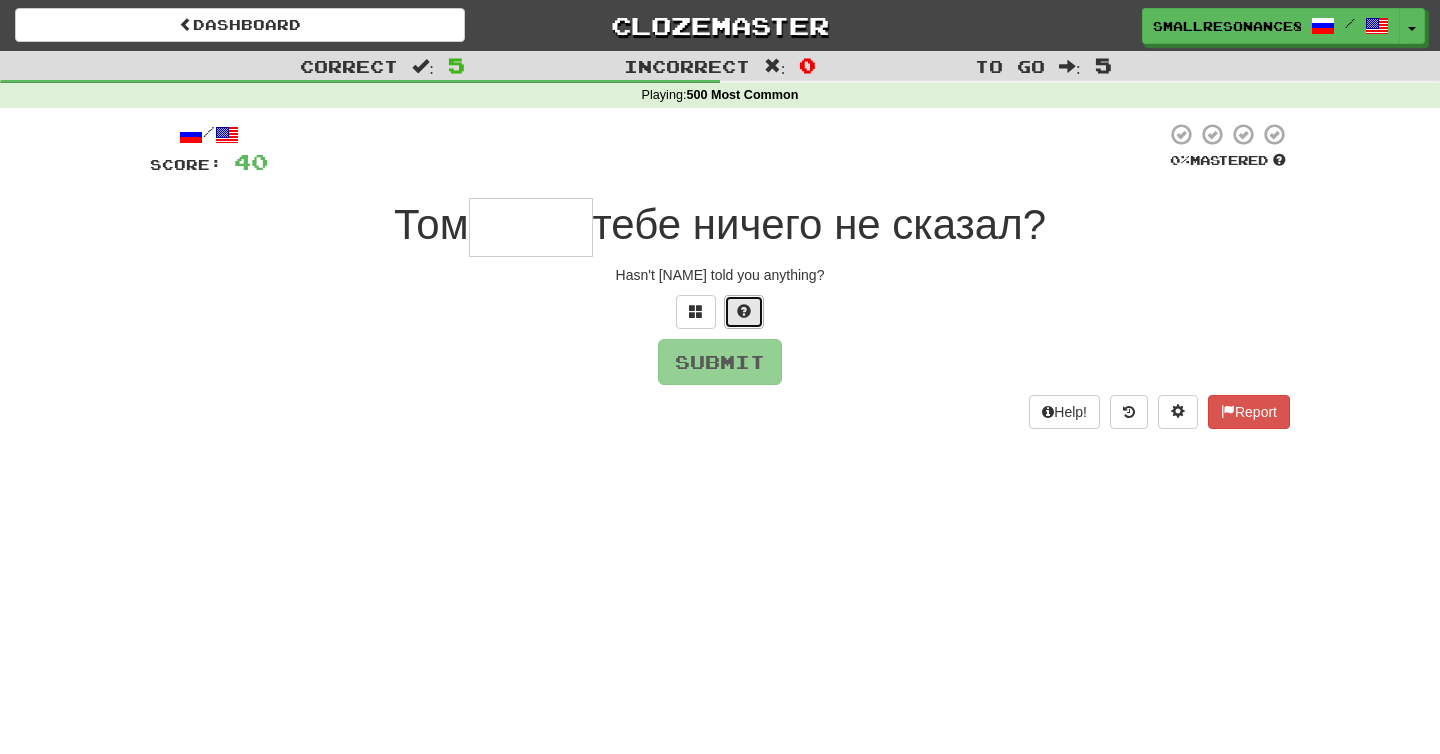 click at bounding box center (744, 311) 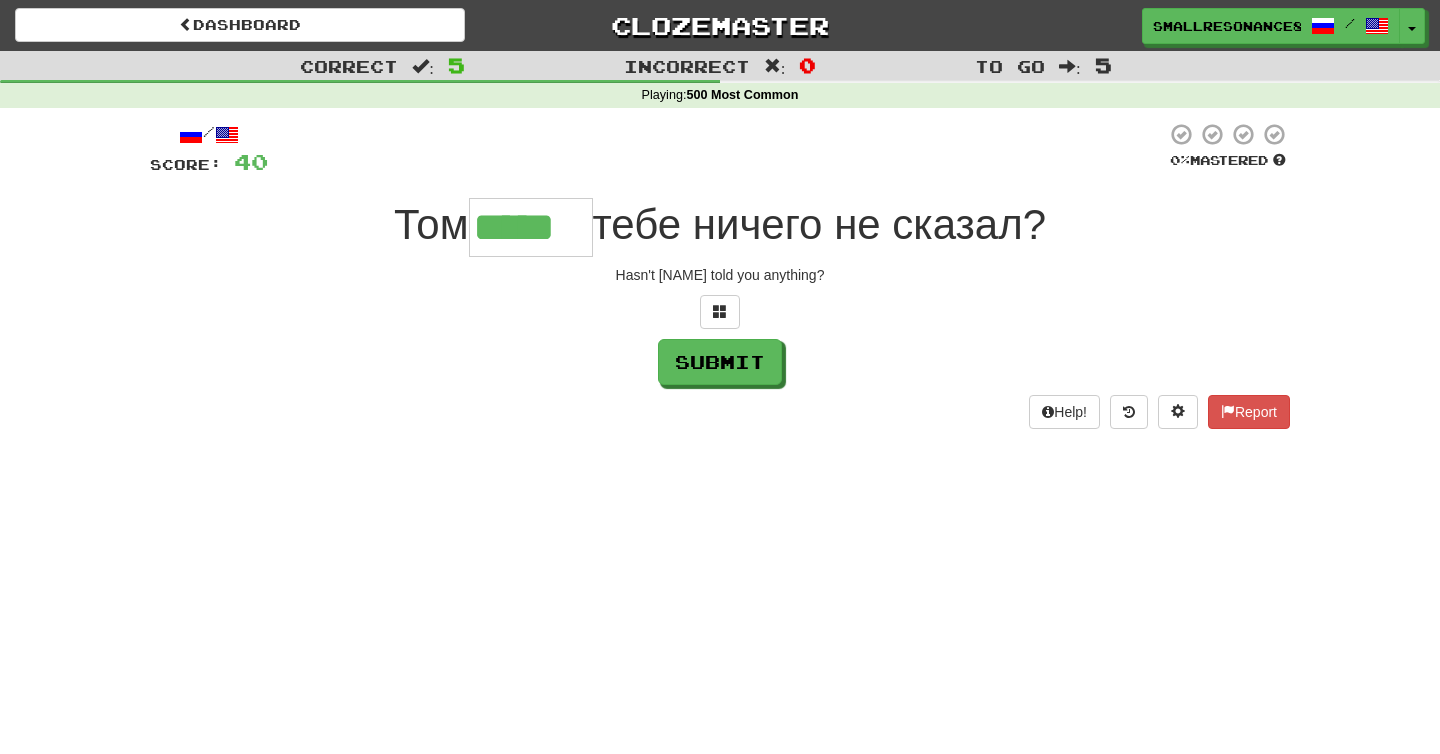 type on "*****" 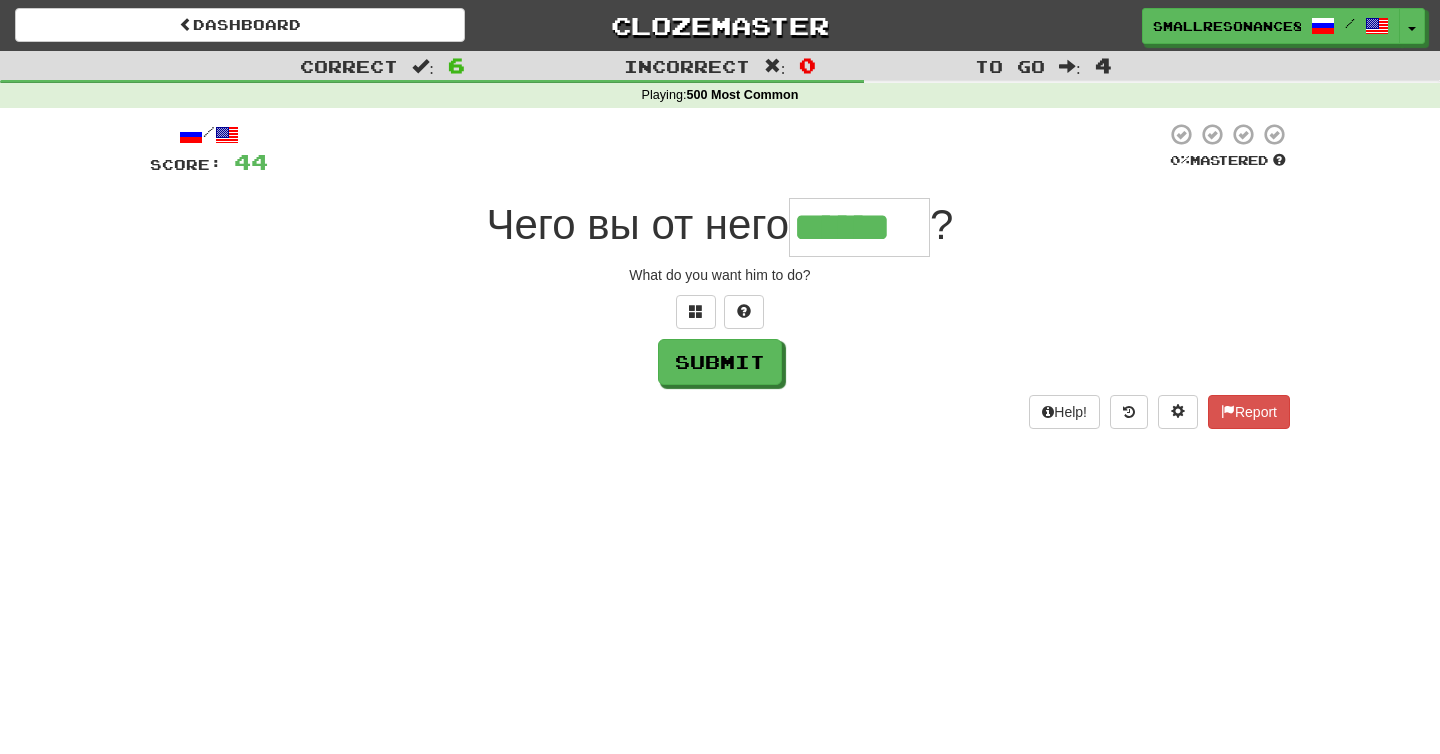 type on "******" 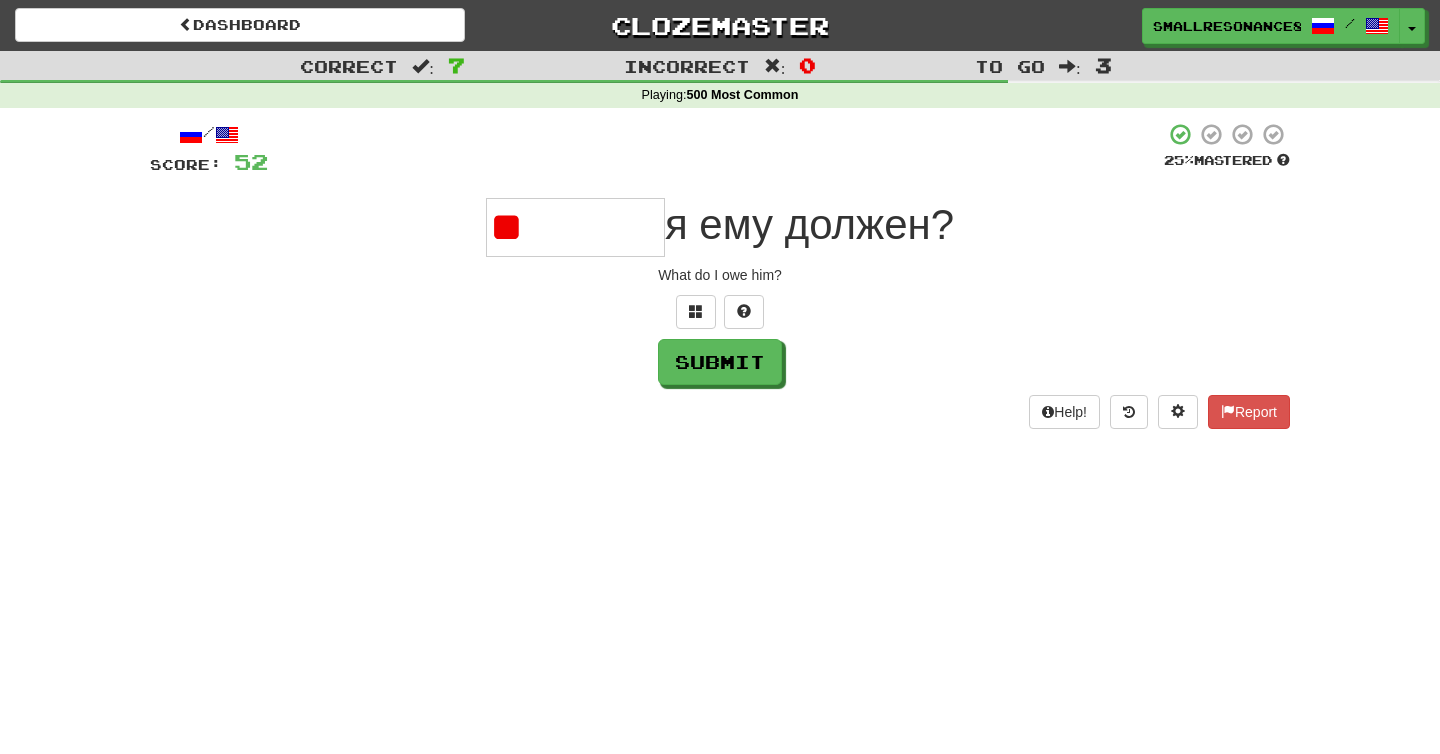 type on "*" 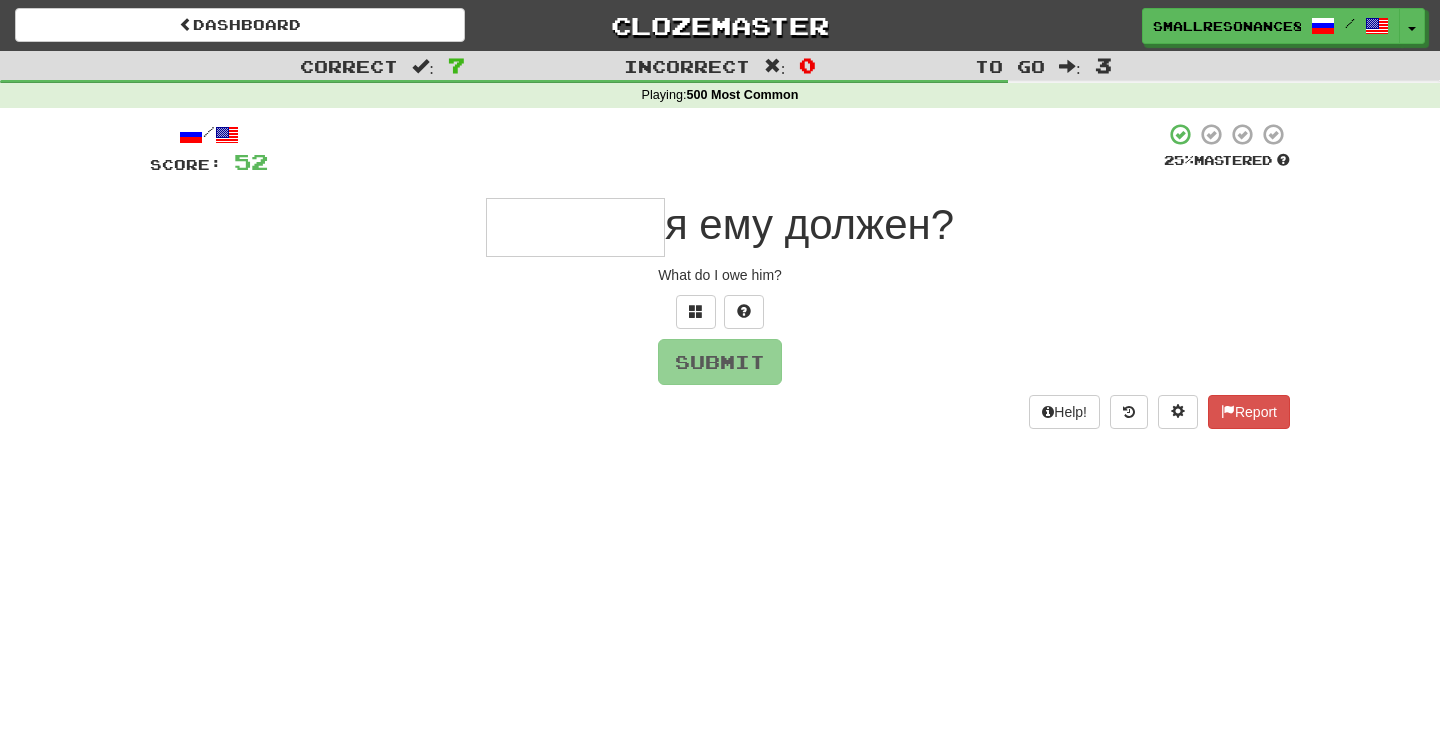 type on "*" 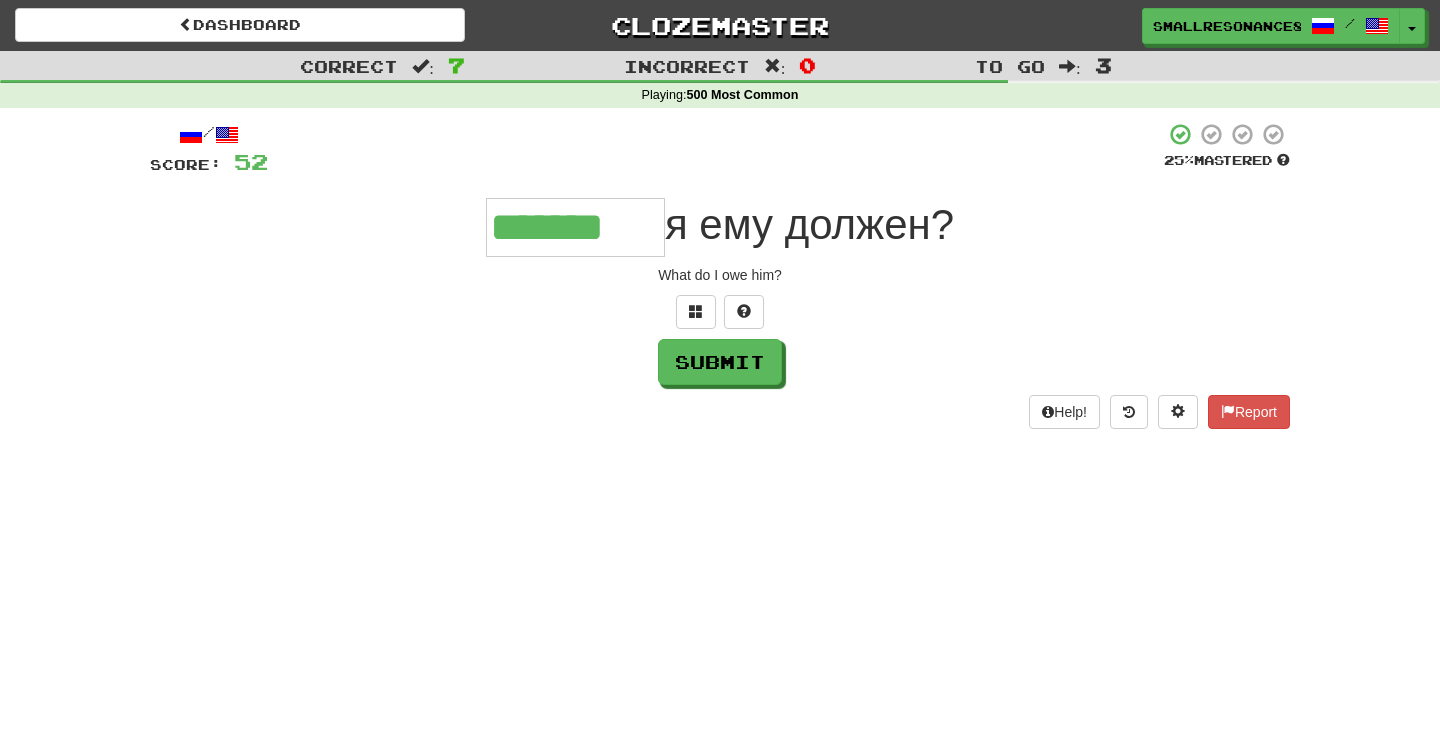 type on "*******" 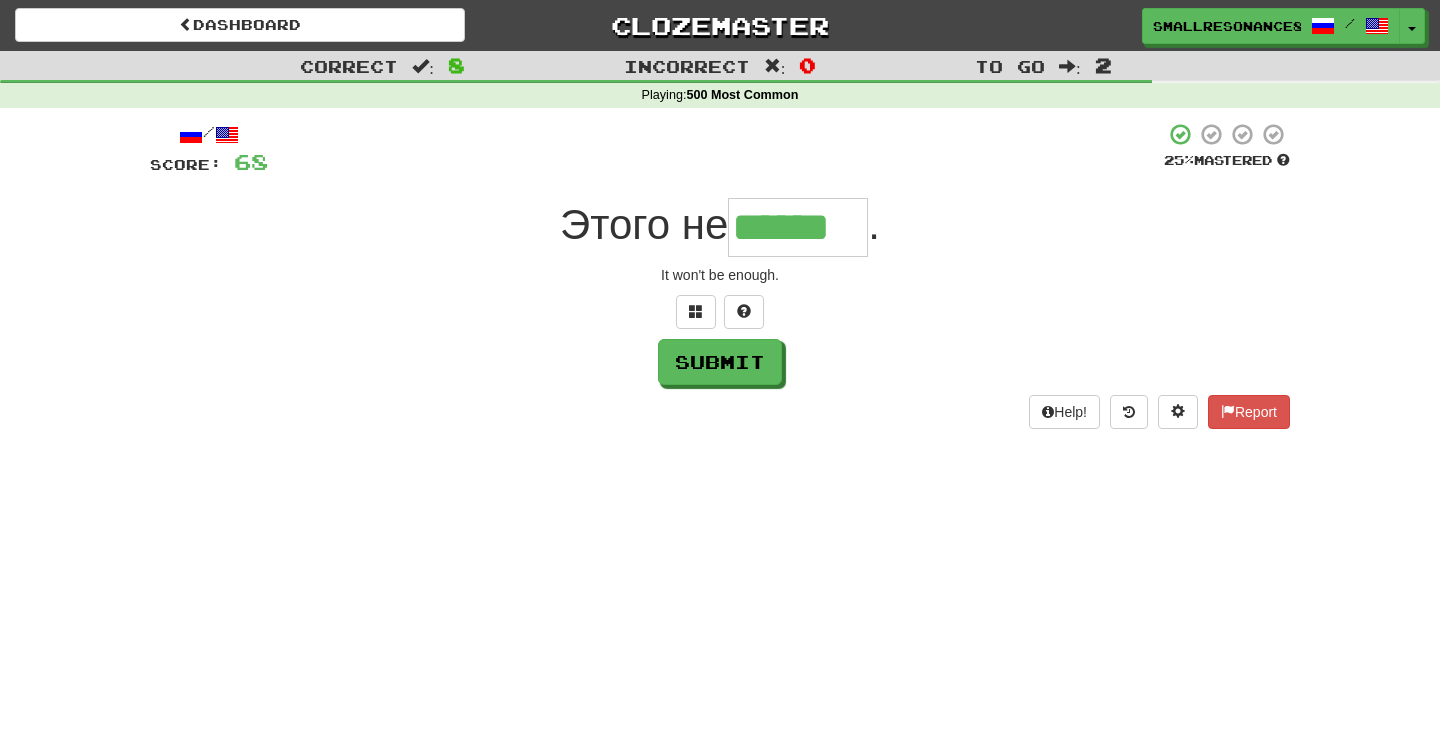 type on "******" 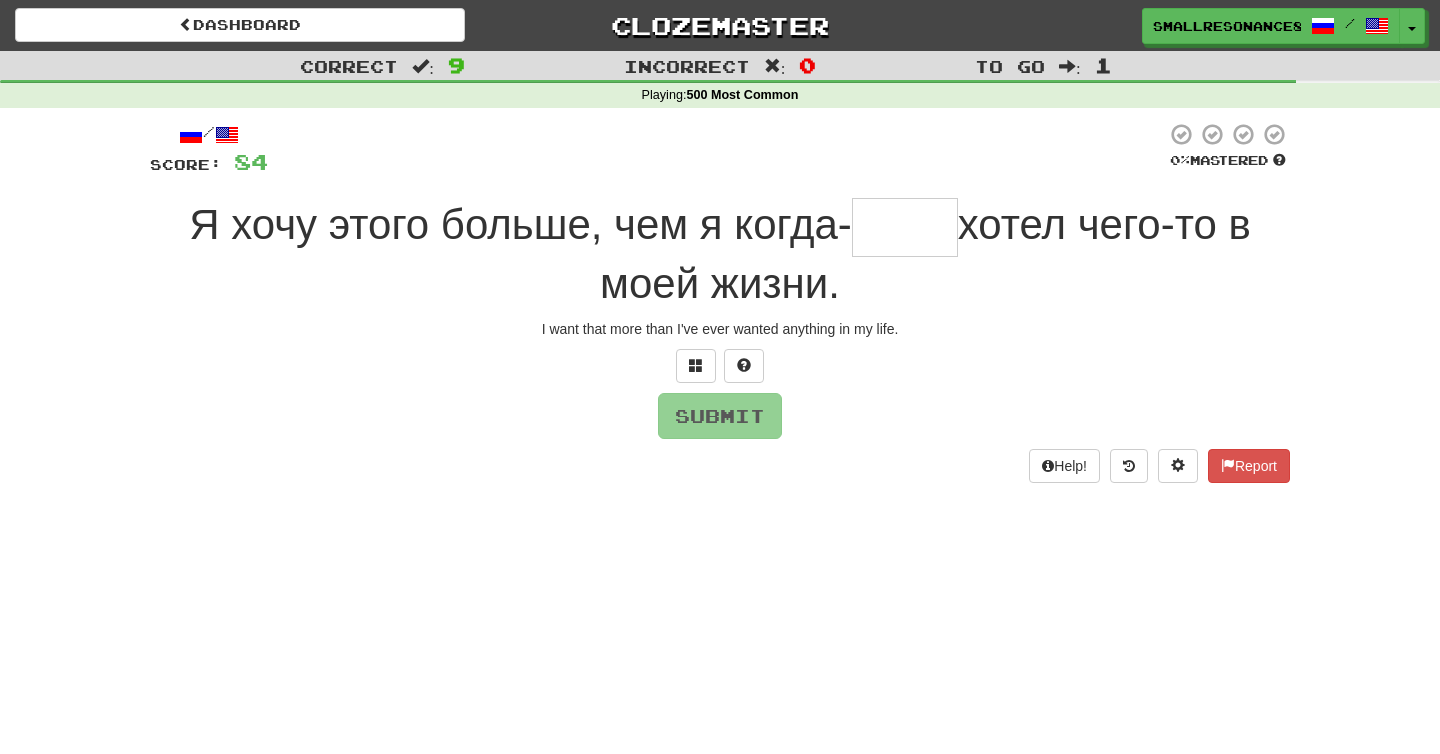 type on "*" 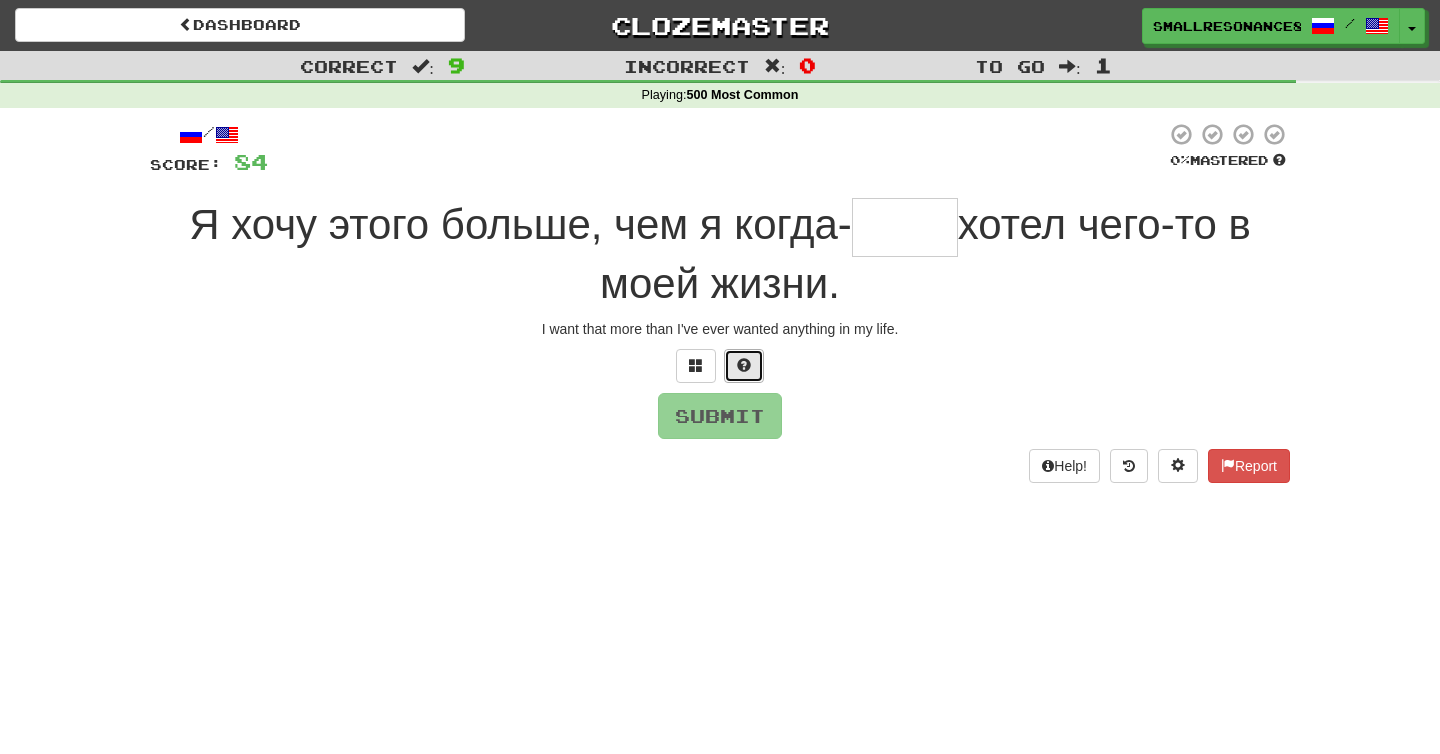 click at bounding box center (744, 366) 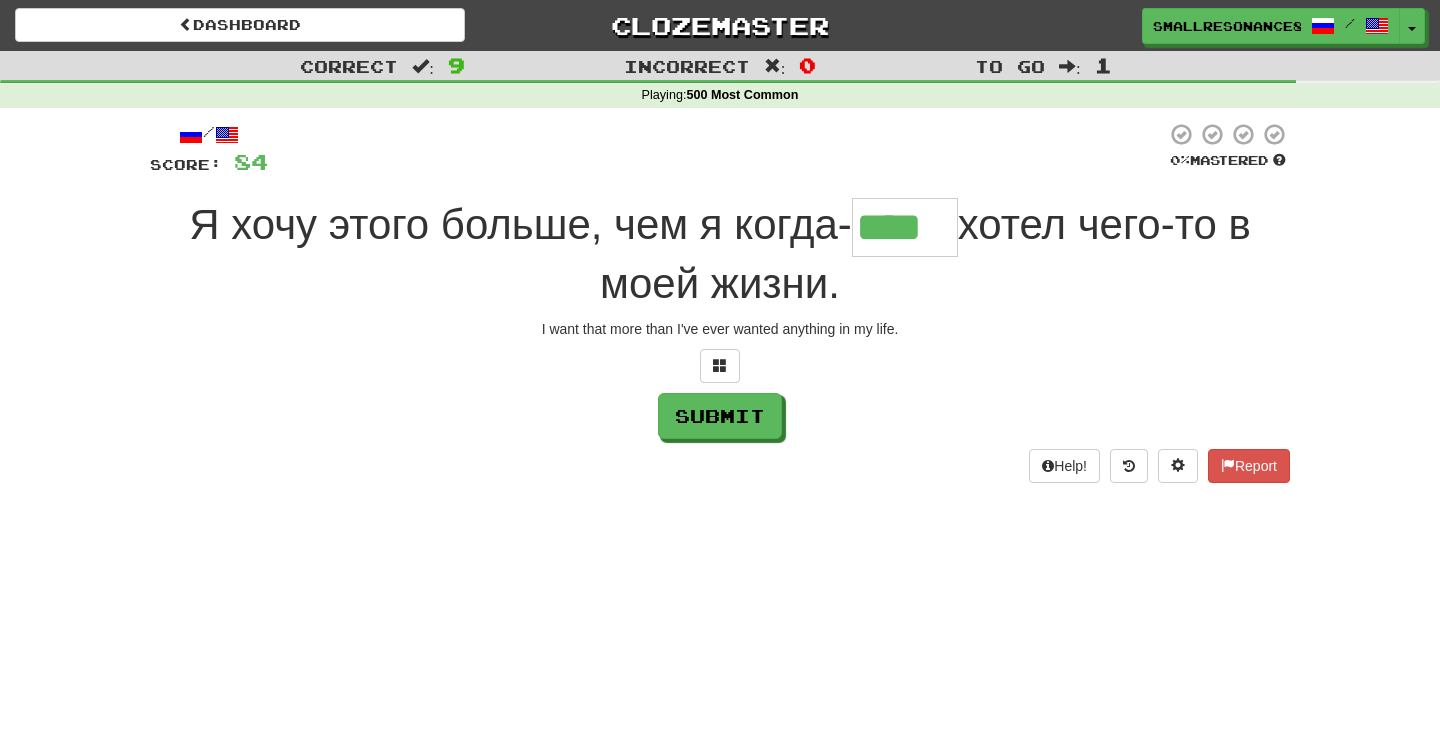 type on "****" 